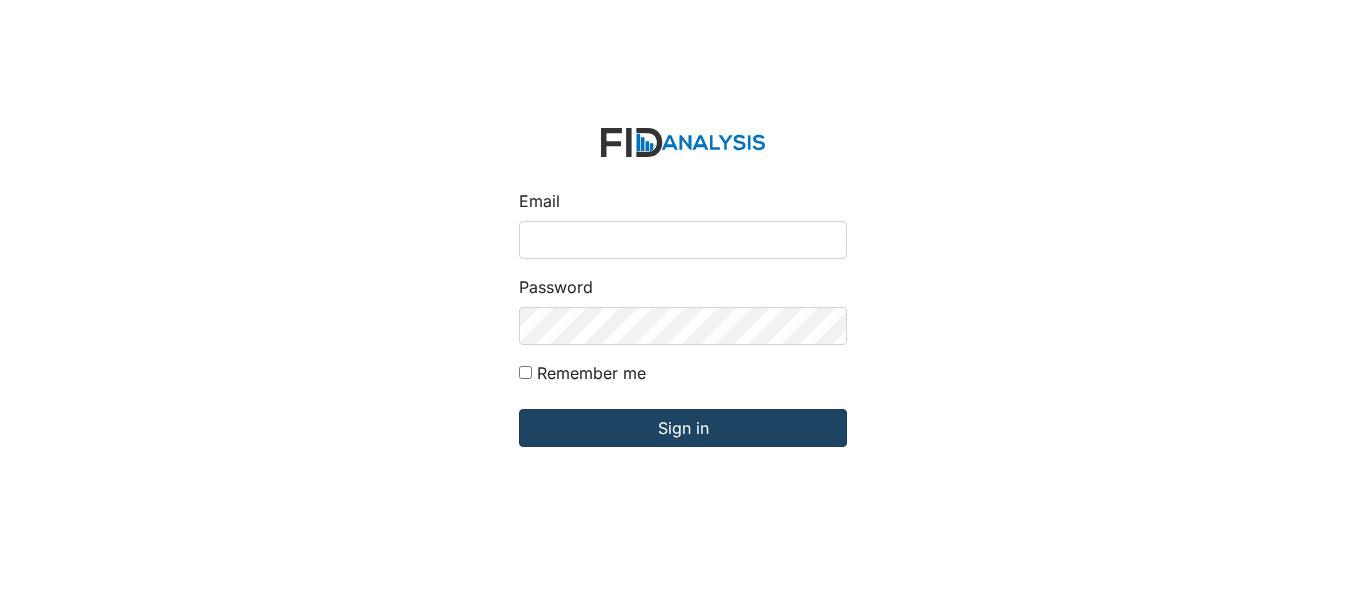 scroll, scrollTop: 0, scrollLeft: 0, axis: both 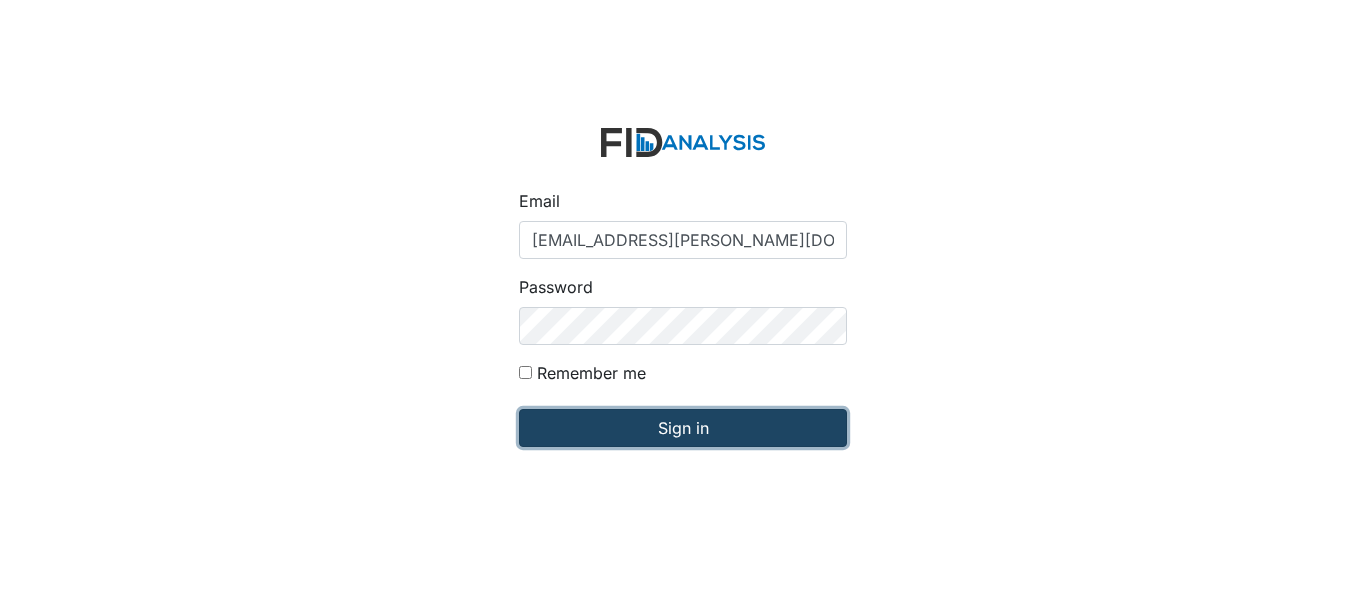 click on "Sign in" at bounding box center [683, 428] 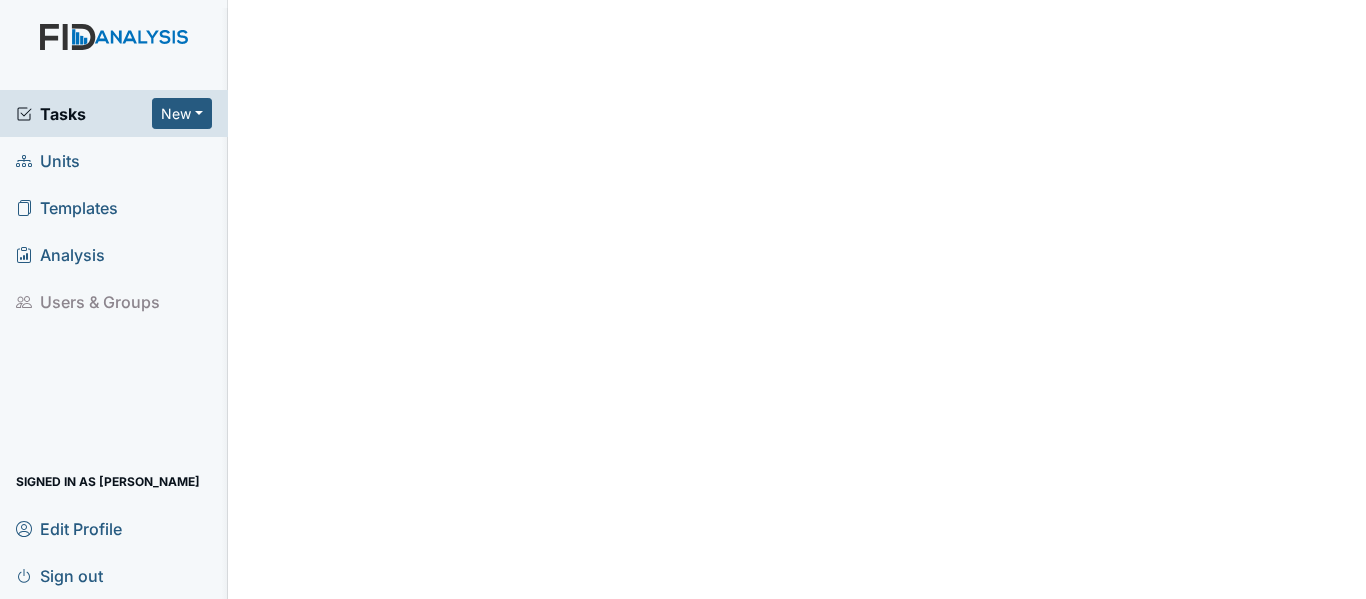 scroll, scrollTop: 0, scrollLeft: 0, axis: both 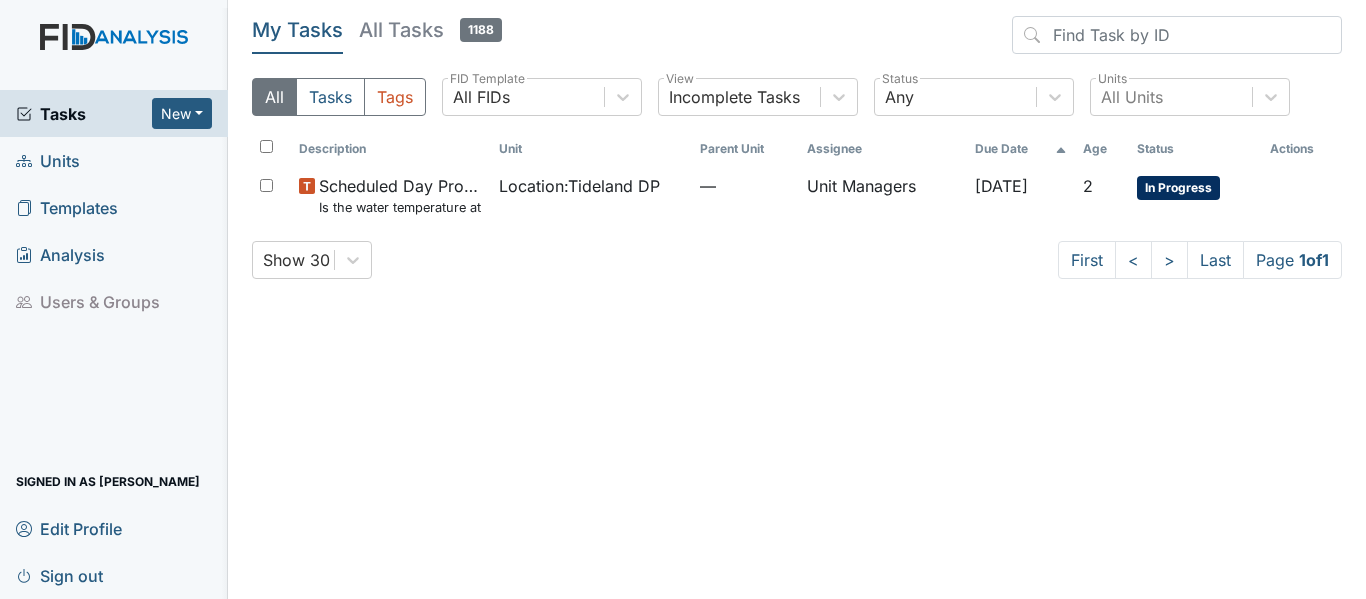 click on "Units" at bounding box center (114, 160) 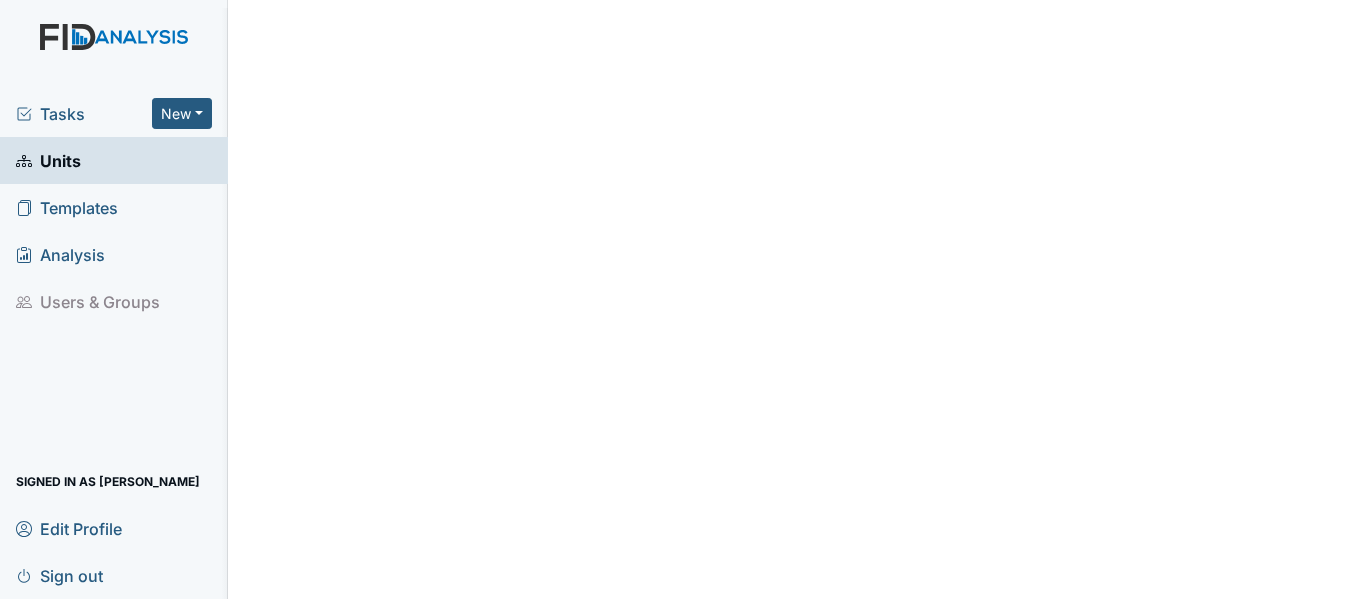 scroll, scrollTop: 0, scrollLeft: 0, axis: both 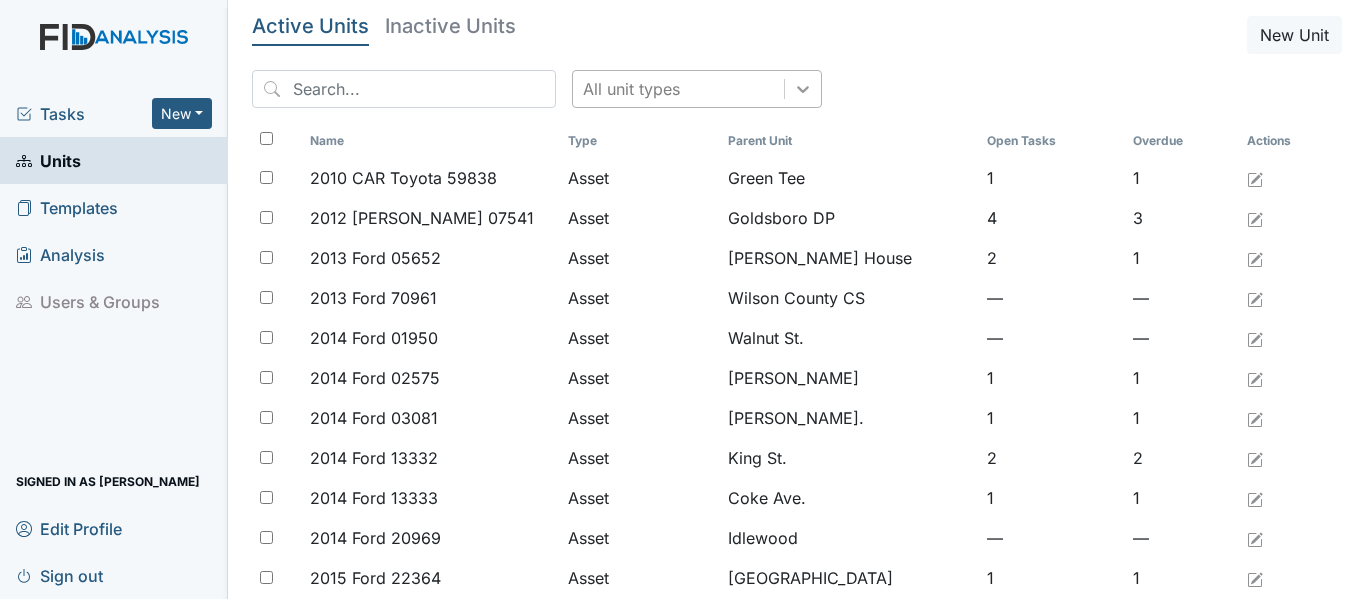 click 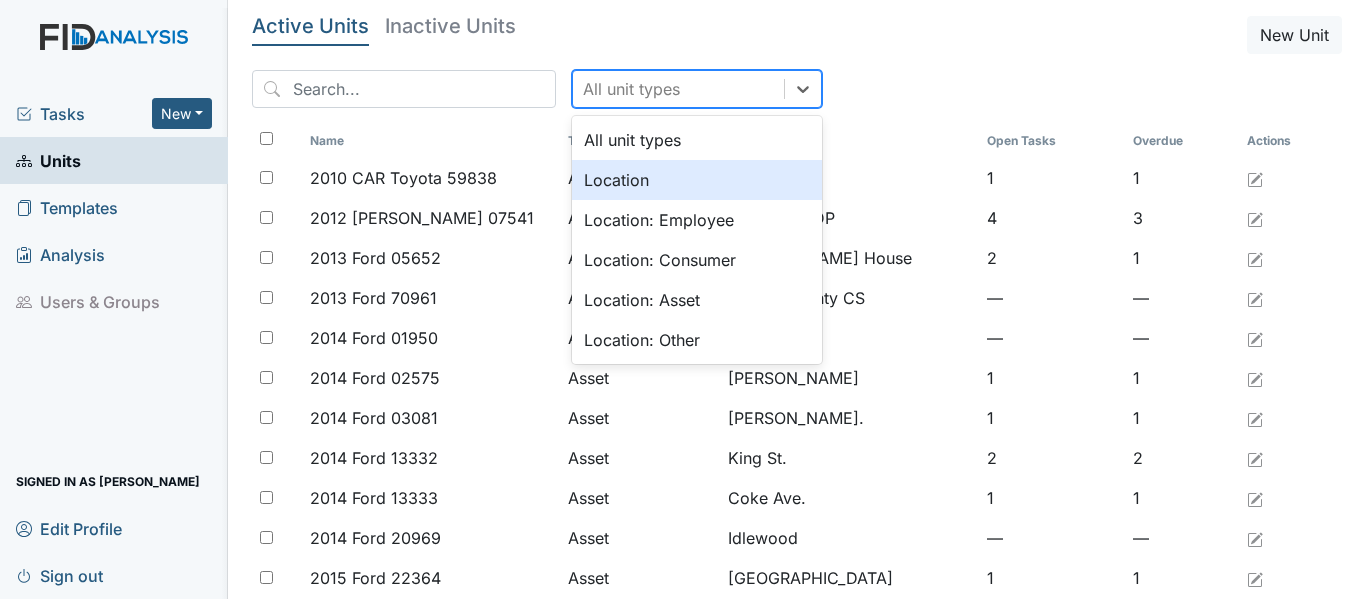 click on "Location" at bounding box center [697, 180] 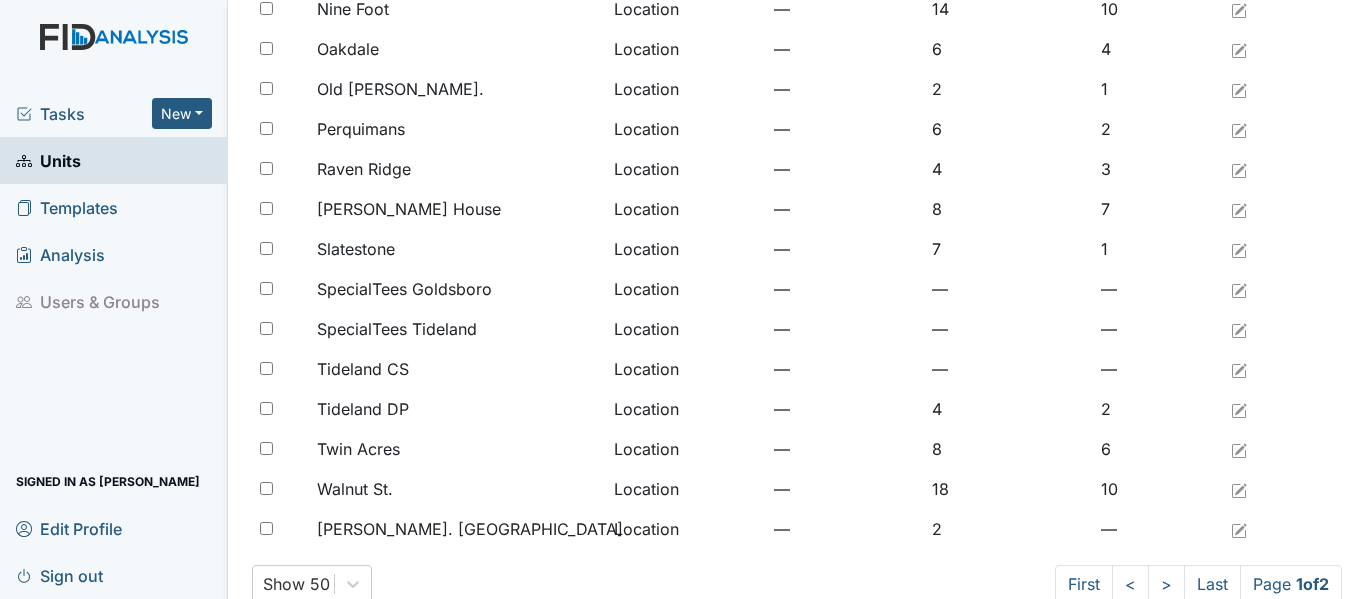 scroll, scrollTop: 1645, scrollLeft: 0, axis: vertical 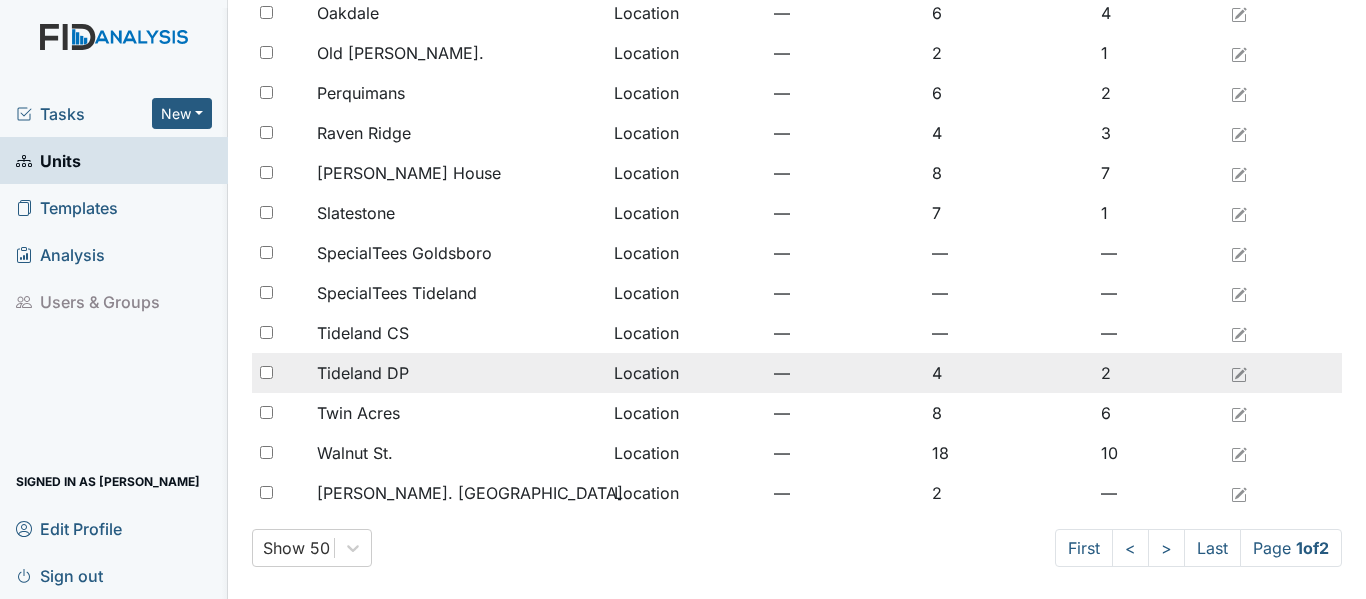 click on "Tideland DP" at bounding box center (457, 373) 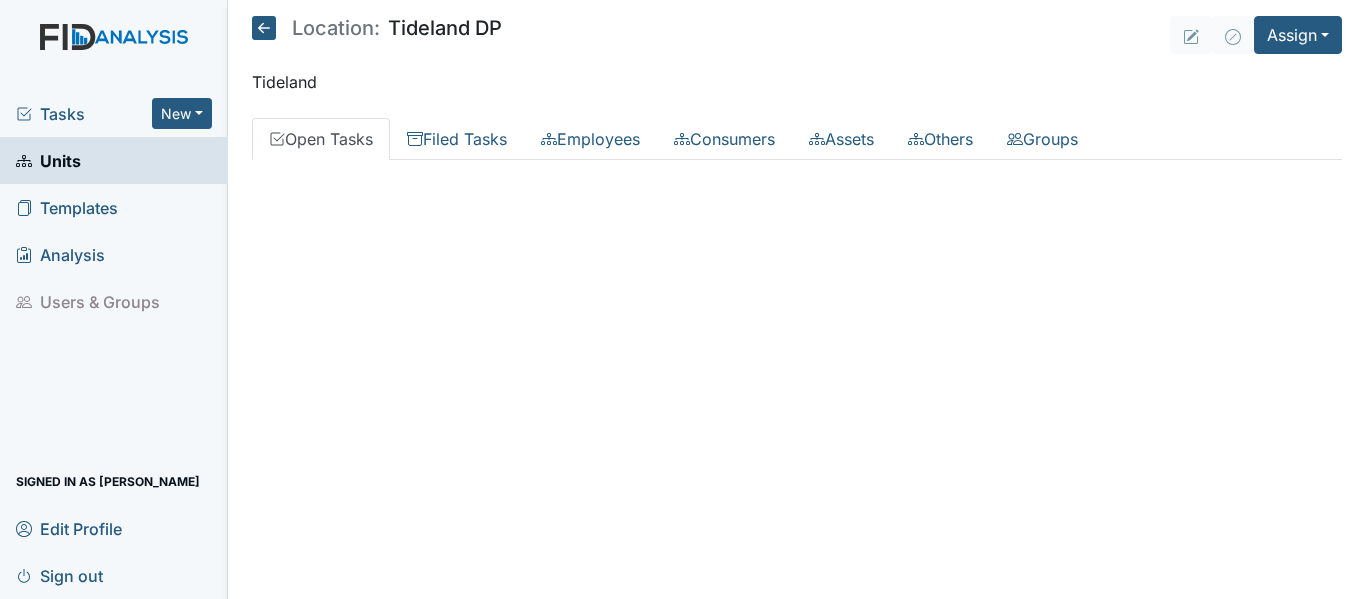 scroll, scrollTop: 0, scrollLeft: 0, axis: both 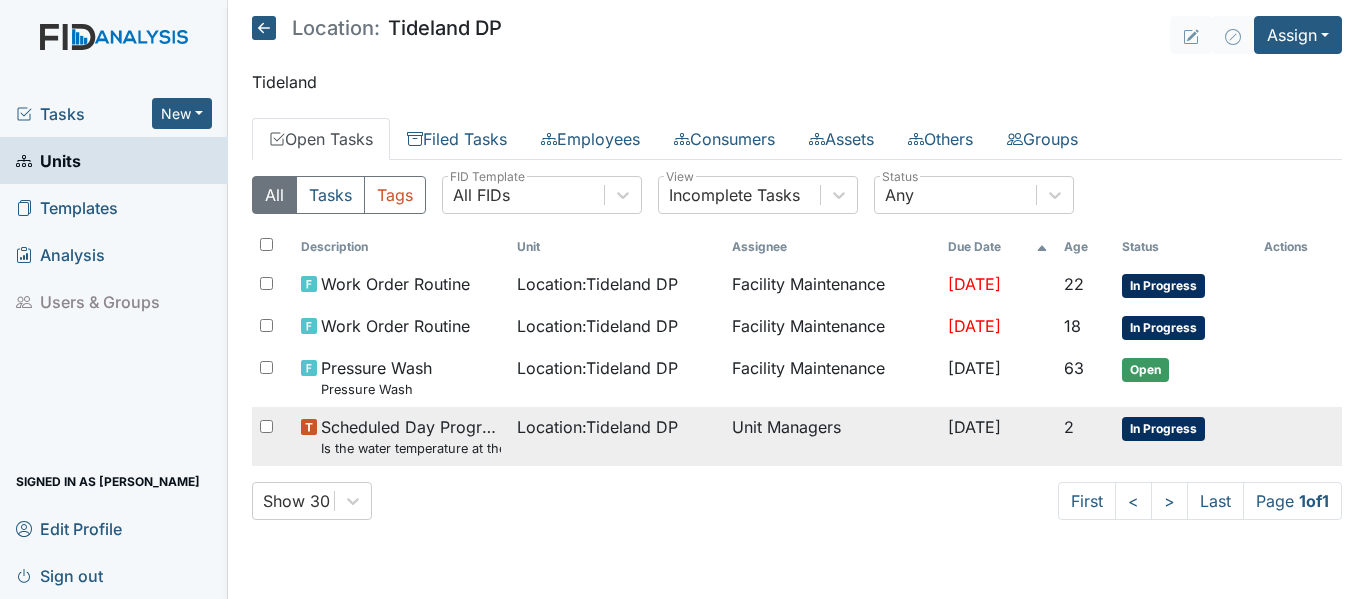 click on "Location :  Tideland DP" at bounding box center [616, 436] 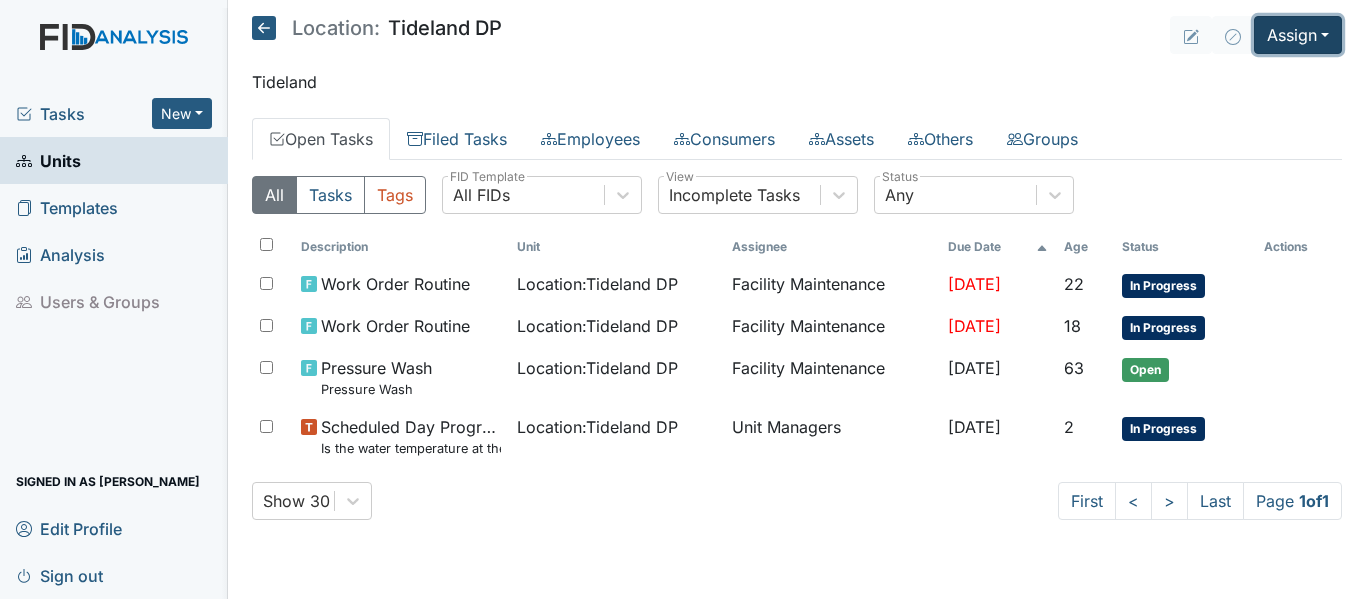 click on "Assign" at bounding box center (1298, 35) 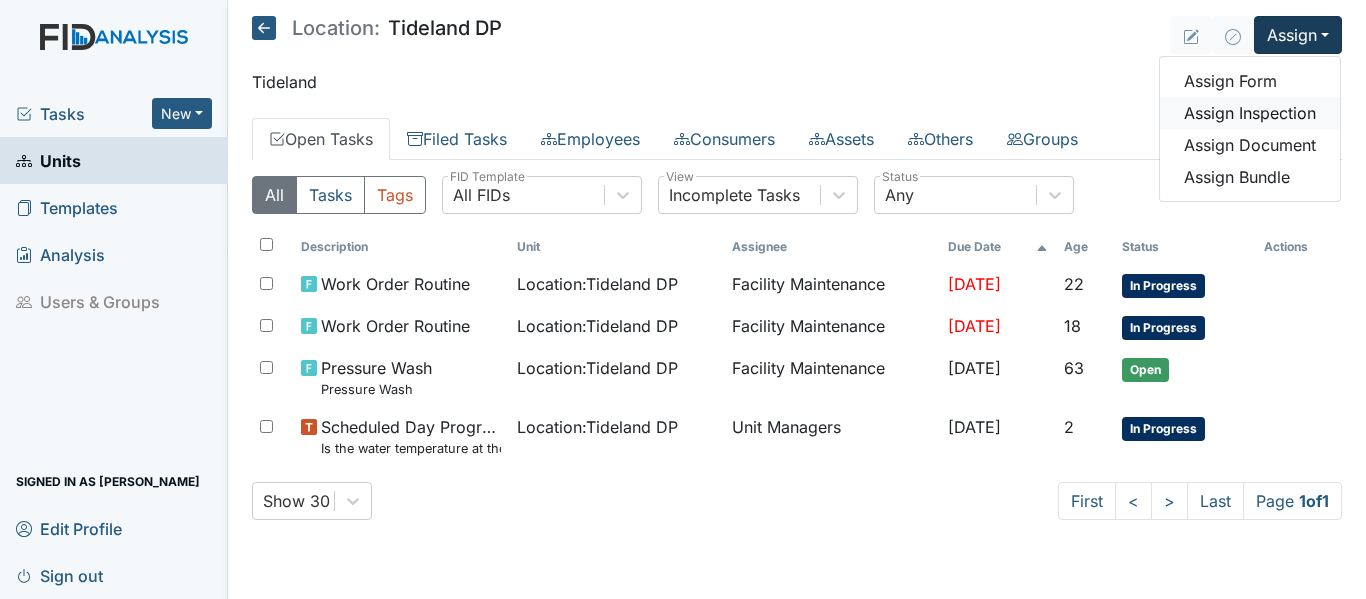 click on "Assign Inspection" at bounding box center (1250, 113) 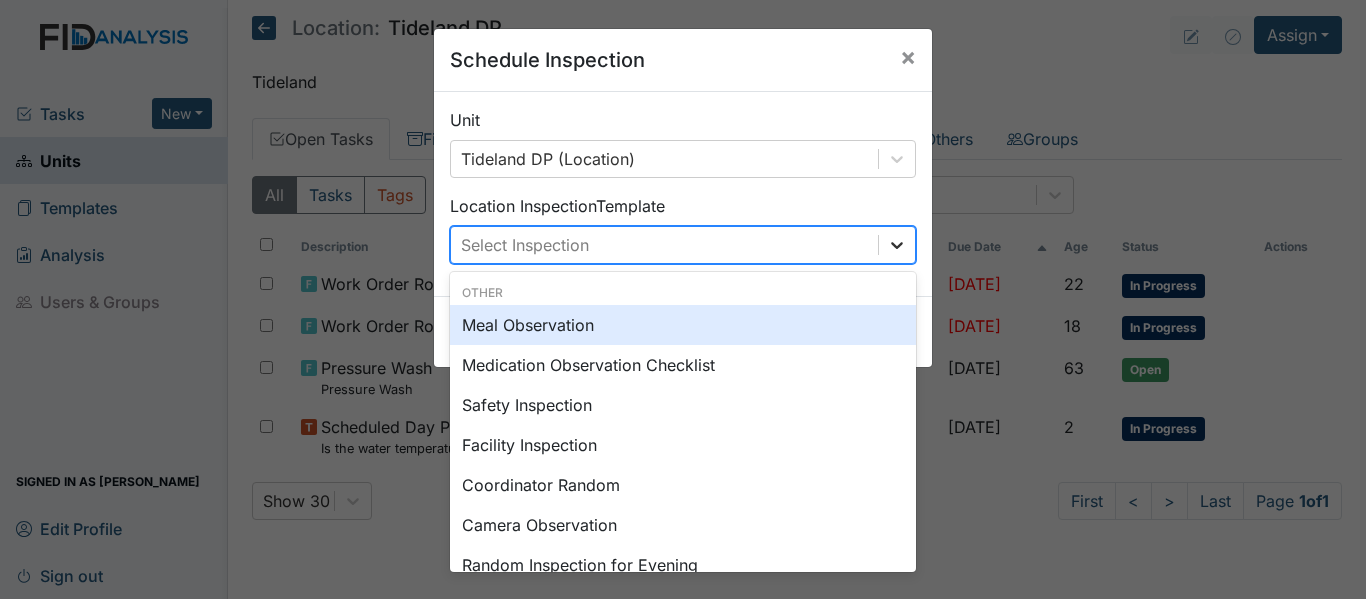 click 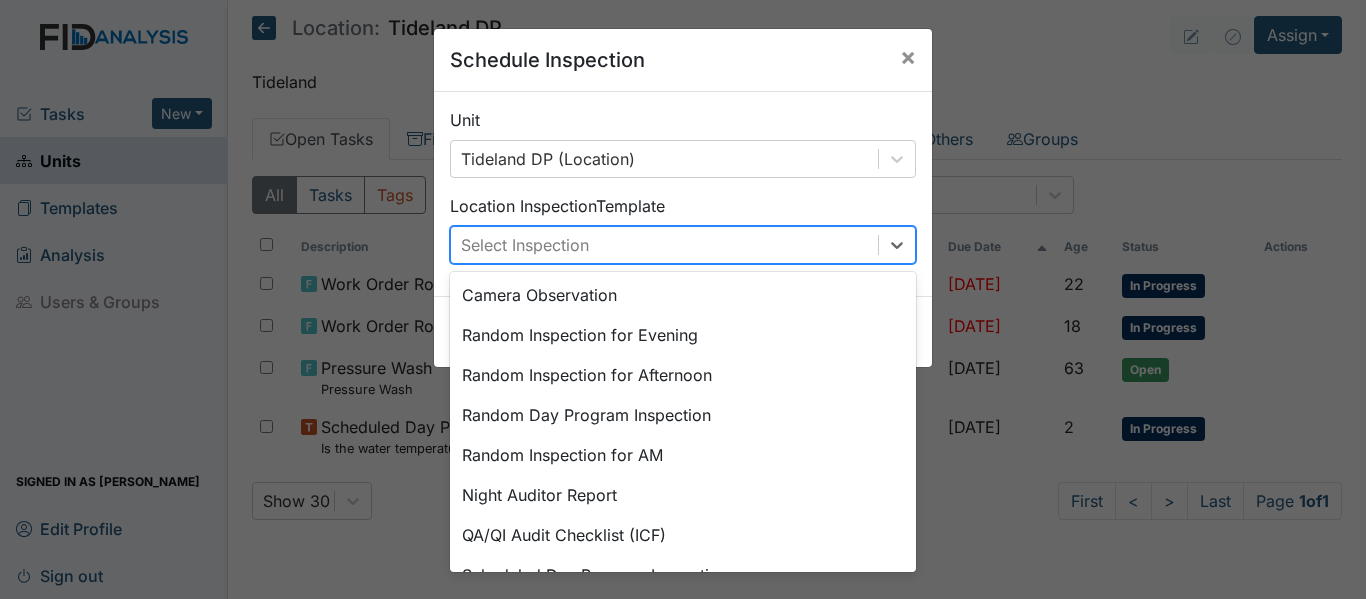 scroll, scrollTop: 240, scrollLeft: 0, axis: vertical 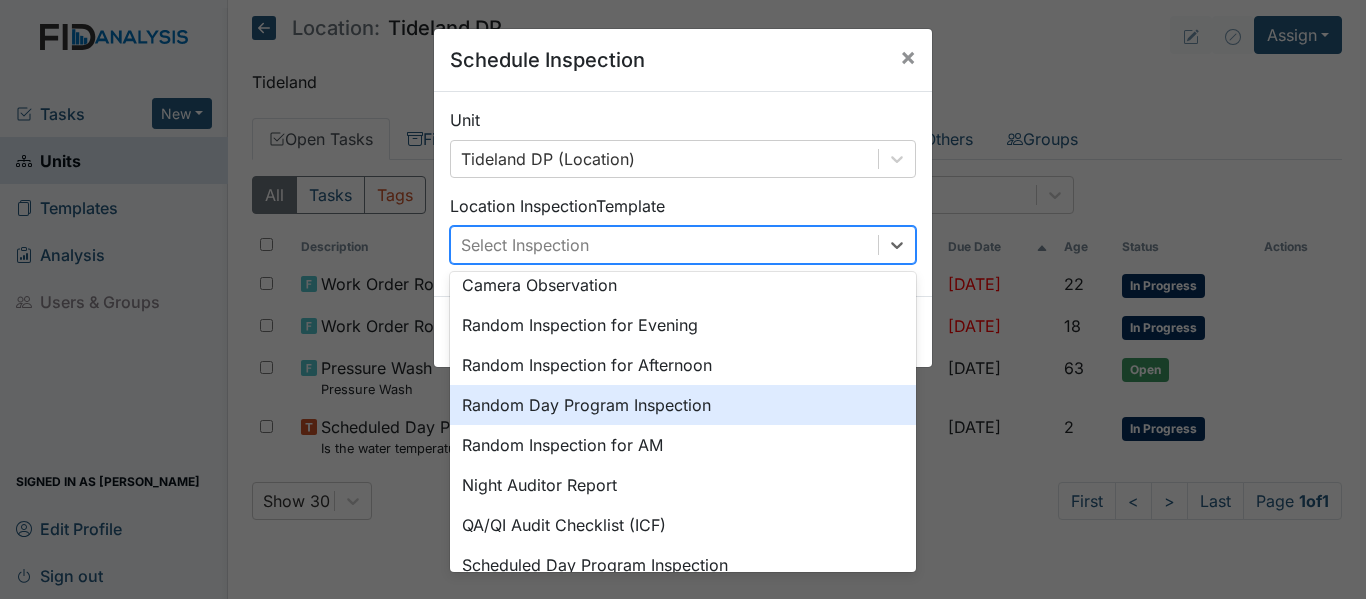 click on "Random Day Program Inspection" at bounding box center (683, 405) 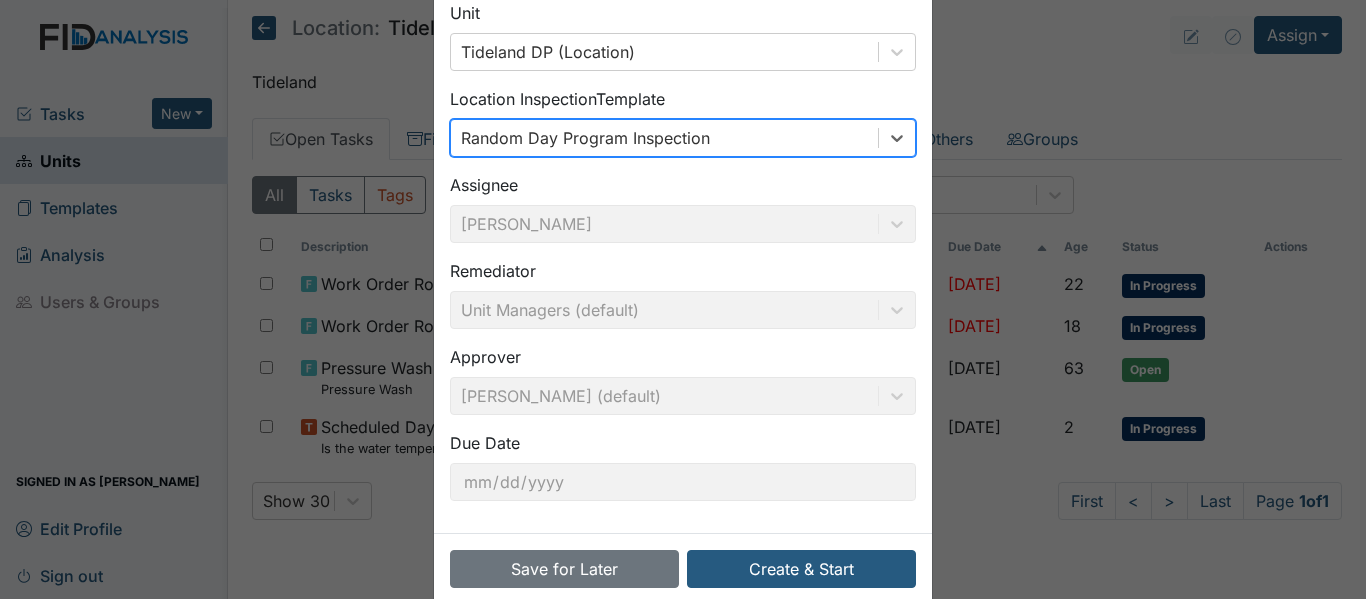 scroll, scrollTop: 141, scrollLeft: 0, axis: vertical 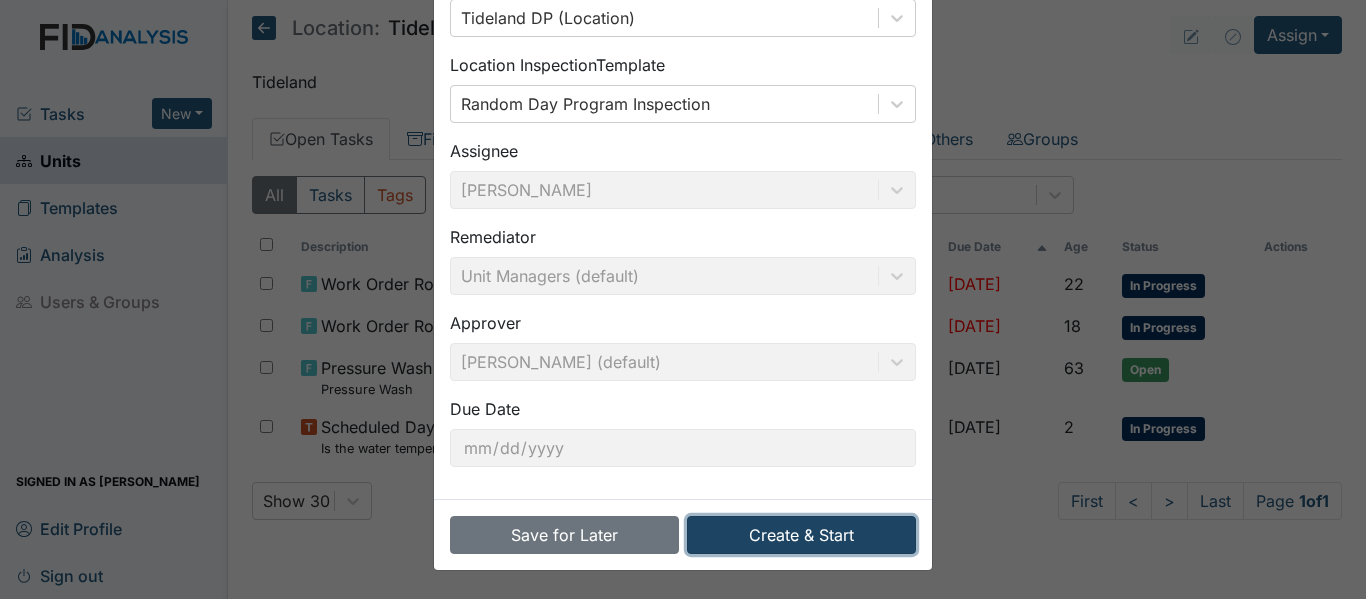 click on "Create & Start" at bounding box center [801, 535] 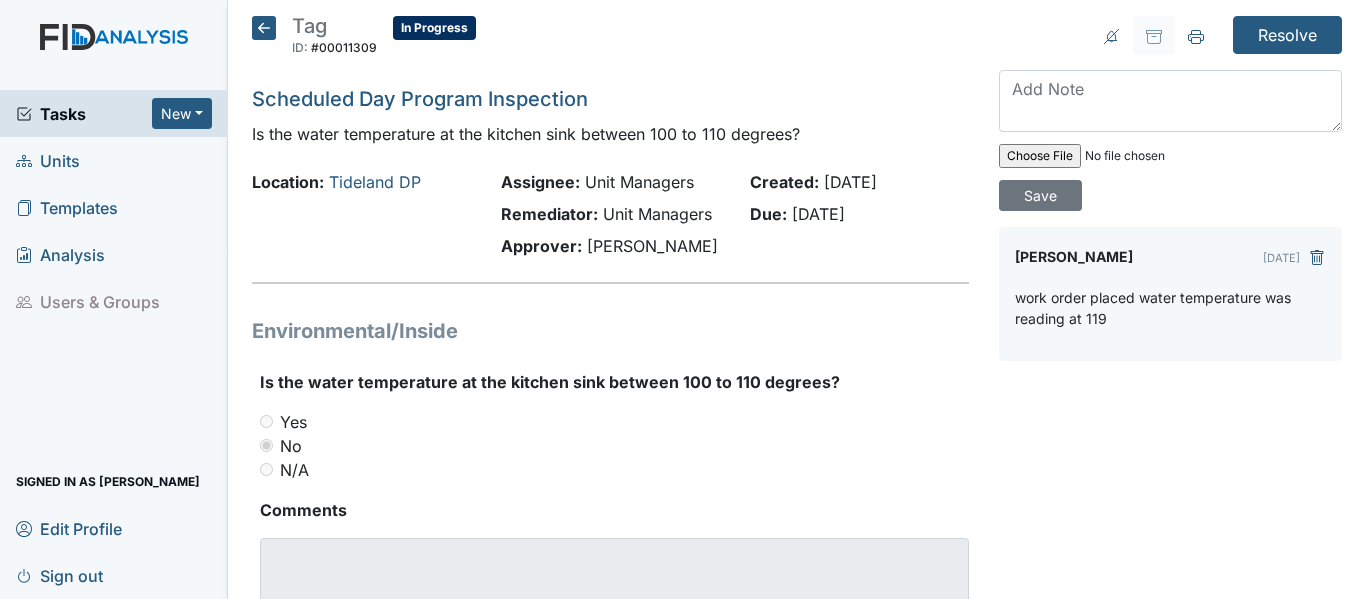 scroll, scrollTop: 0, scrollLeft: 0, axis: both 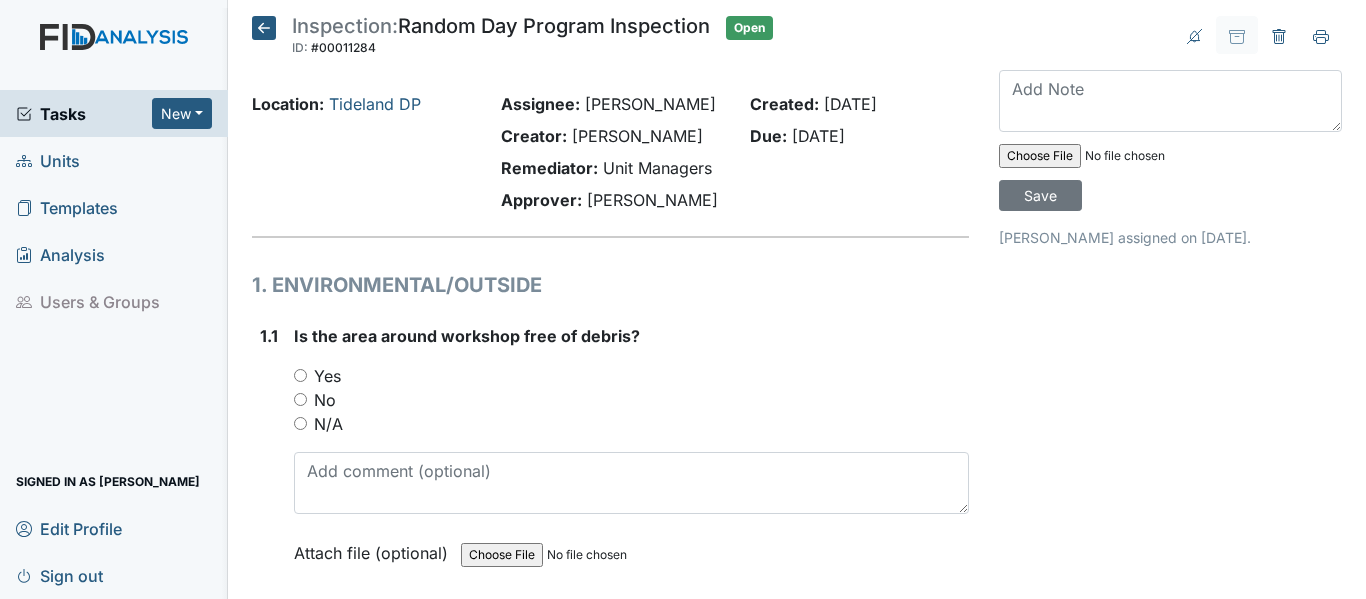 drag, startPoint x: 300, startPoint y: 424, endPoint x: 365, endPoint y: 448, distance: 69.289246 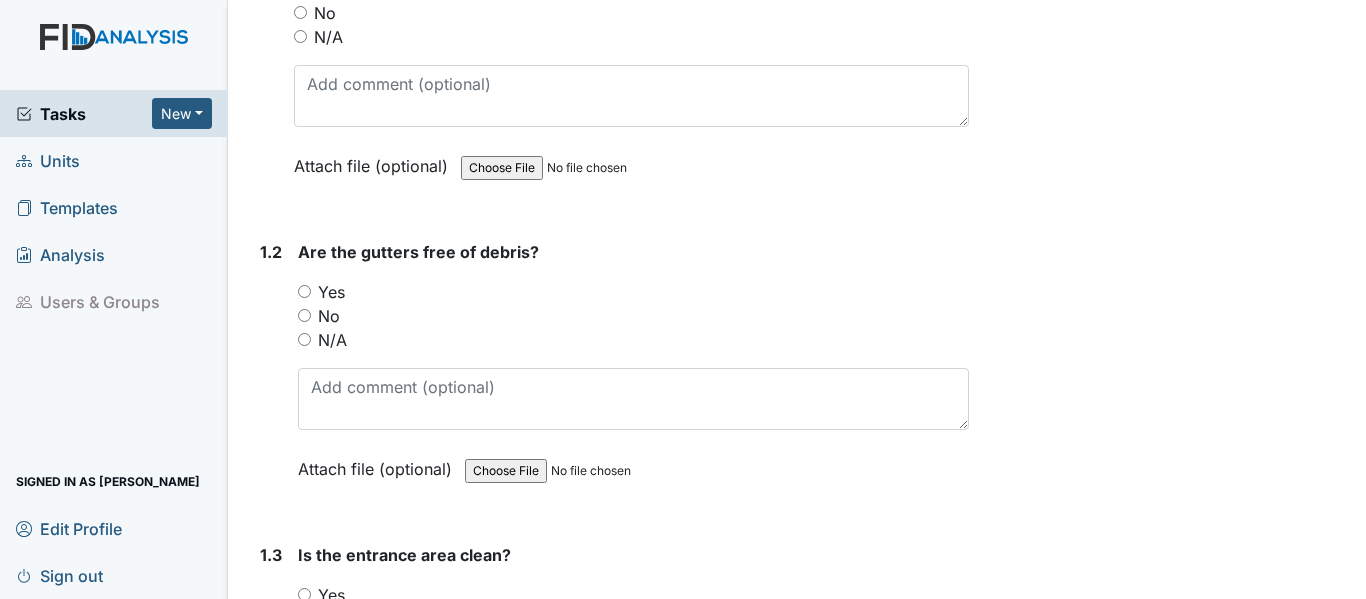 scroll, scrollTop: 560, scrollLeft: 0, axis: vertical 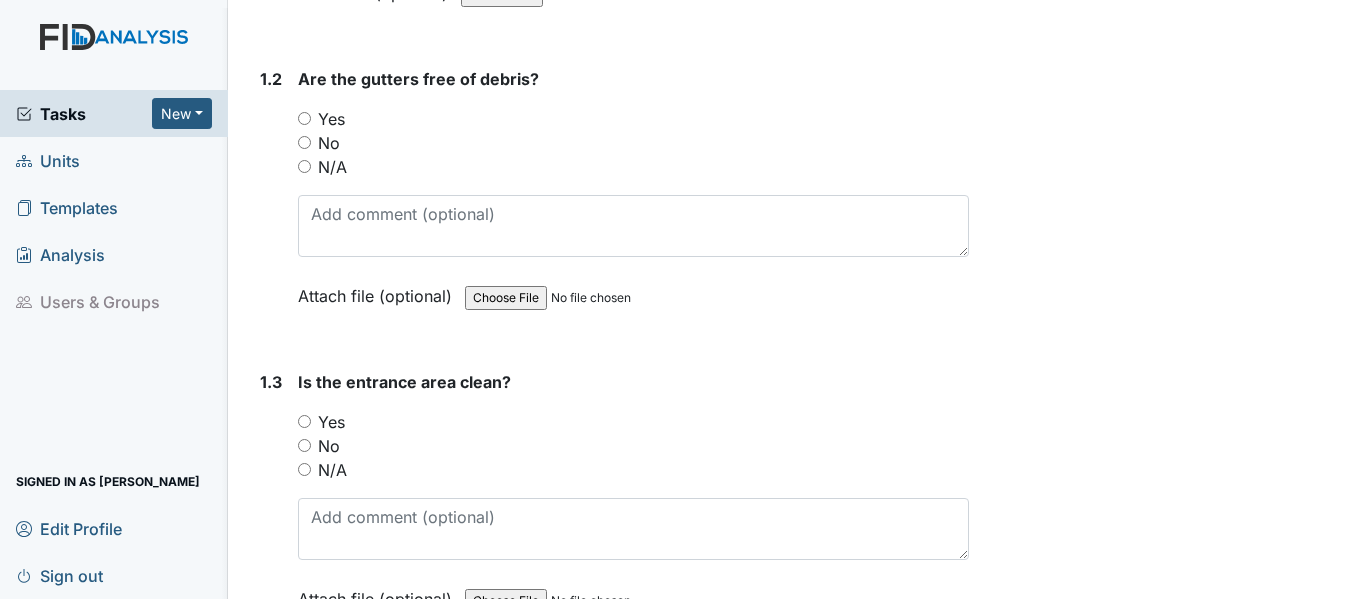 click on "Yes" at bounding box center (304, 118) 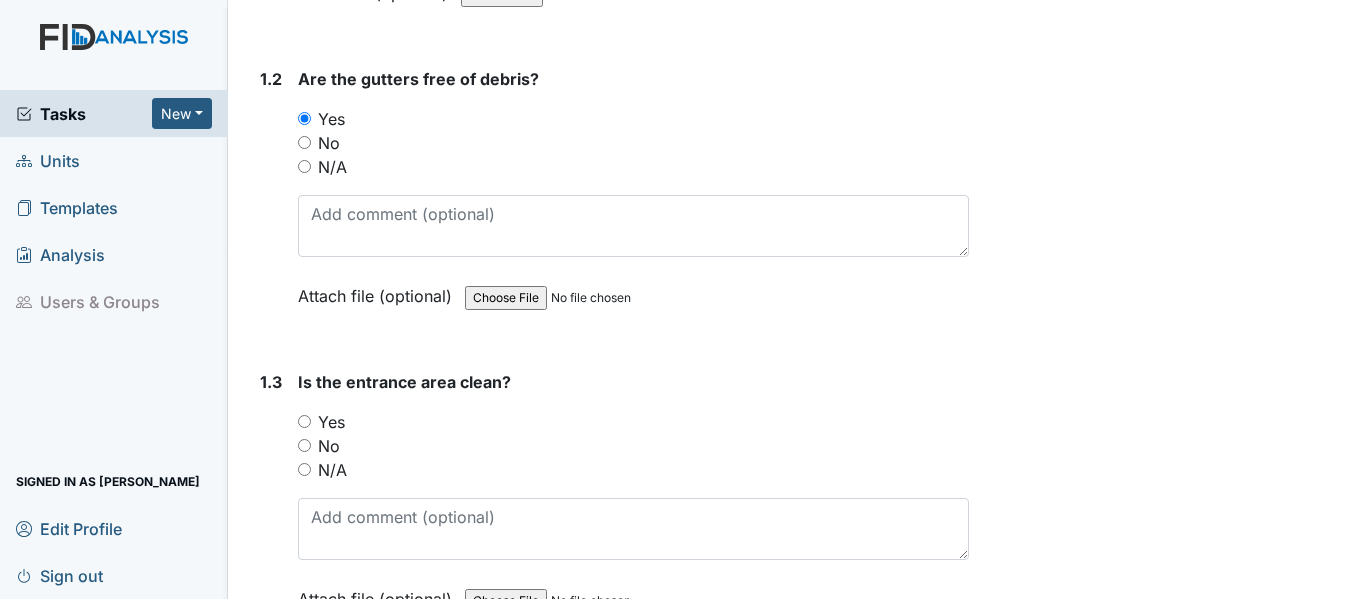 click on "Yes" at bounding box center (304, 421) 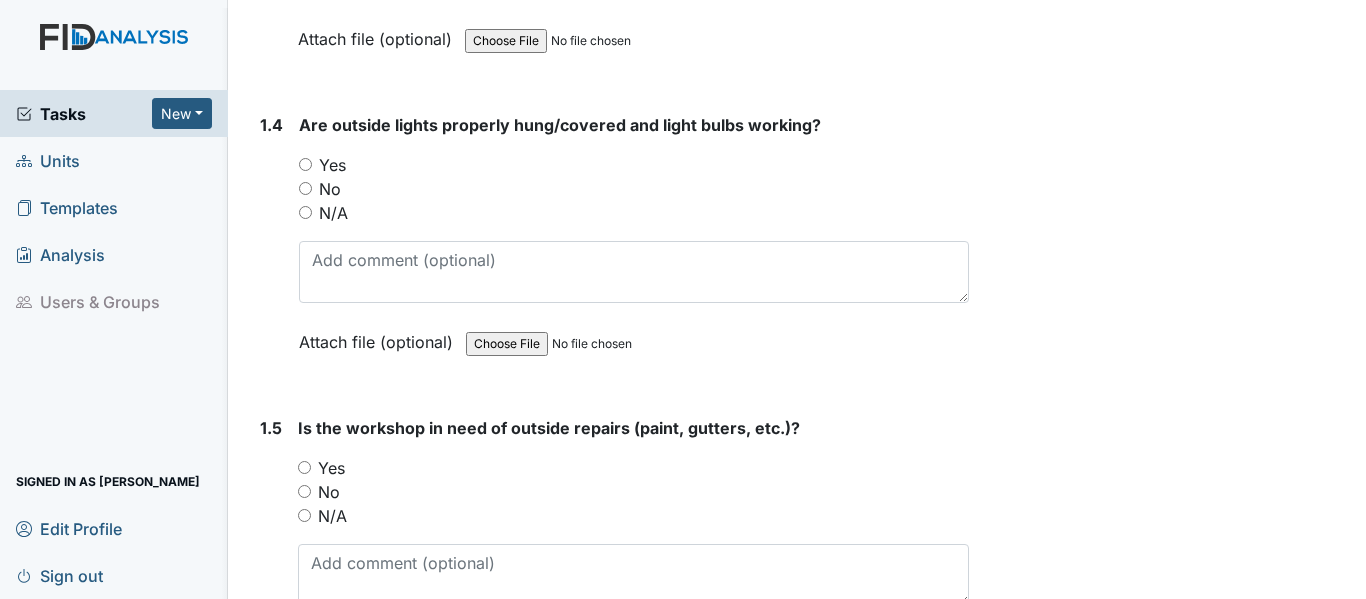 scroll, scrollTop: 1187, scrollLeft: 0, axis: vertical 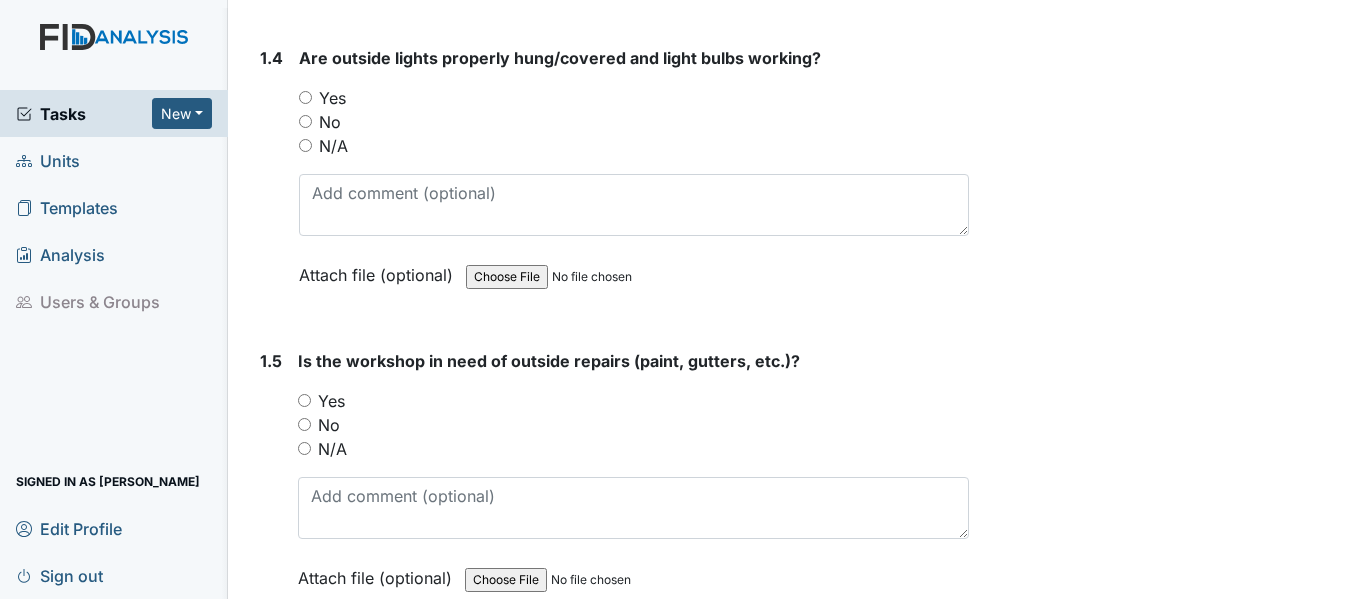 click on "Yes" at bounding box center [305, 97] 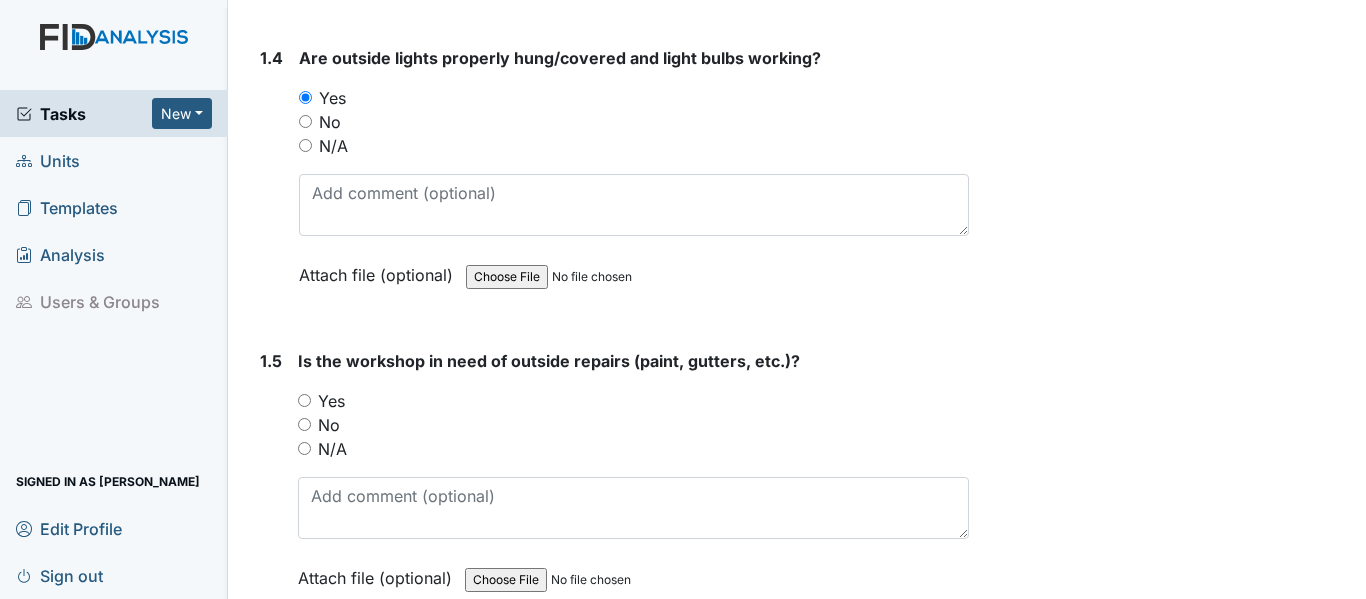 click on "No" at bounding box center [304, 424] 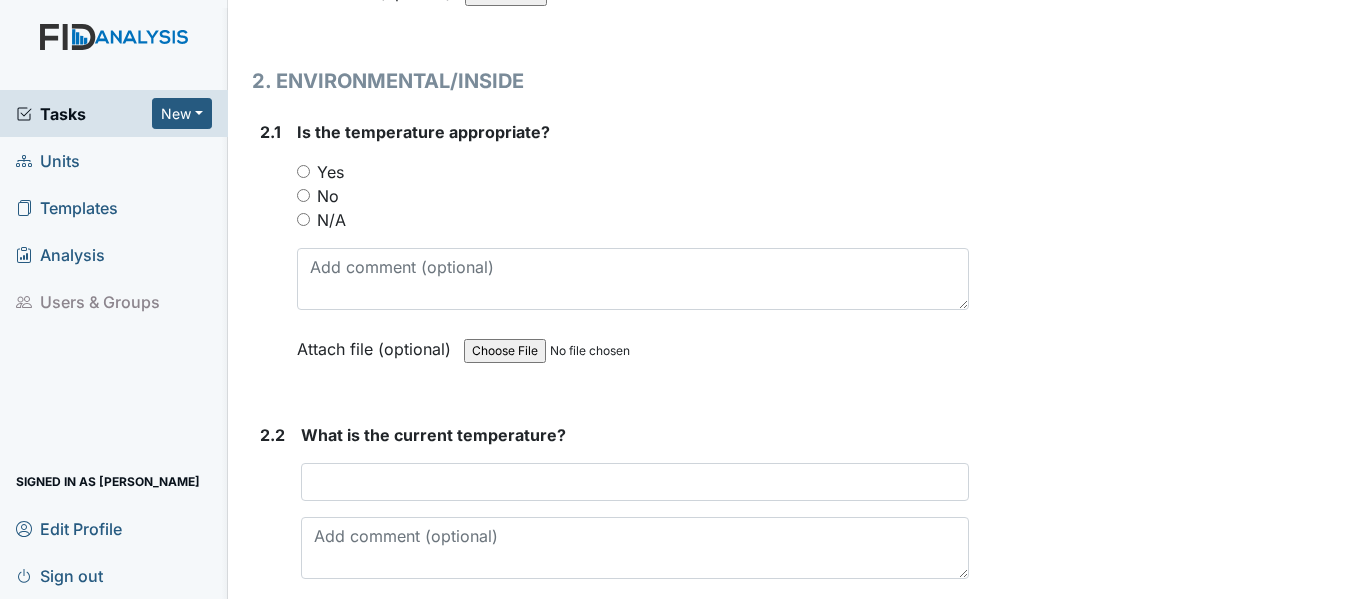 scroll, scrollTop: 1867, scrollLeft: 0, axis: vertical 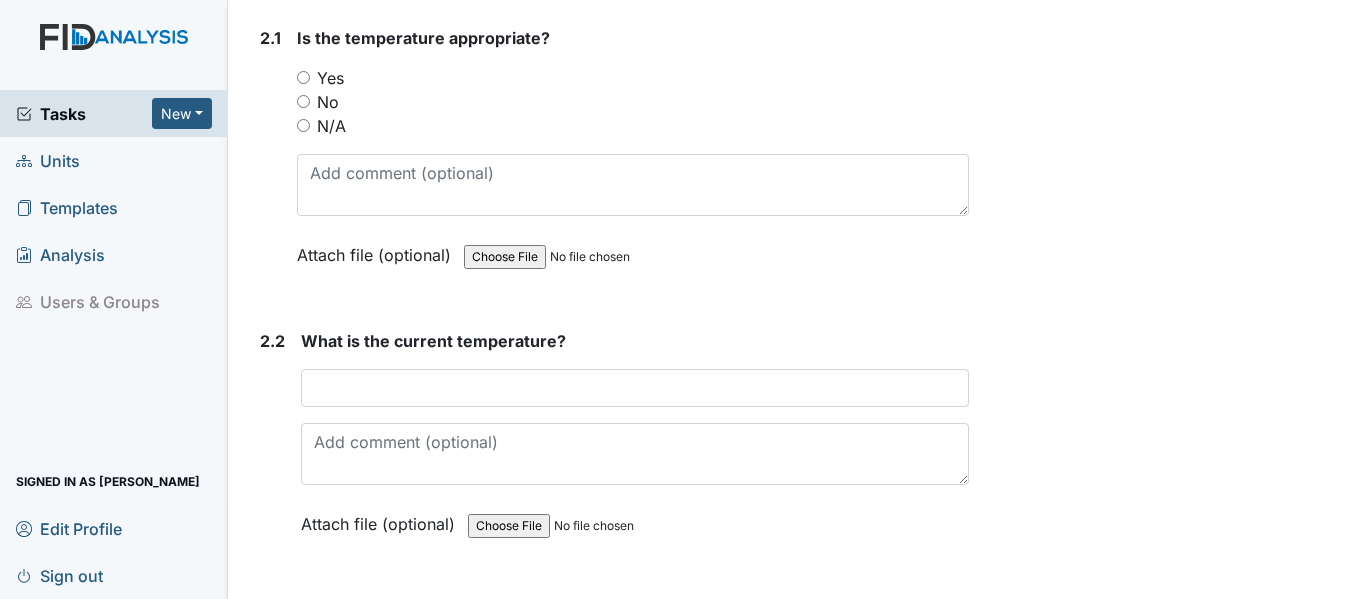 drag, startPoint x: 303, startPoint y: 124, endPoint x: 319, endPoint y: 213, distance: 90.426765 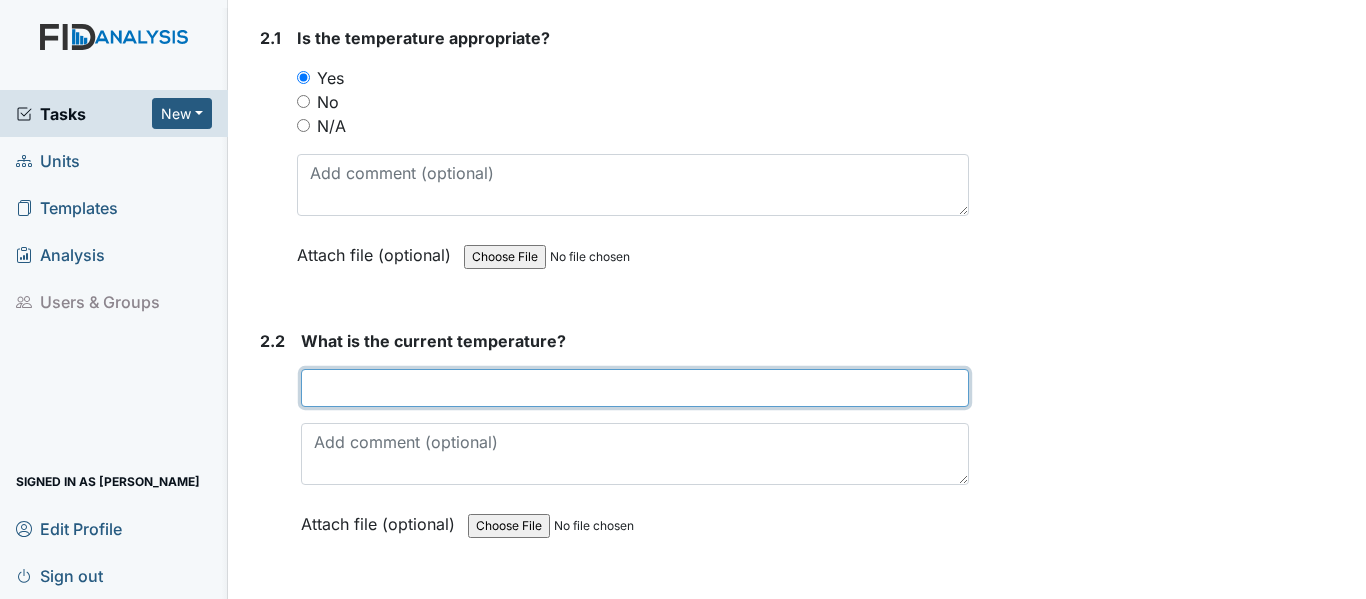 click at bounding box center (635, 388) 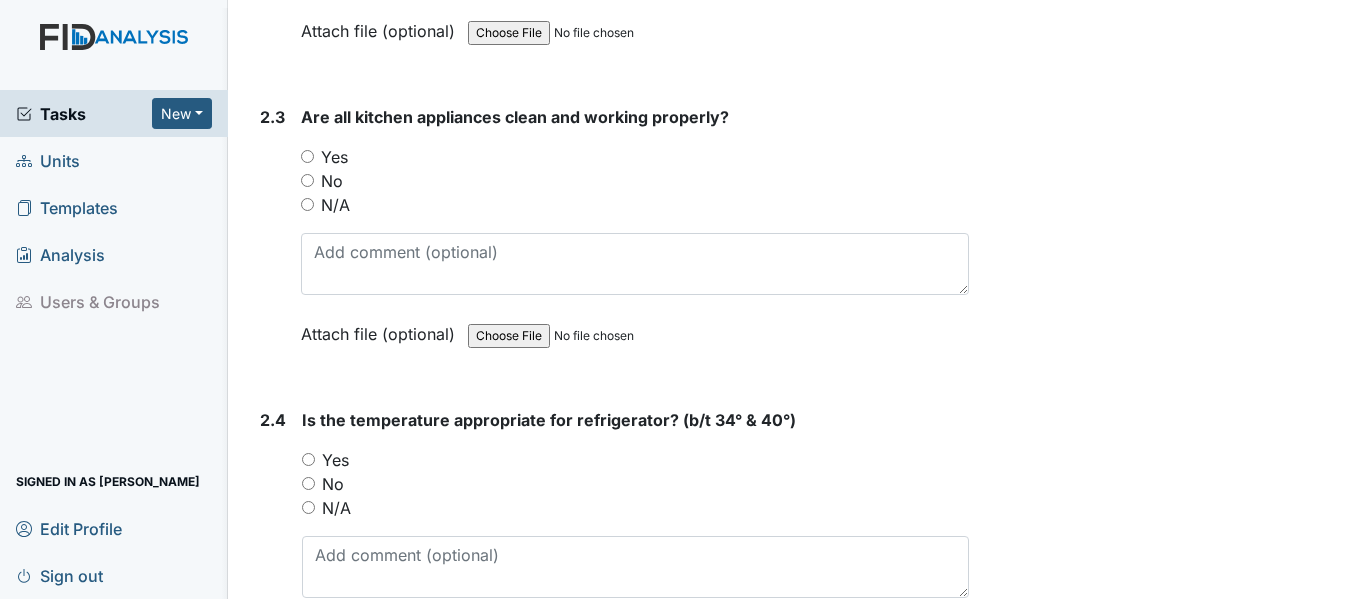 scroll, scrollTop: 2386, scrollLeft: 0, axis: vertical 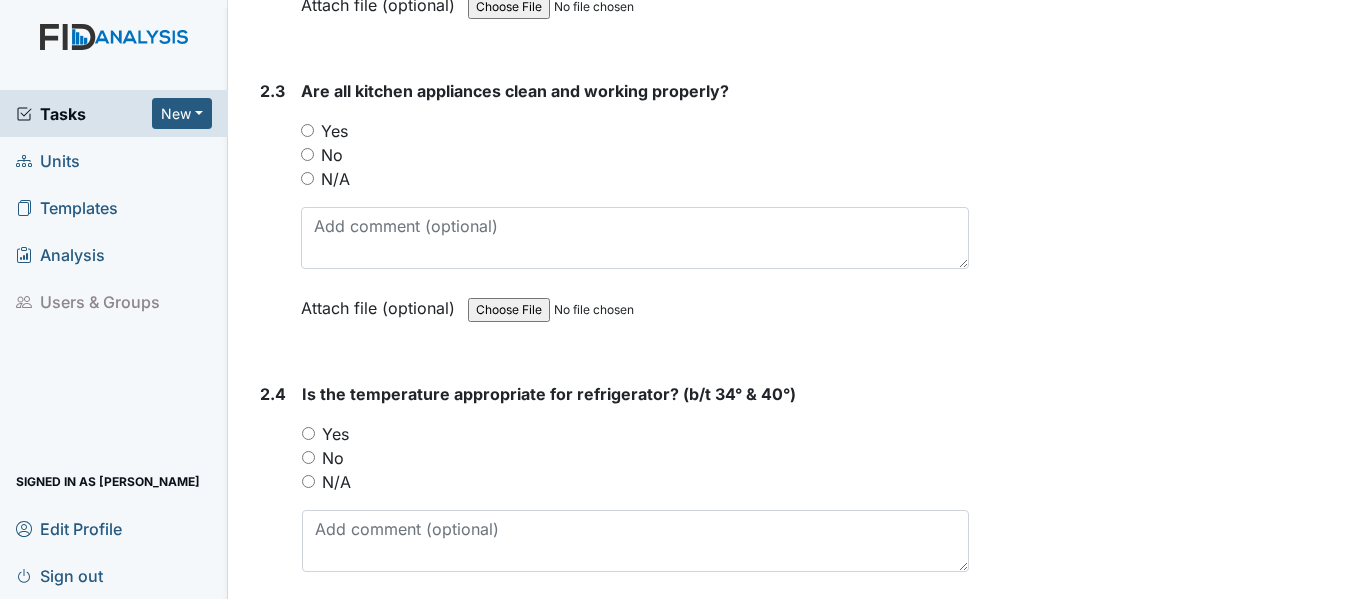 type on "72" 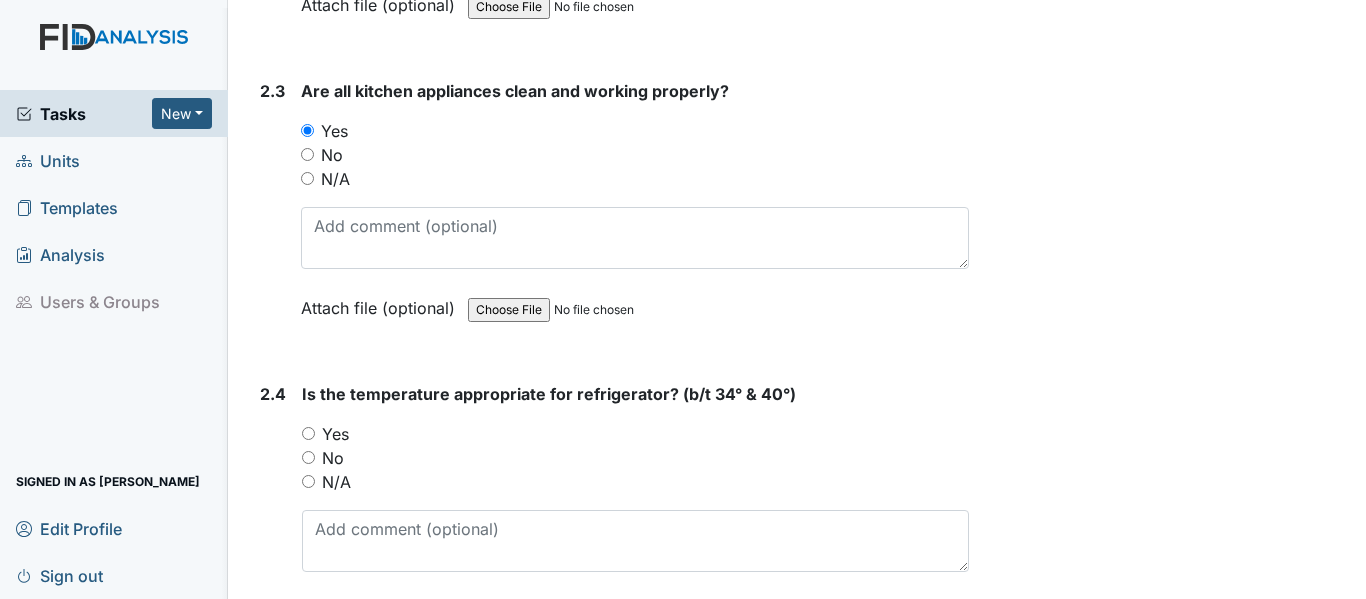 click on "Yes" at bounding box center [308, 433] 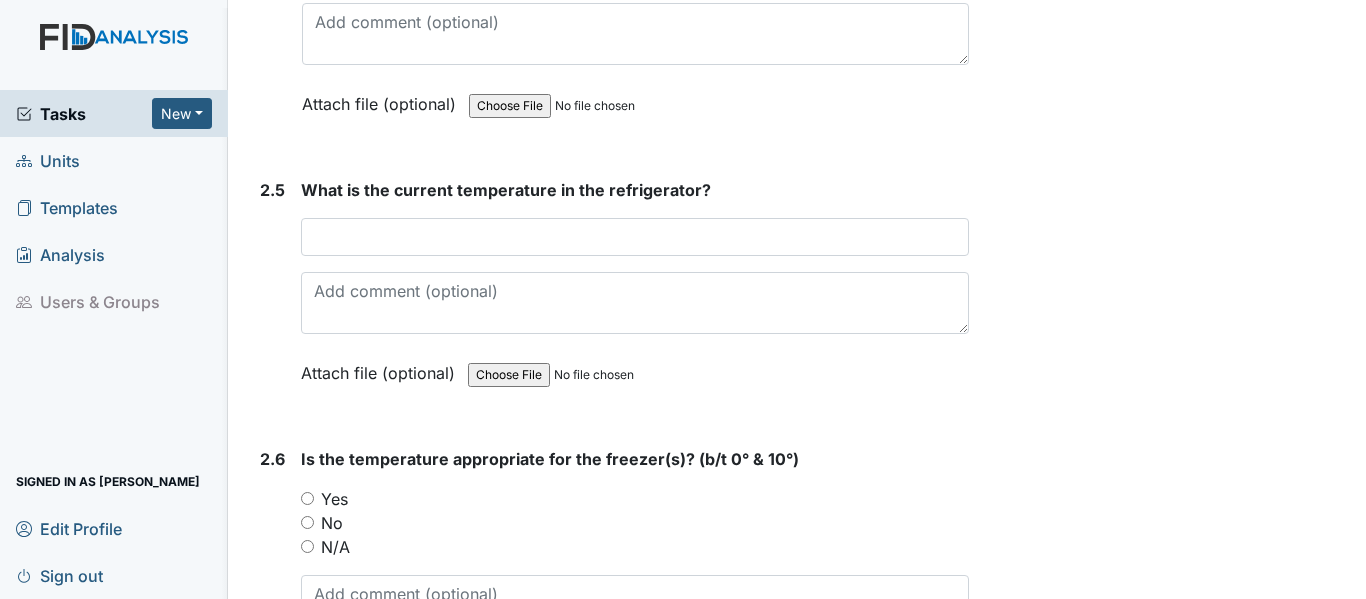 scroll, scrollTop: 2960, scrollLeft: 0, axis: vertical 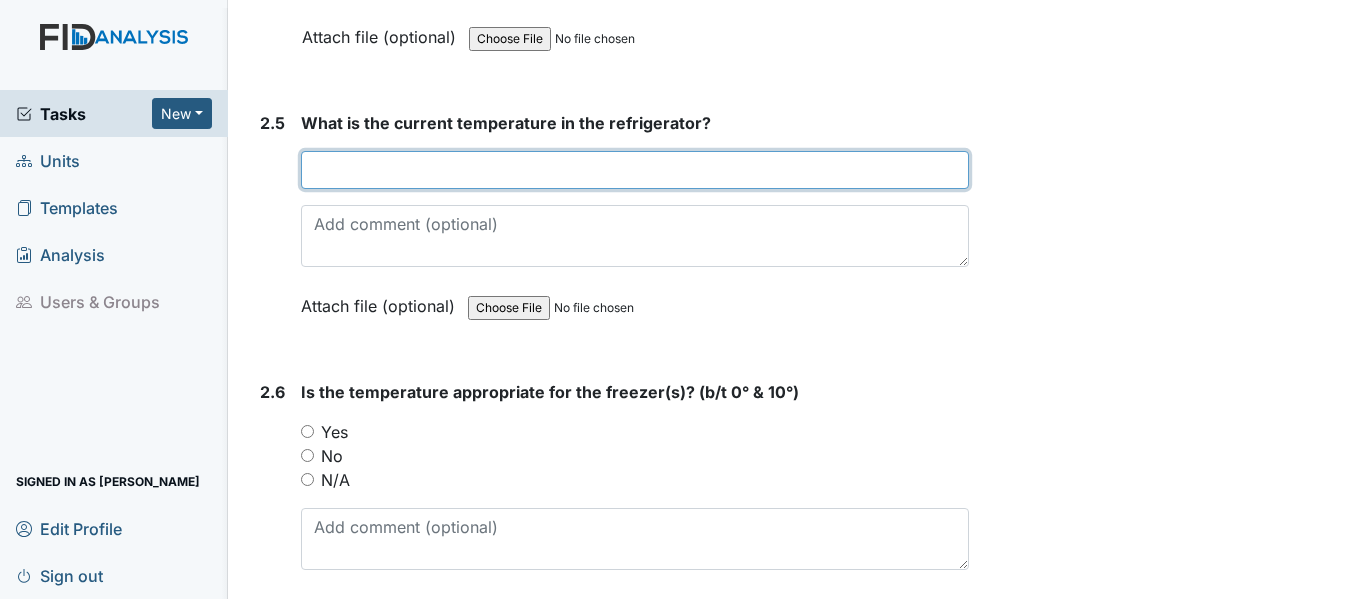 click at bounding box center (635, 170) 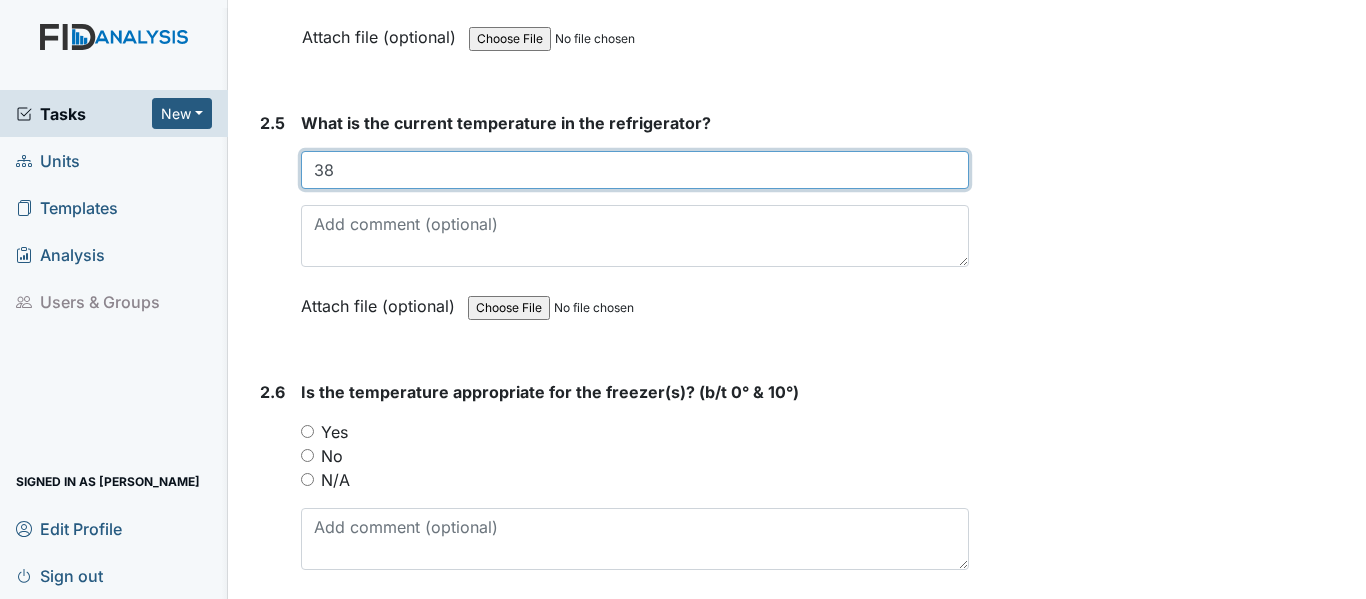 type on "38" 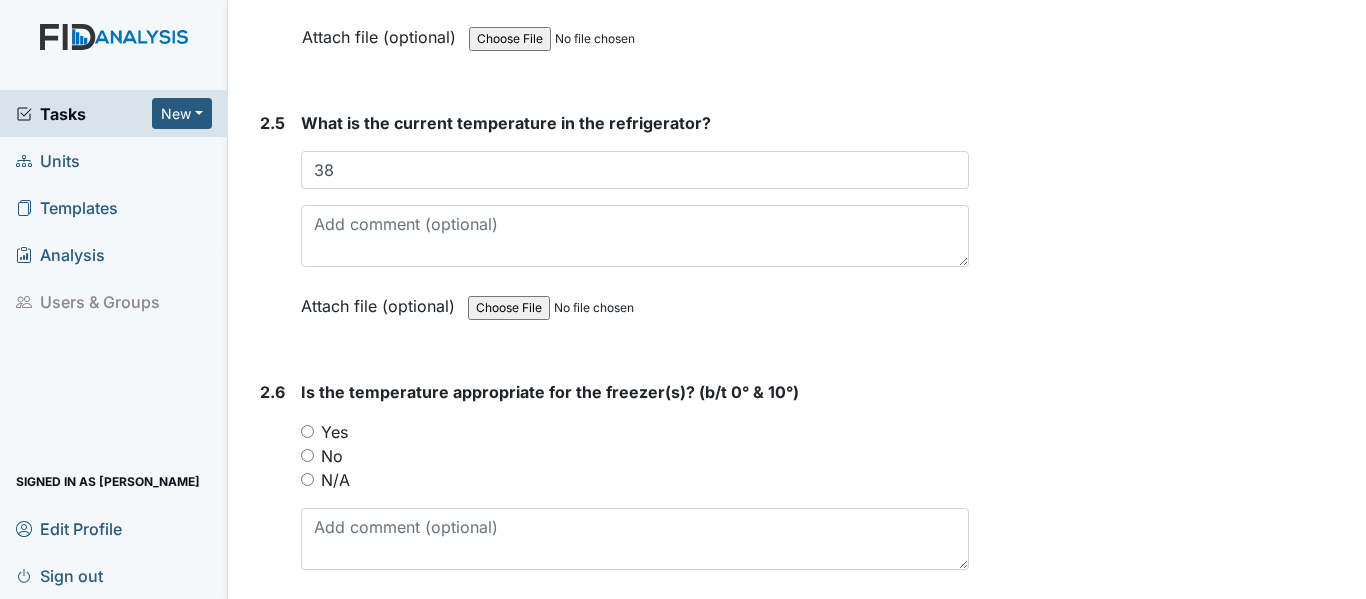 click on "Yes" at bounding box center (635, 432) 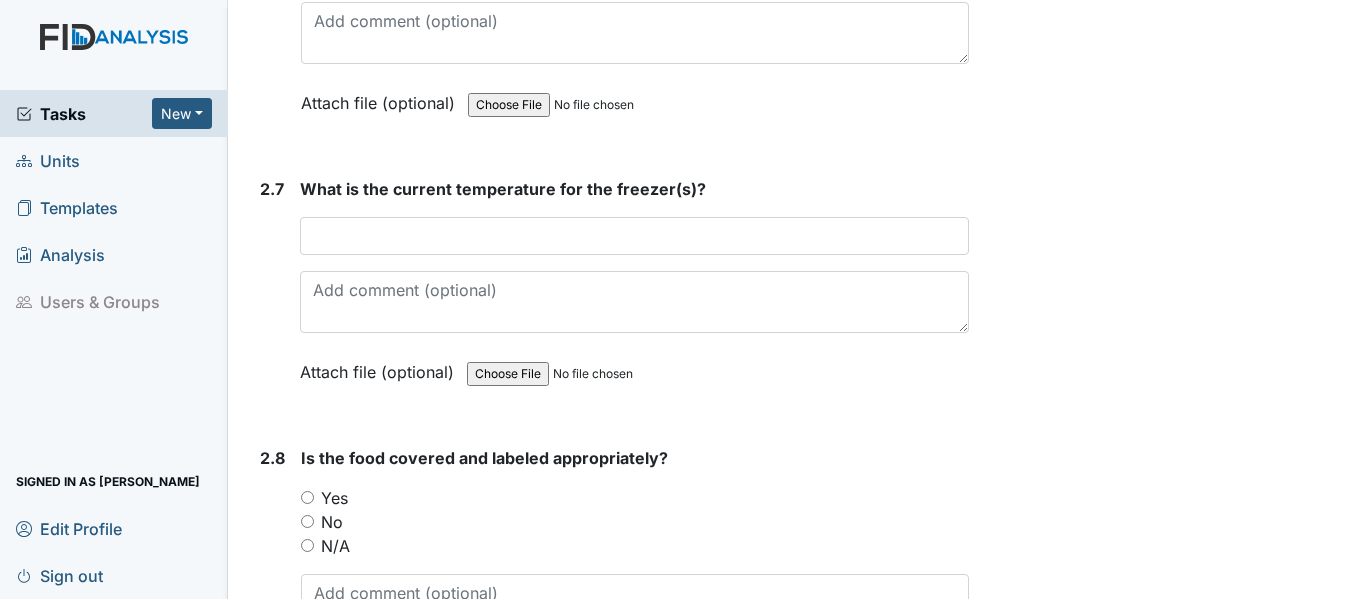 scroll, scrollTop: 3533, scrollLeft: 0, axis: vertical 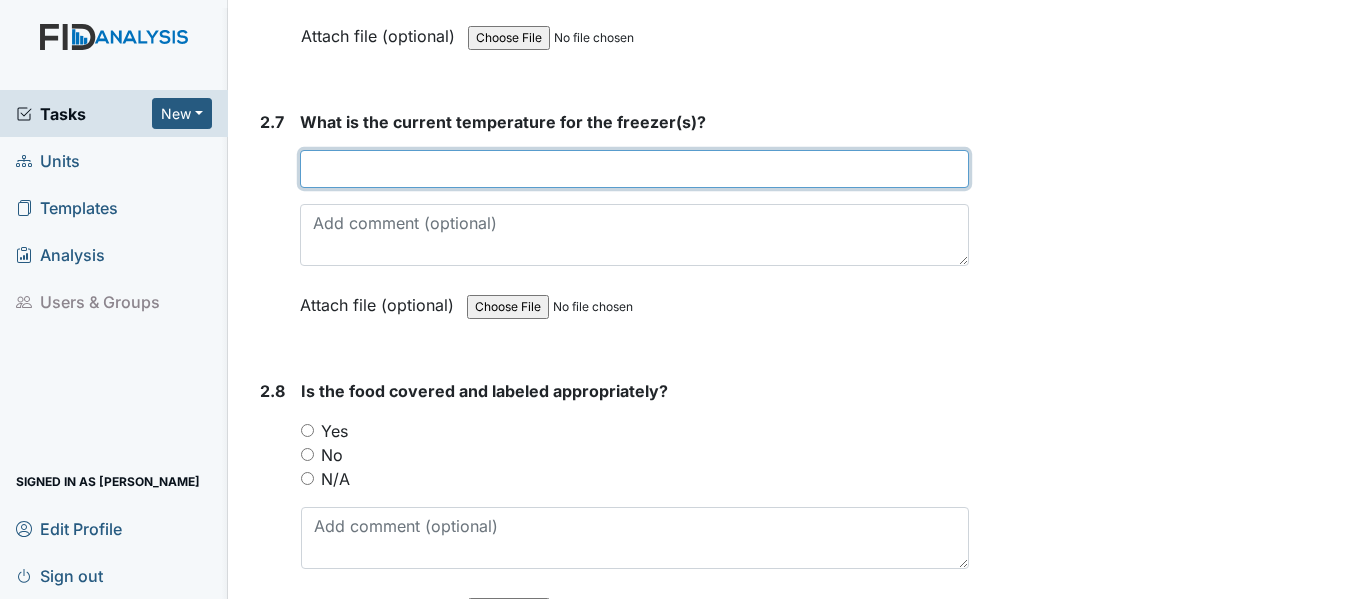 click at bounding box center [634, 169] 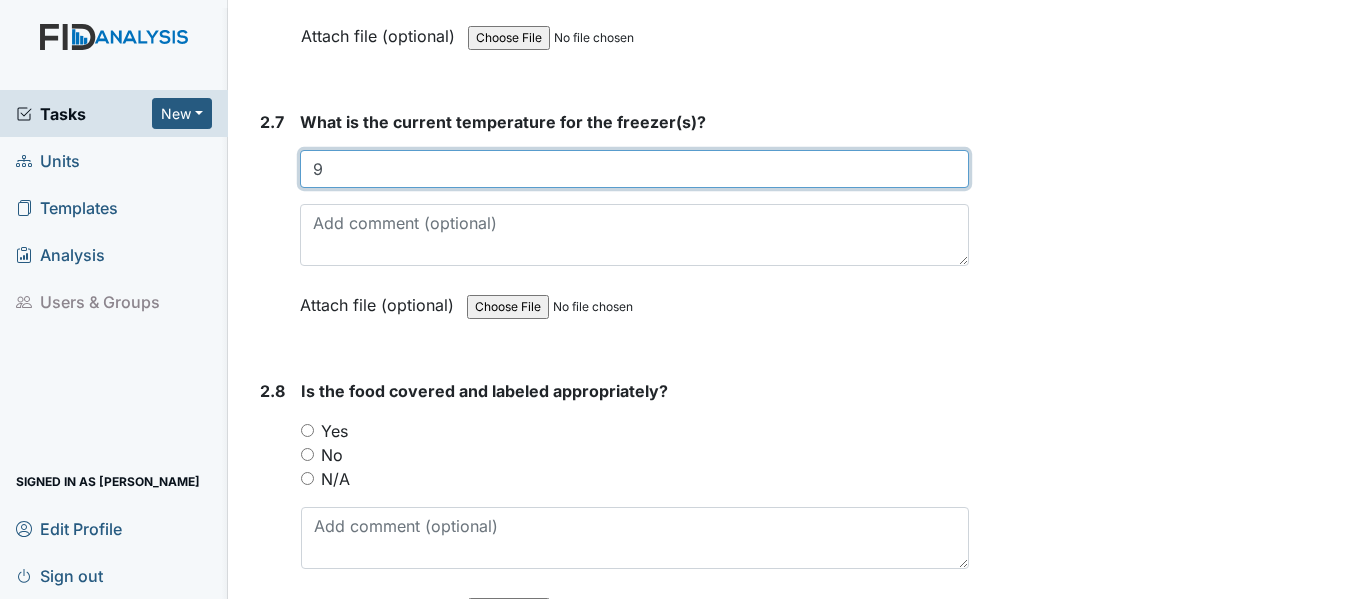 type on "9" 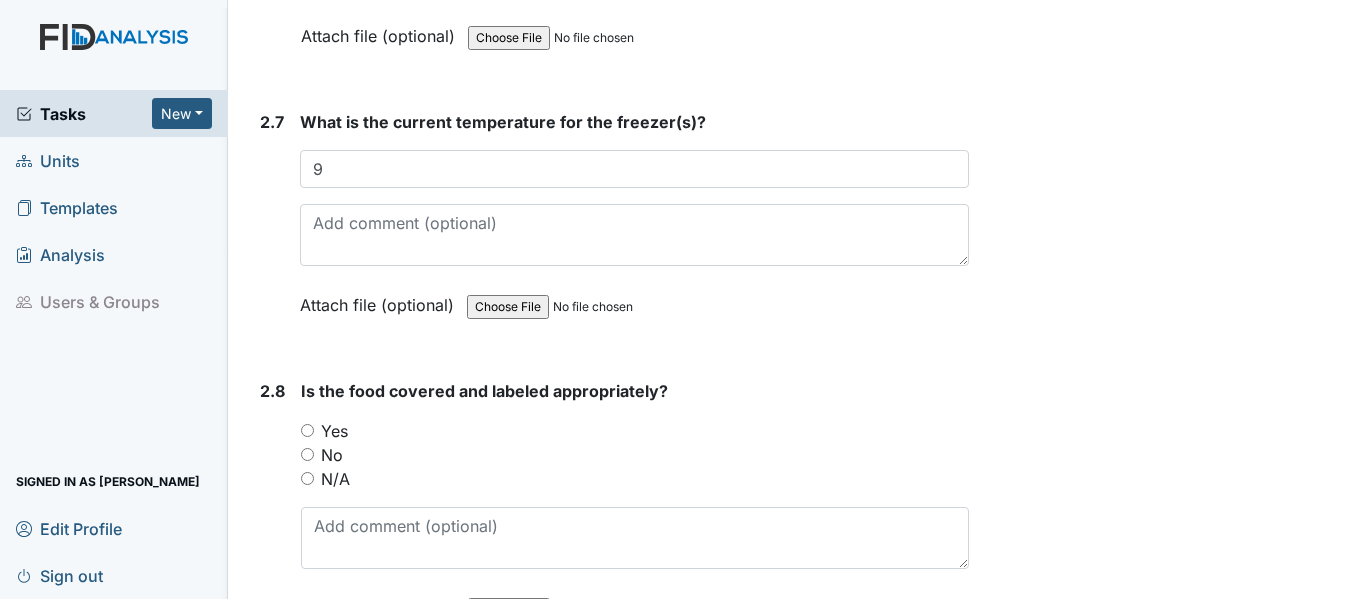drag, startPoint x: 311, startPoint y: 480, endPoint x: 374, endPoint y: 509, distance: 69.354164 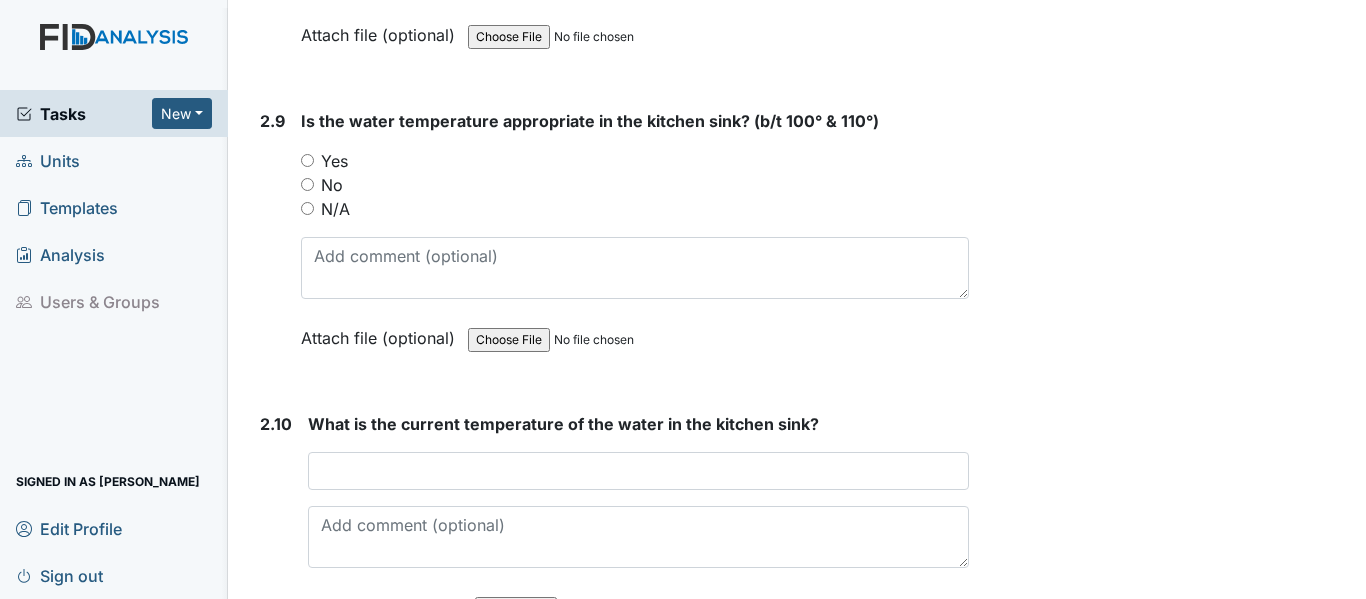 scroll, scrollTop: 4133, scrollLeft: 0, axis: vertical 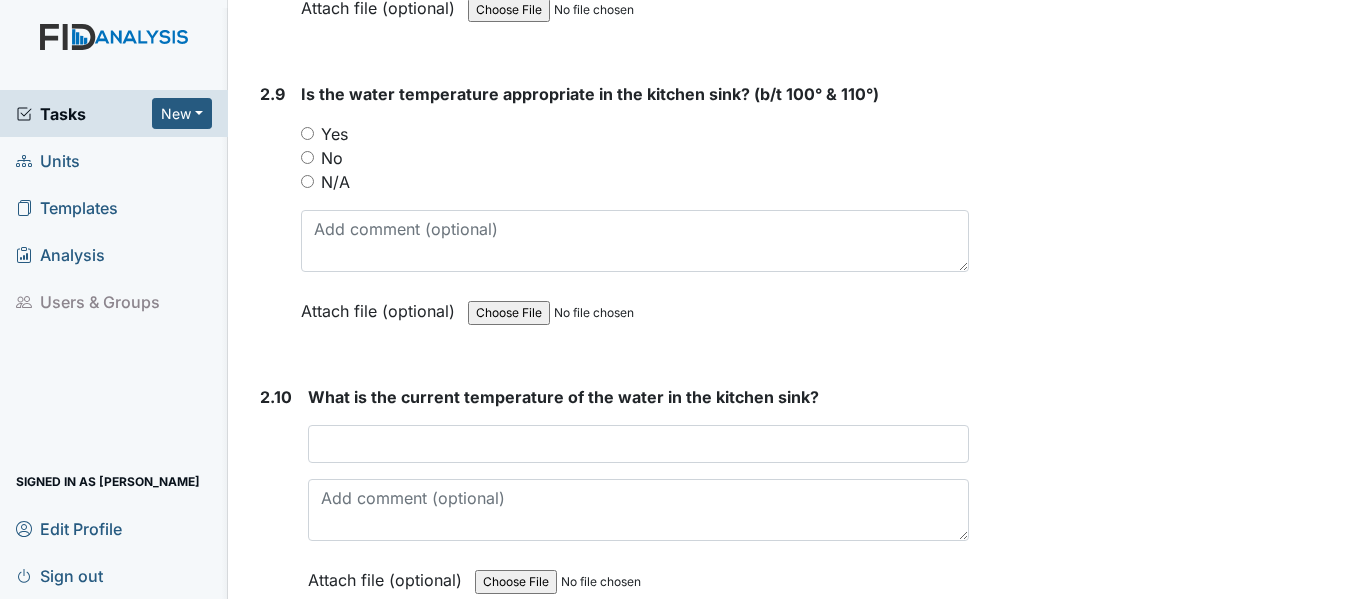 click on "No" at bounding box center [307, 157] 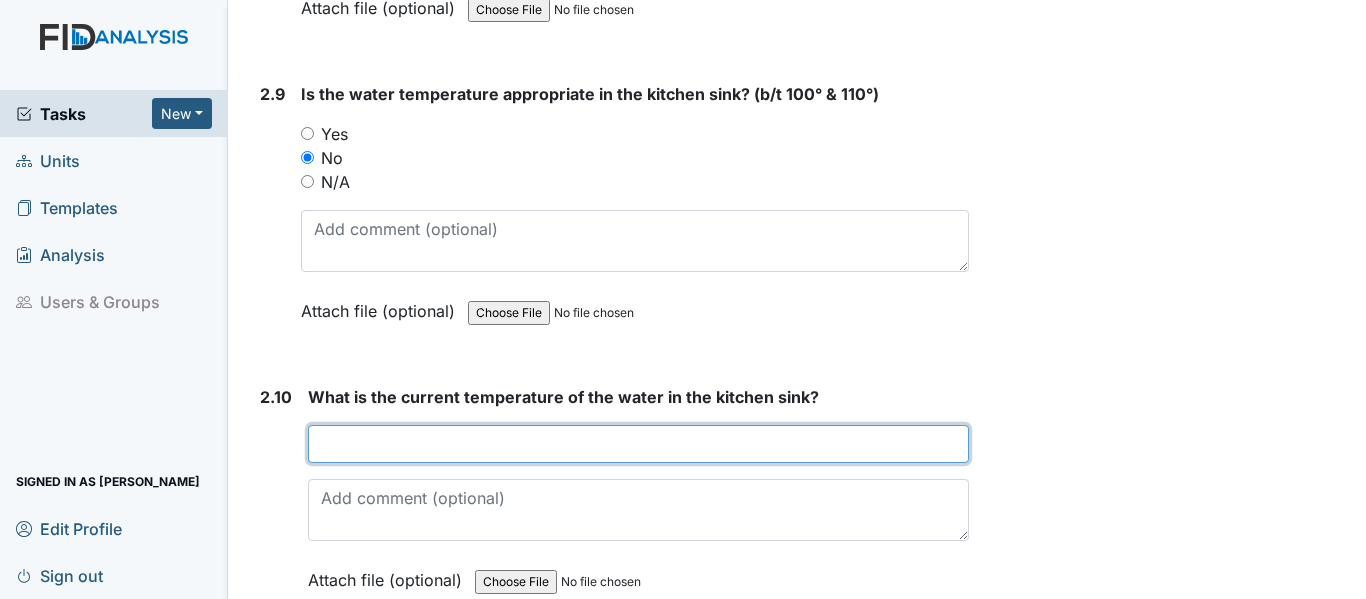 click at bounding box center [638, 444] 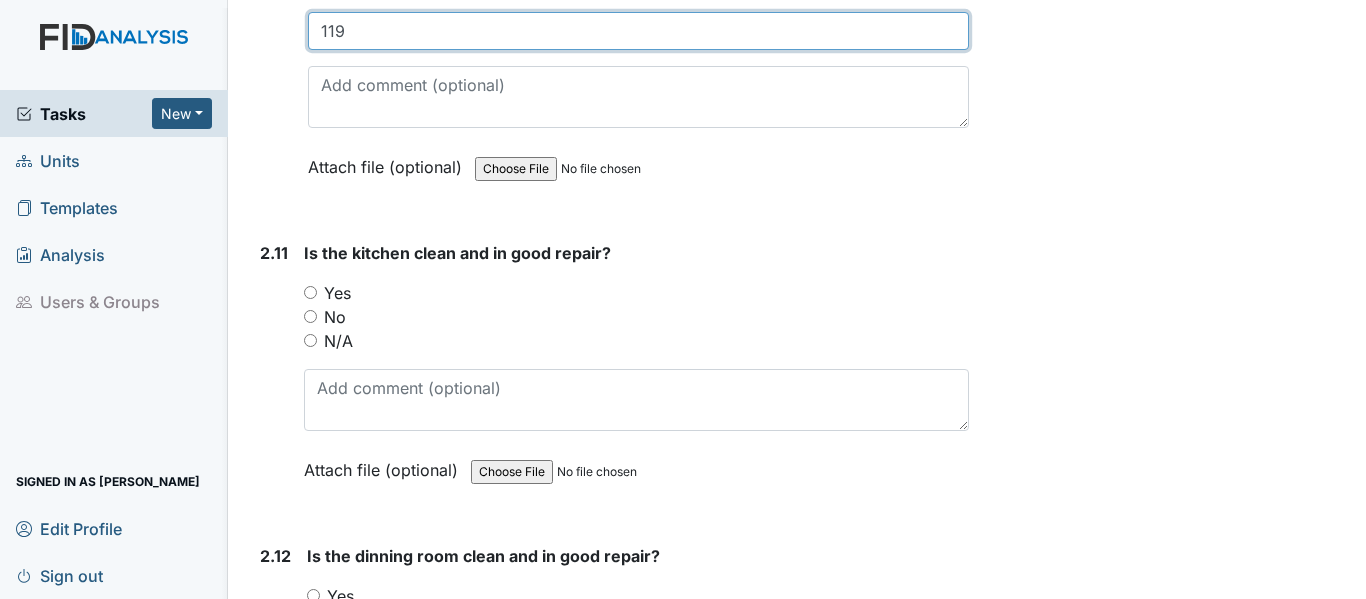 scroll, scrollTop: 4719, scrollLeft: 0, axis: vertical 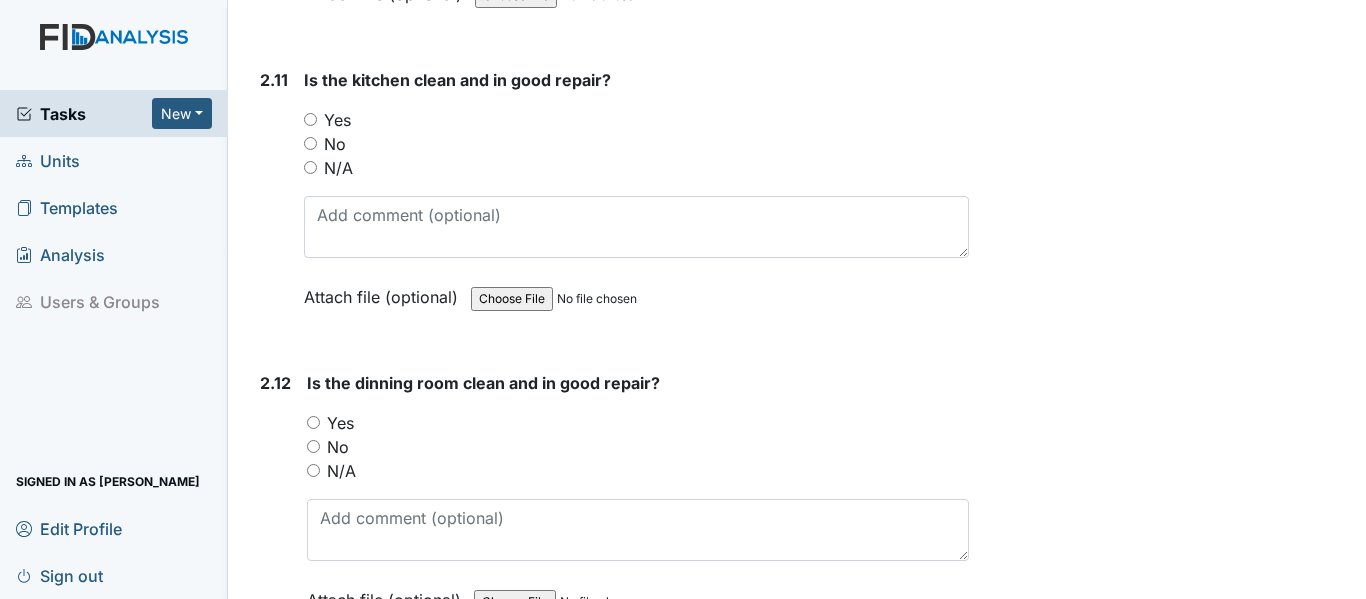 type on "119" 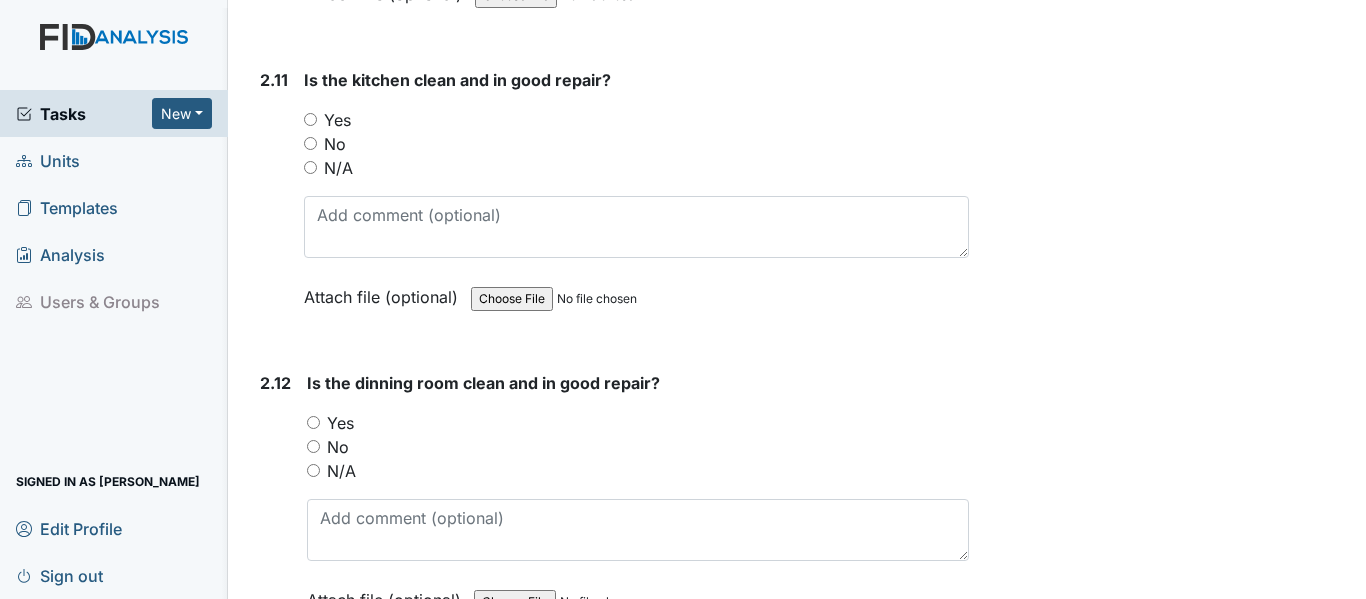 click on "Yes" at bounding box center (310, 119) 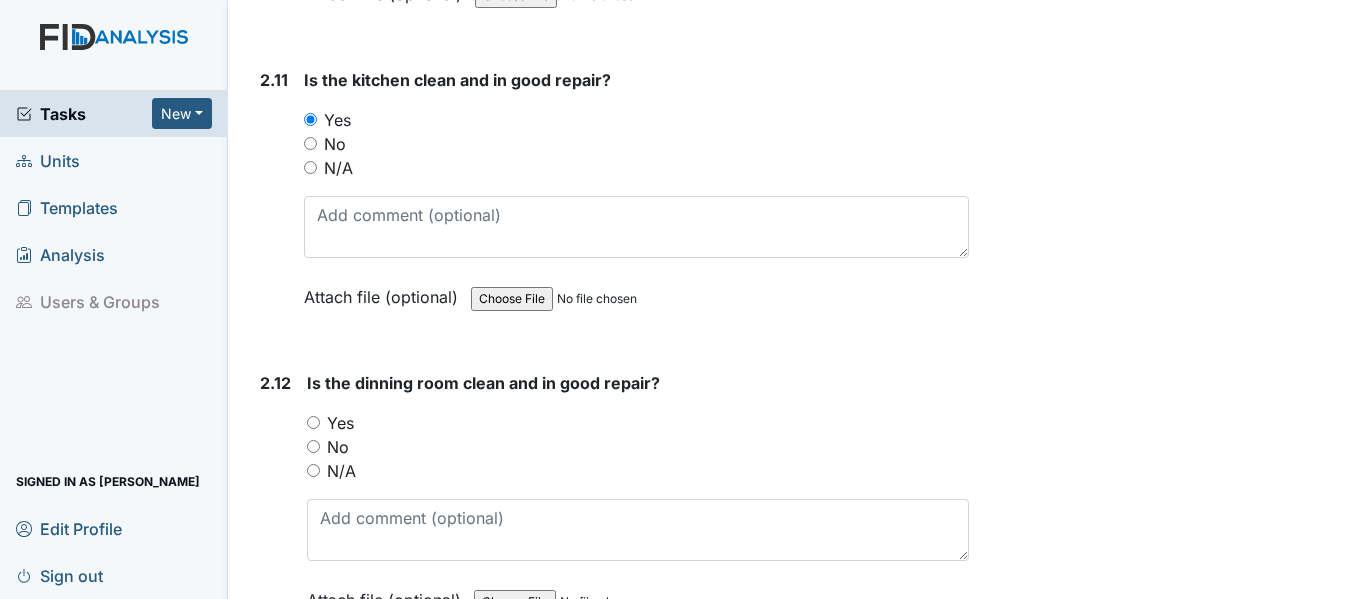 click on "Yes" at bounding box center [313, 422] 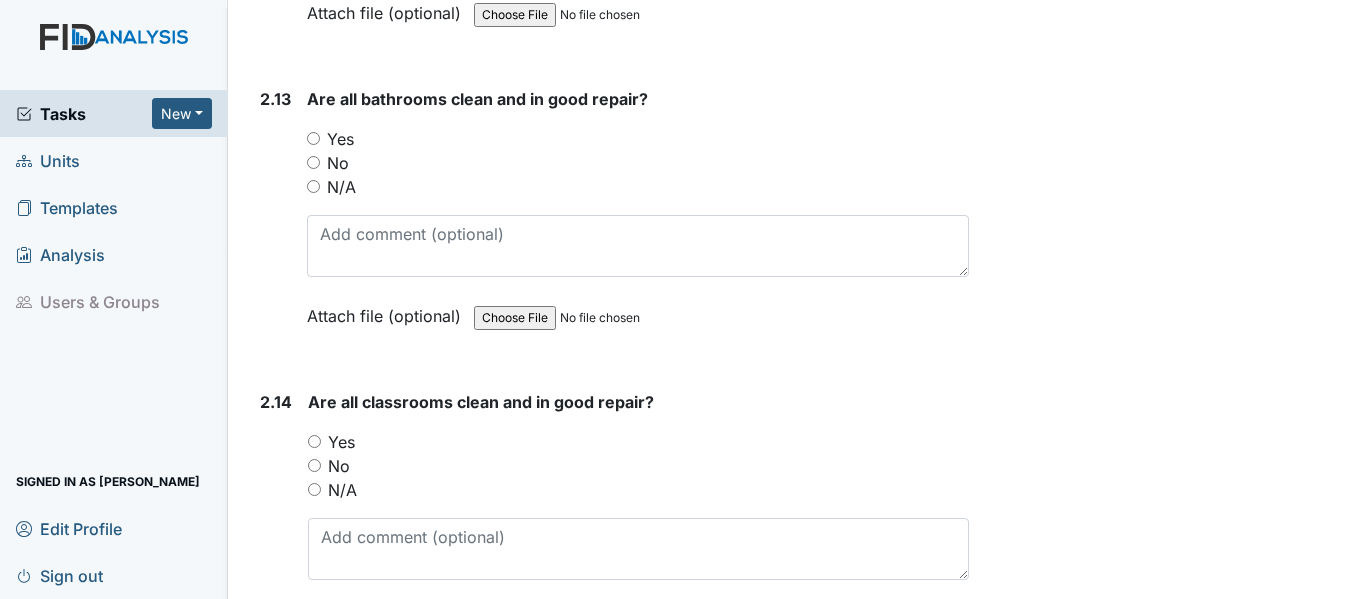 scroll, scrollTop: 5386, scrollLeft: 0, axis: vertical 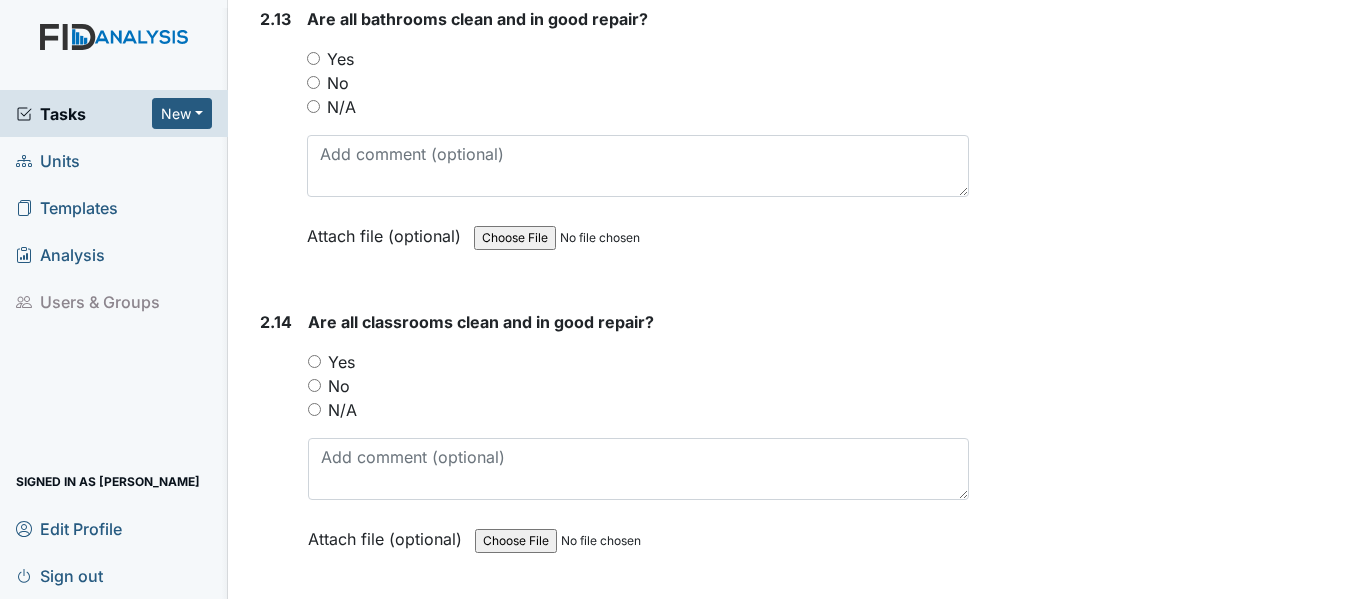 click on "Yes" at bounding box center [313, 58] 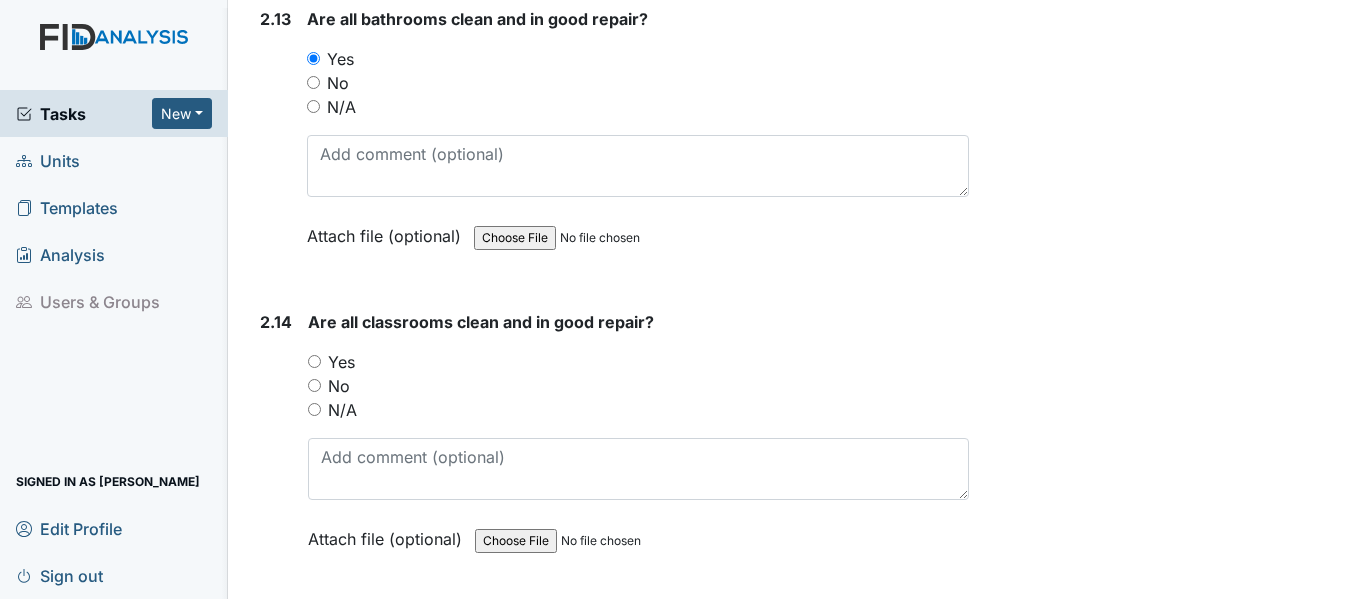click on "Yes" at bounding box center (314, 361) 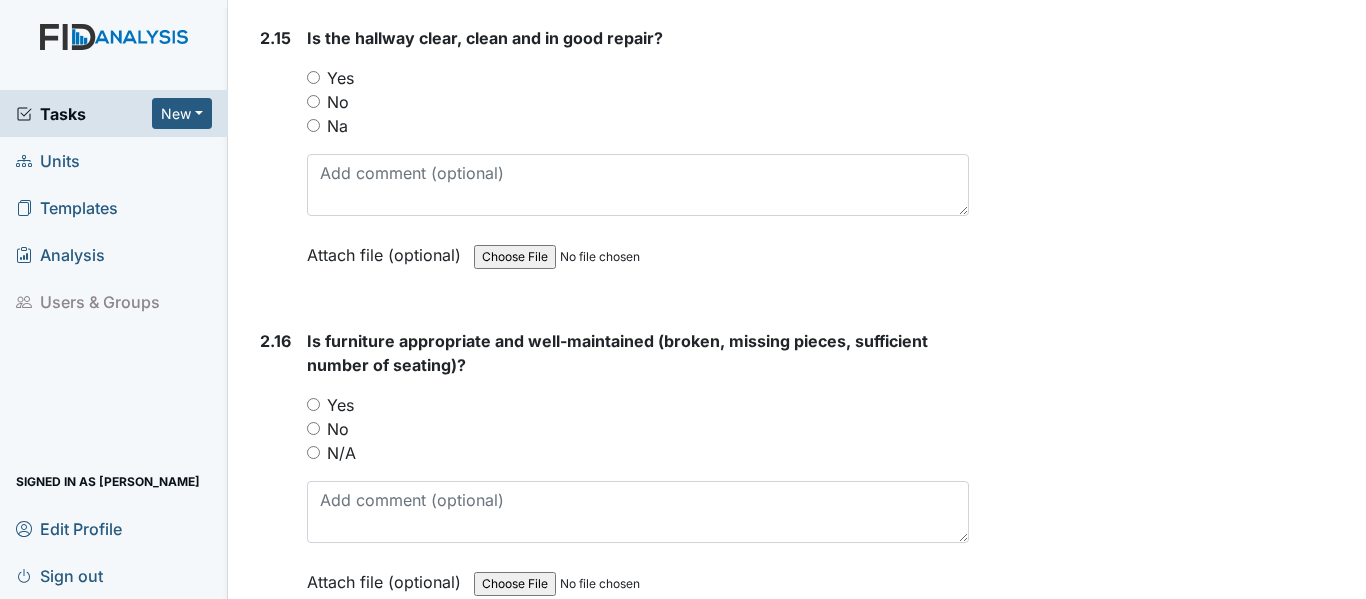 scroll, scrollTop: 5986, scrollLeft: 0, axis: vertical 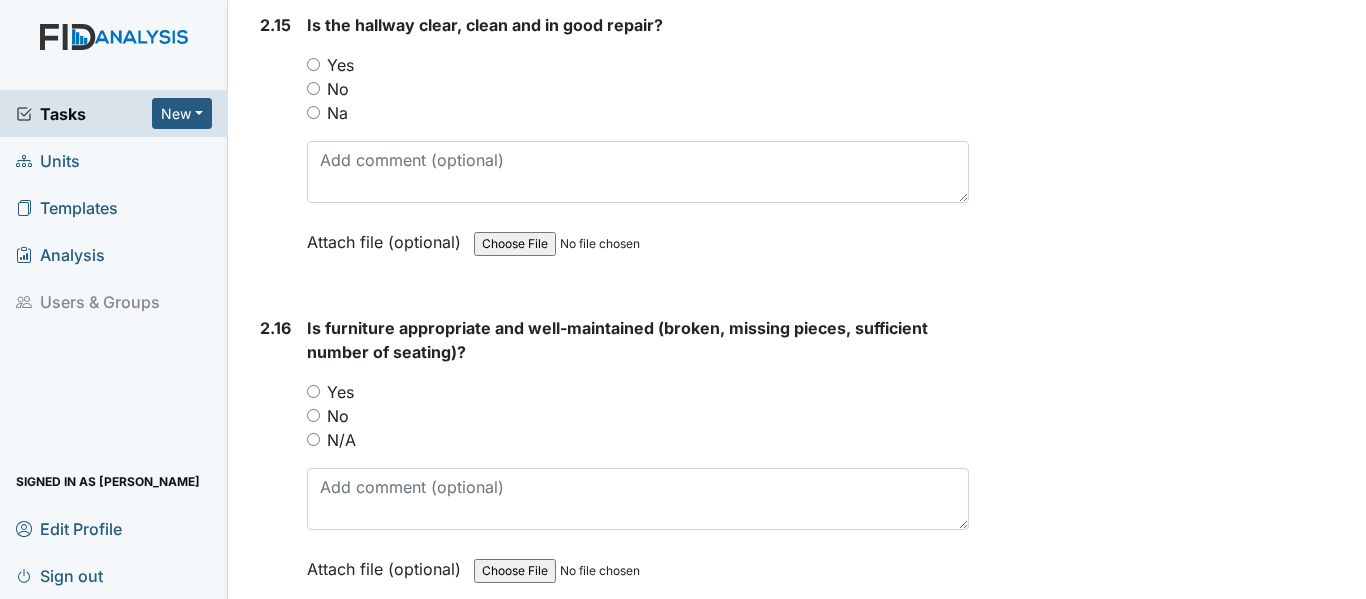 click on "Yes" at bounding box center (313, 64) 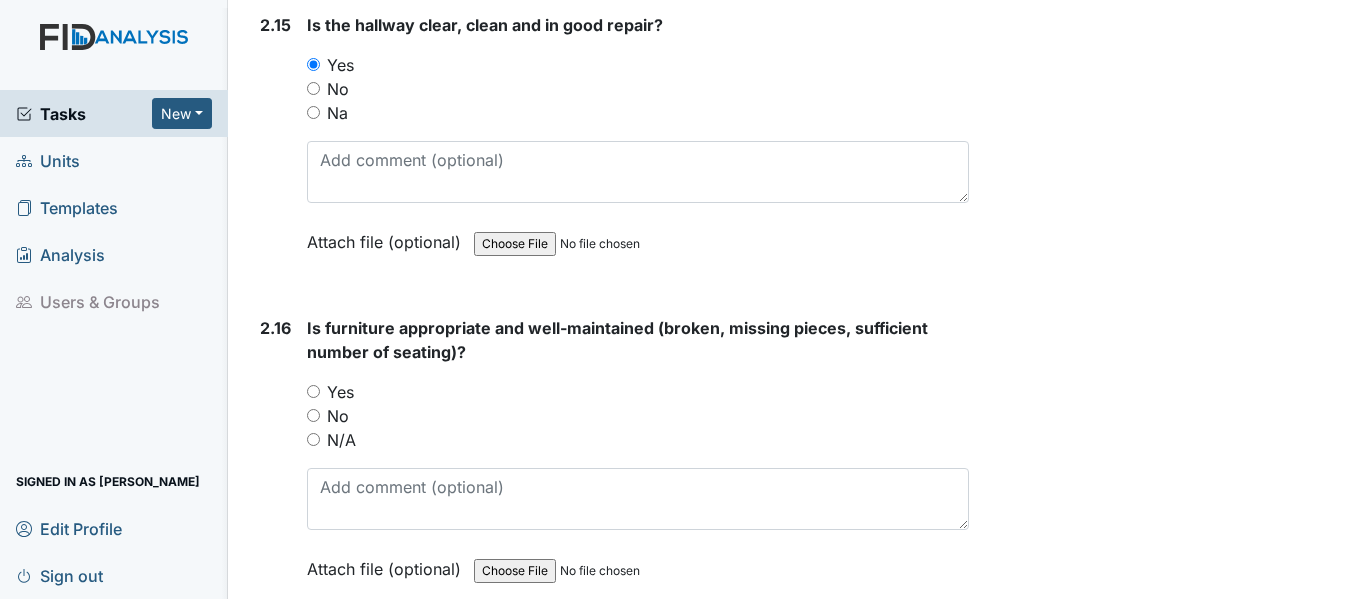 click on "Yes" at bounding box center [313, 391] 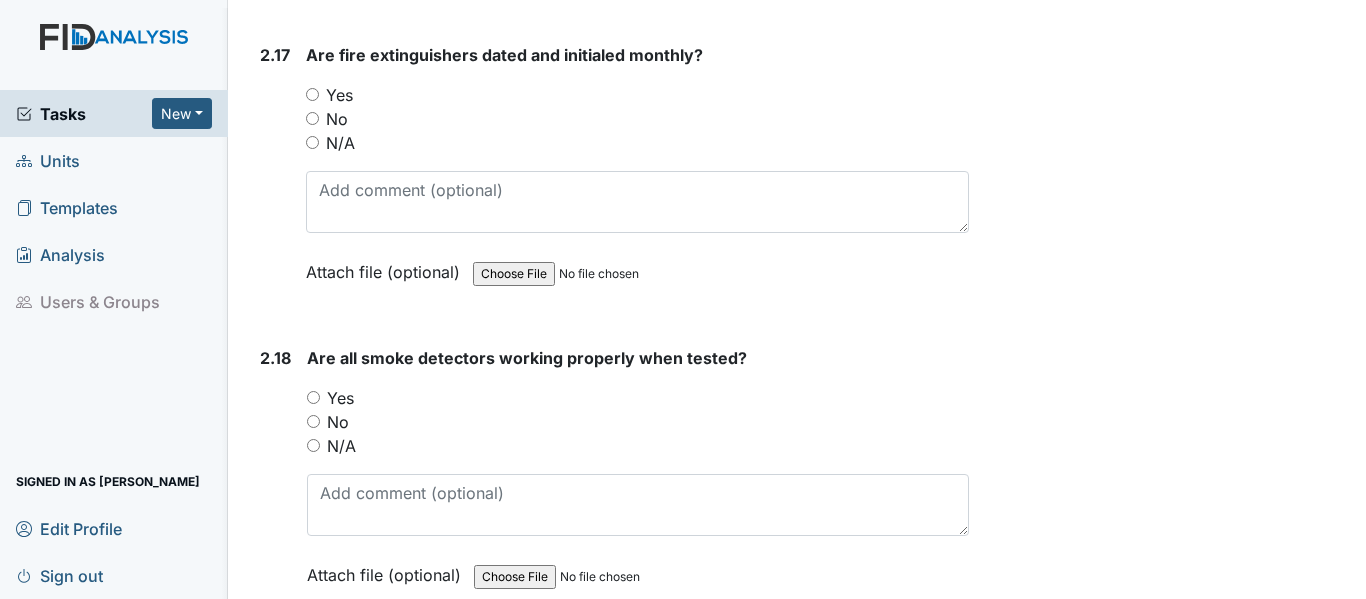 scroll, scrollTop: 6626, scrollLeft: 0, axis: vertical 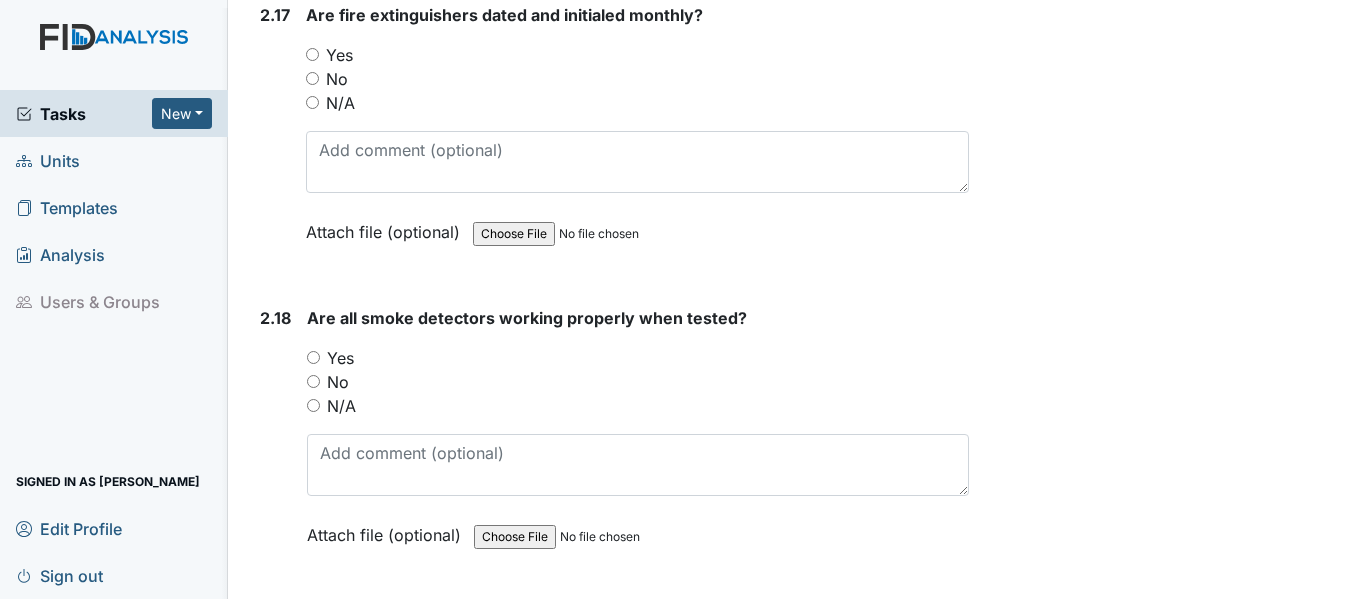 click on "Yes" at bounding box center (312, 54) 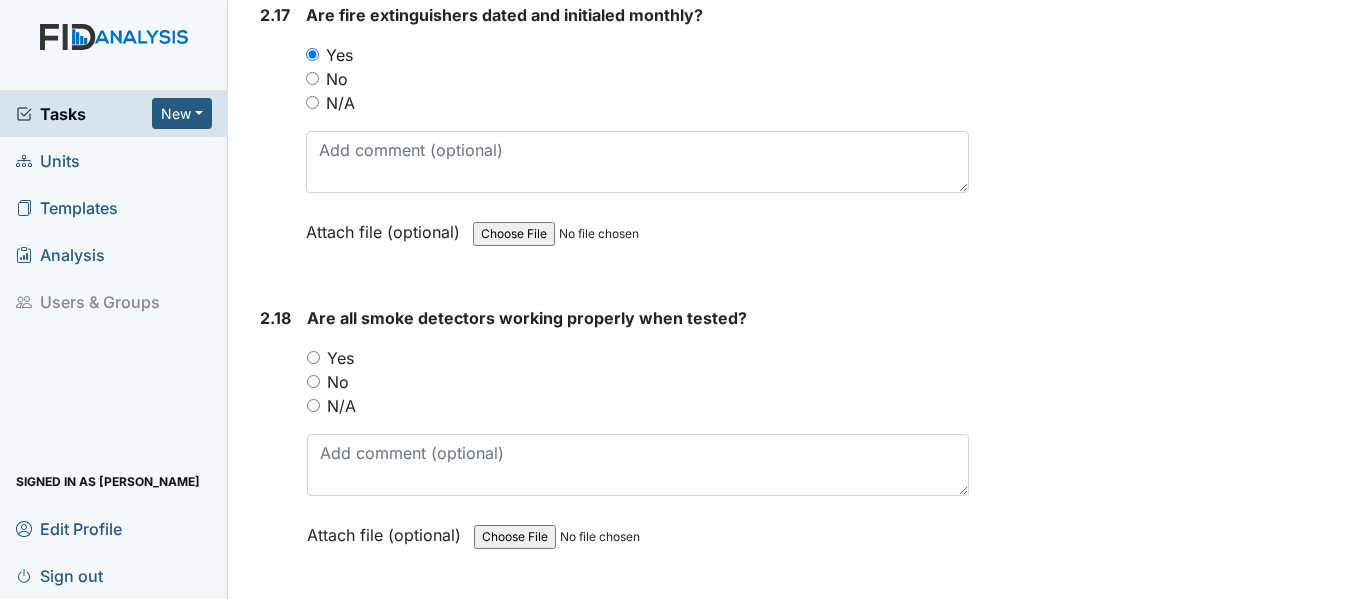 click on "N/A" at bounding box center [313, 405] 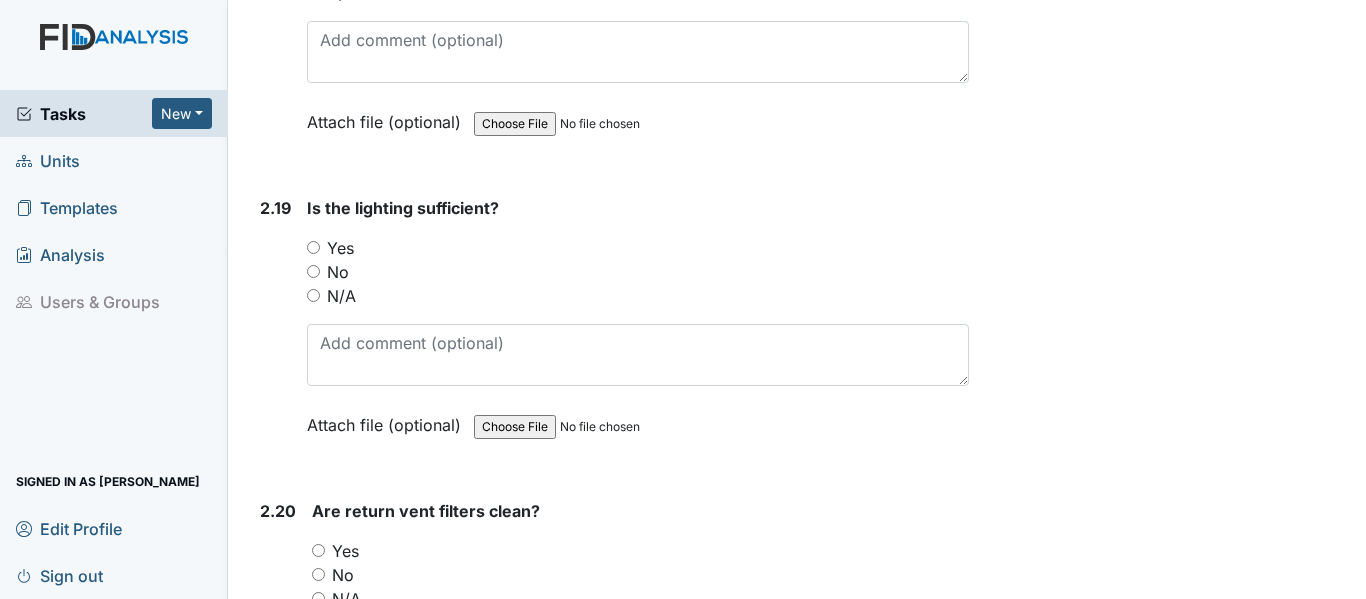 scroll, scrollTop: 7159, scrollLeft: 0, axis: vertical 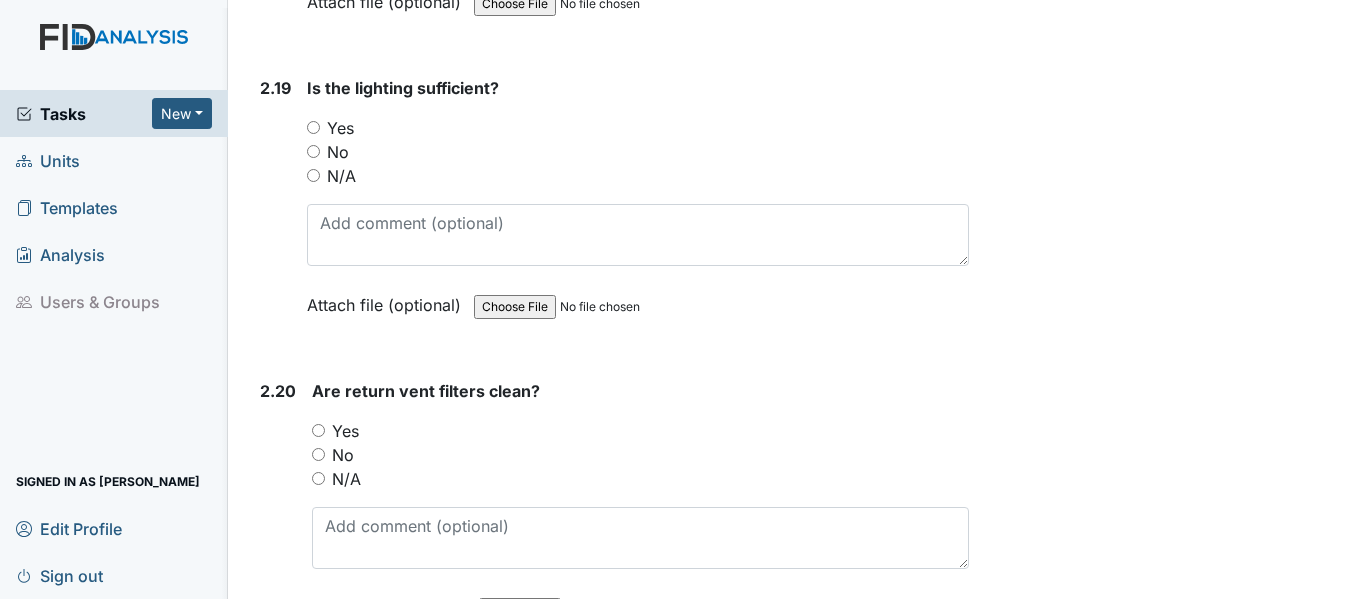 click on "Yes" at bounding box center (313, 127) 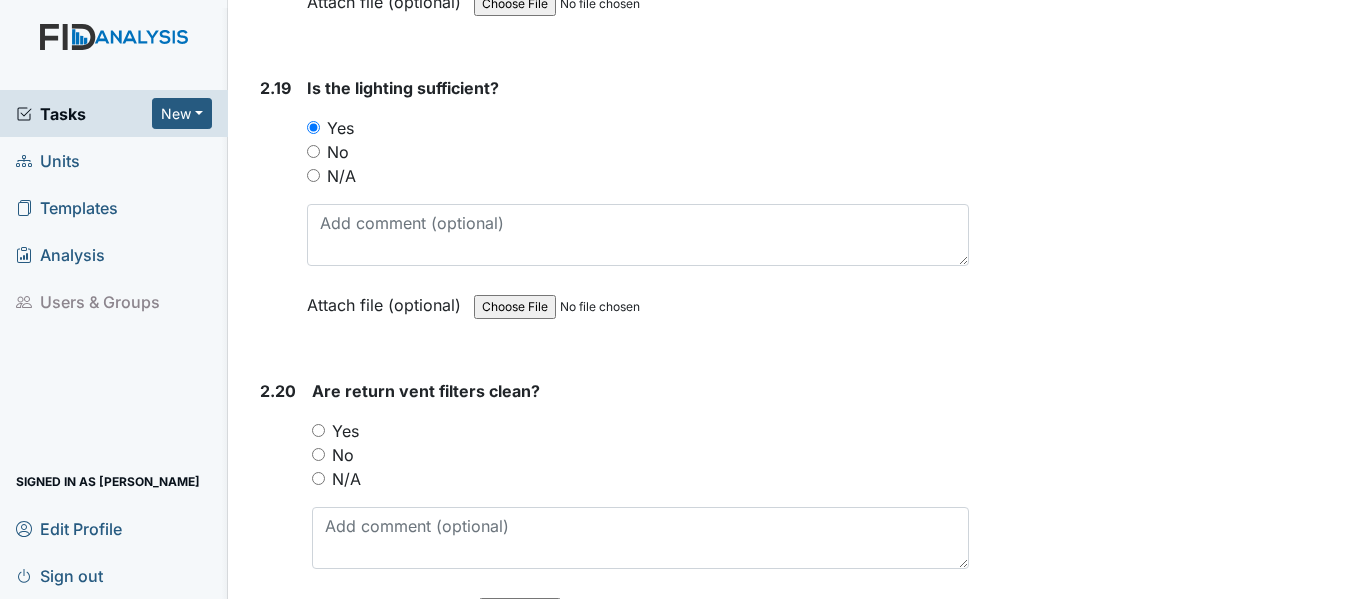 click on "Yes" at bounding box center [318, 430] 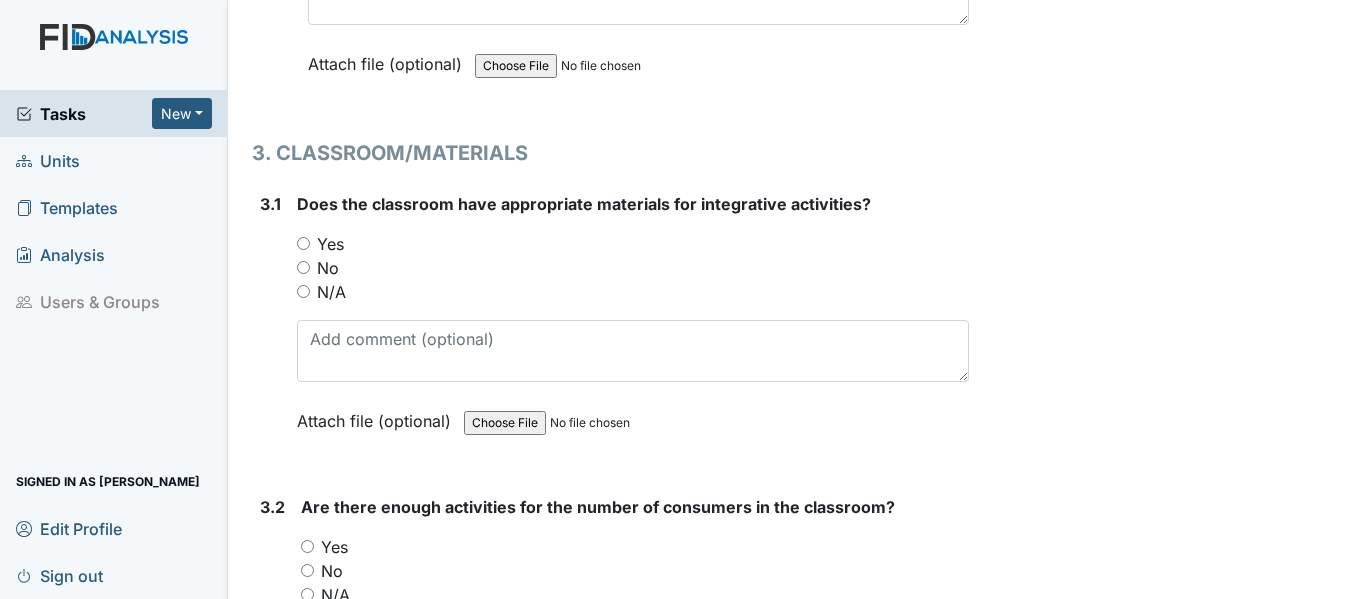 scroll, scrollTop: 8066, scrollLeft: 0, axis: vertical 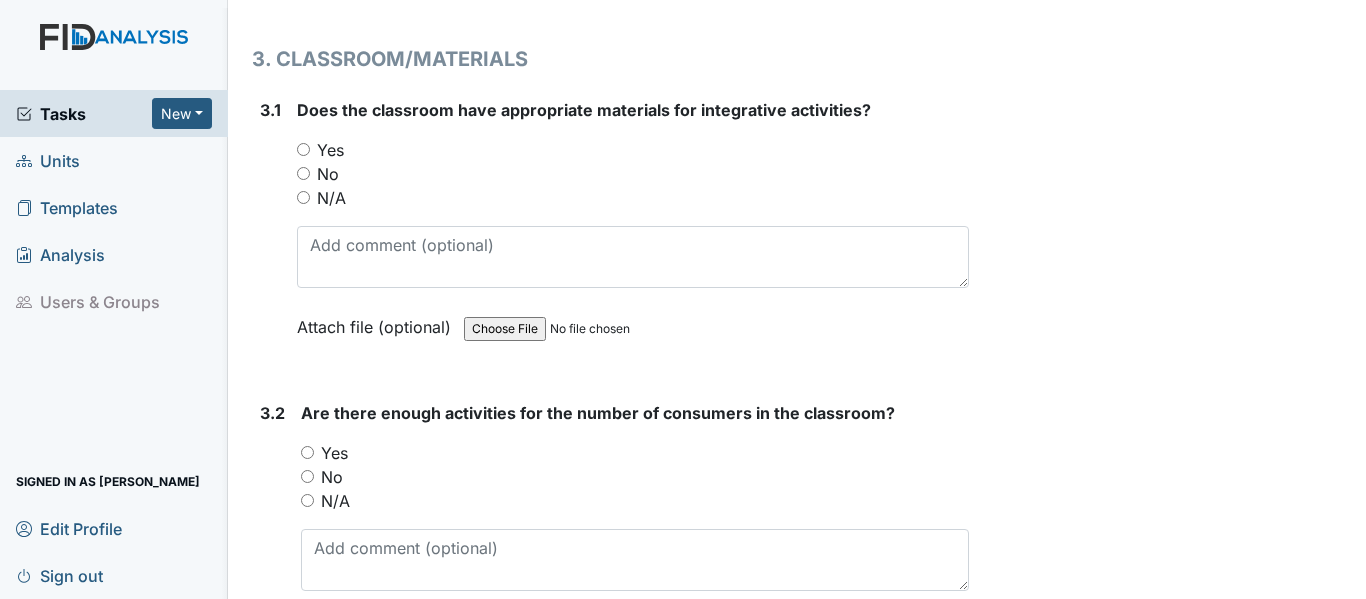click on "Yes" at bounding box center (303, 149) 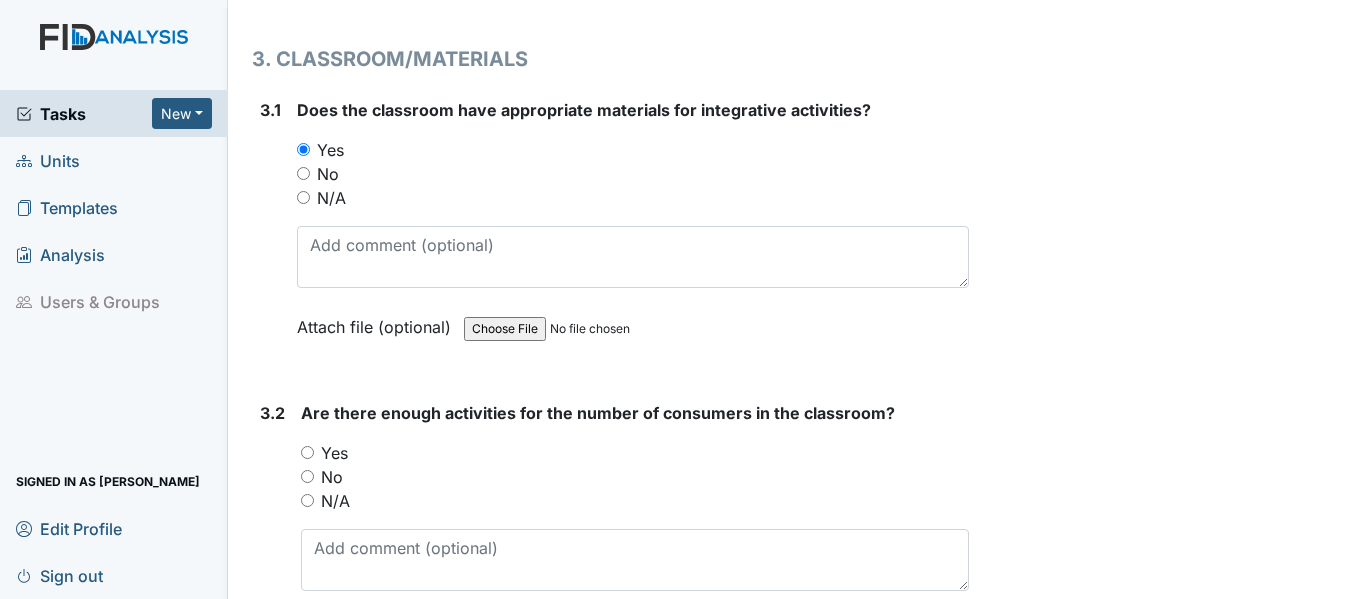 click on "Yes" at bounding box center (307, 452) 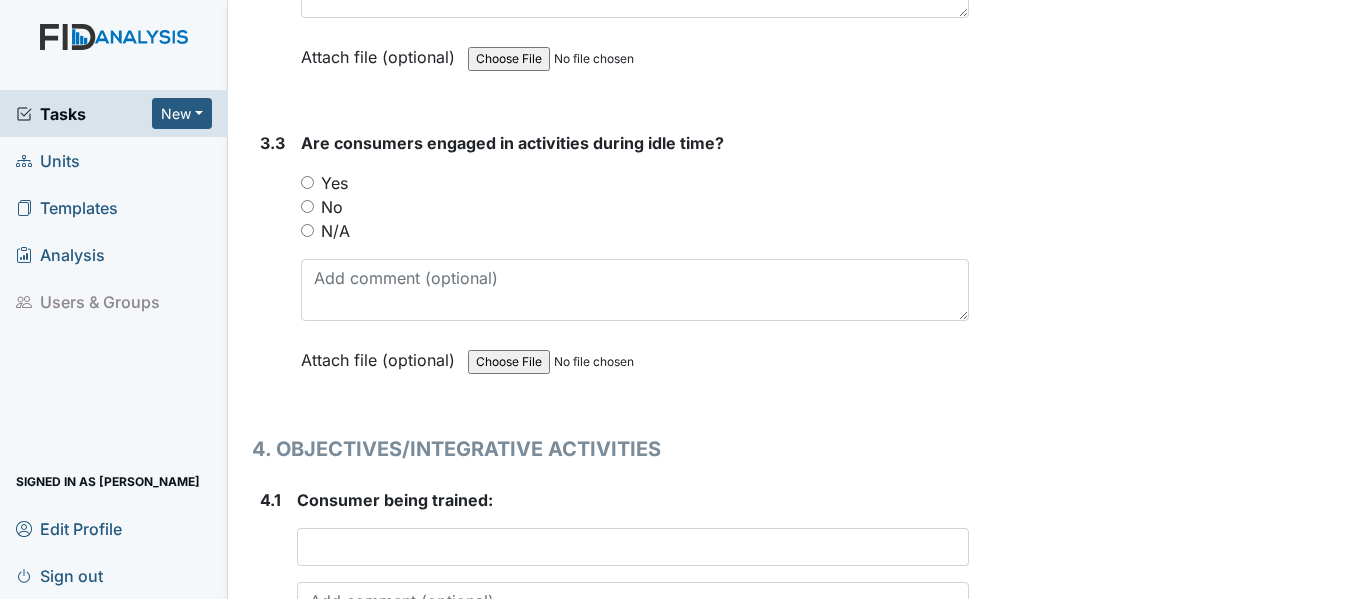 scroll, scrollTop: 8759, scrollLeft: 0, axis: vertical 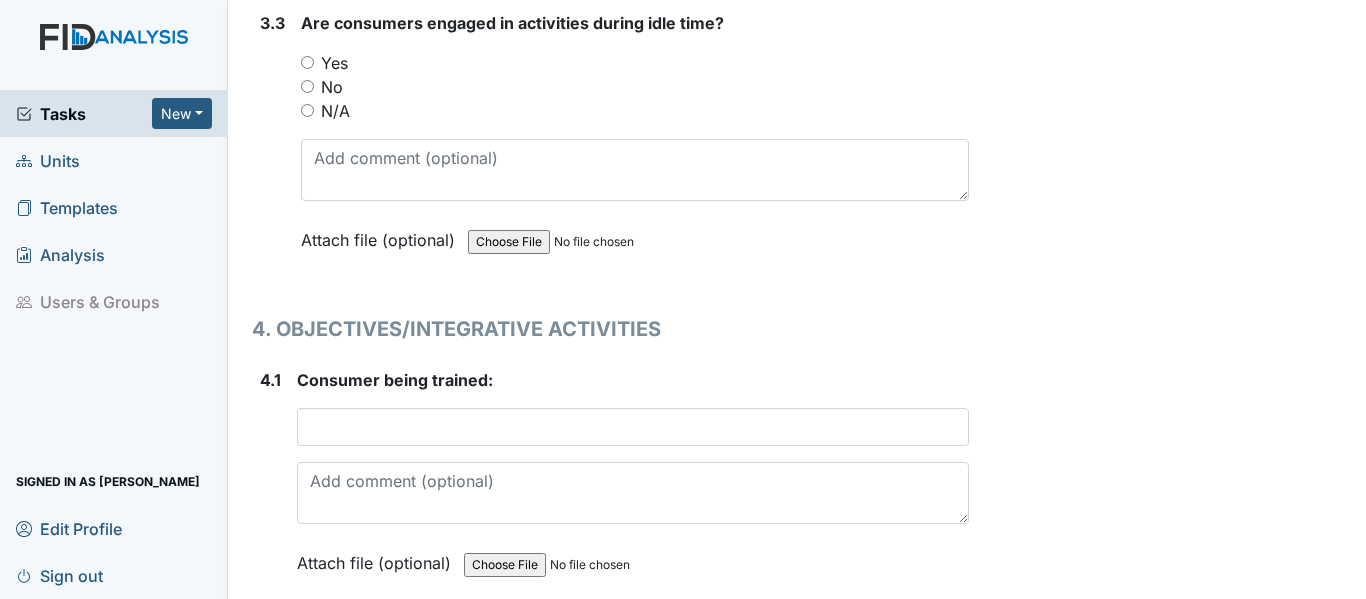 click on "Yes" at bounding box center (307, 62) 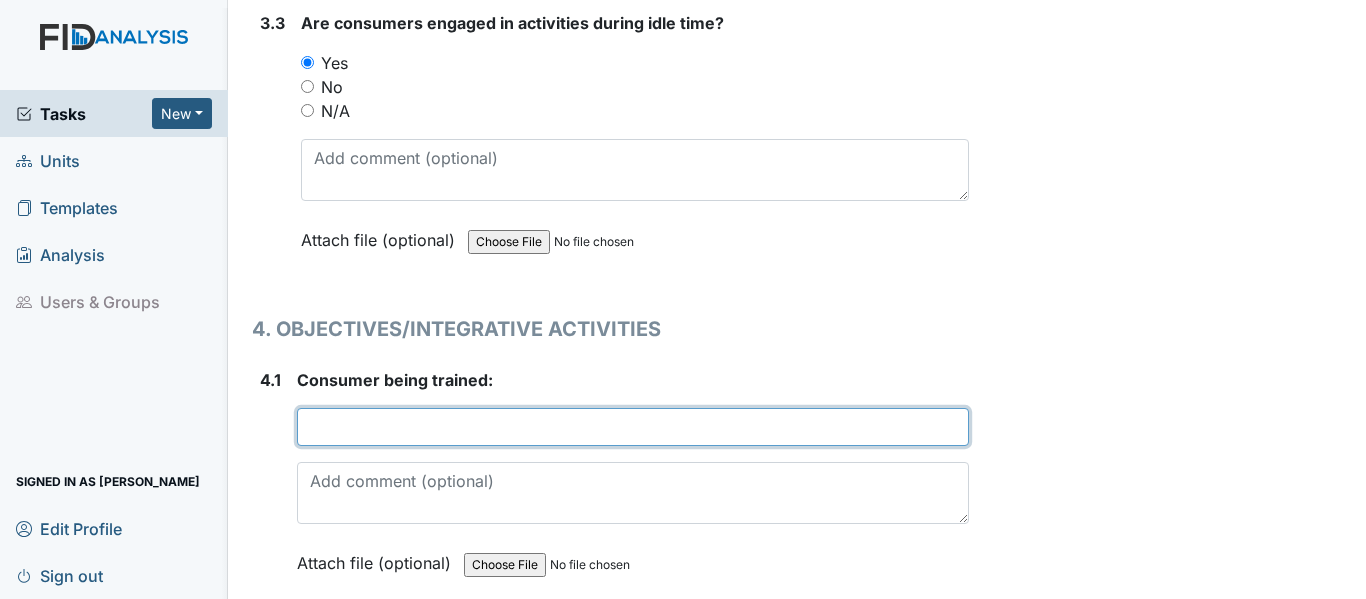 click at bounding box center (633, 427) 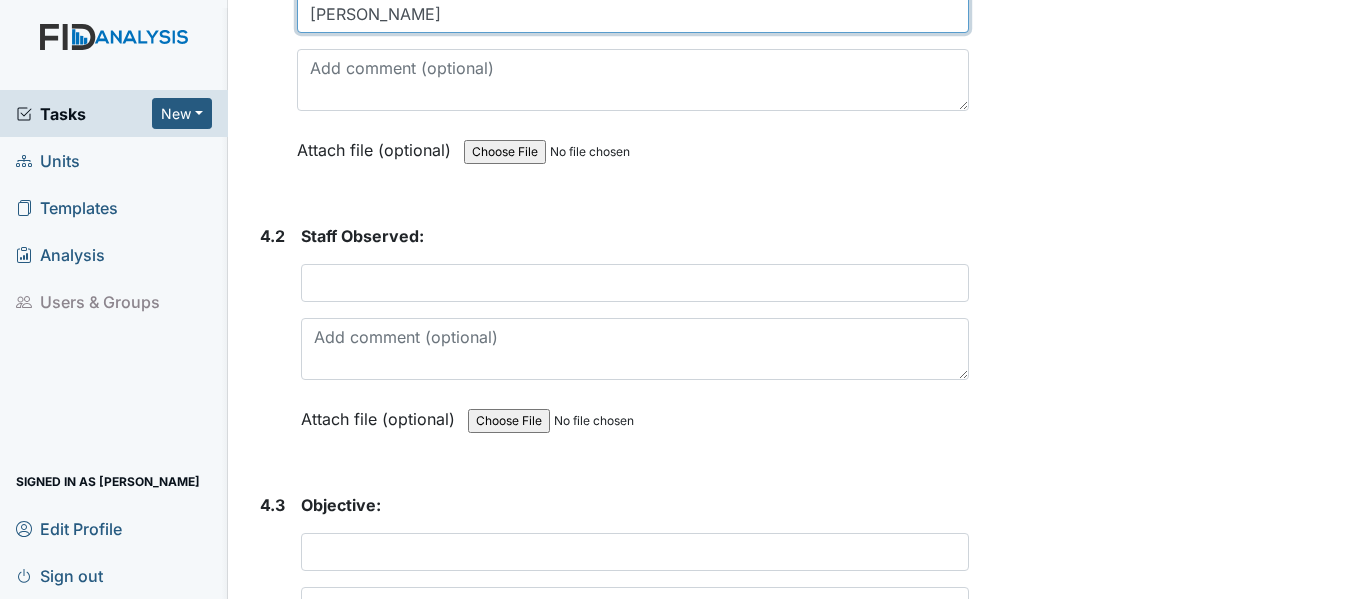 scroll, scrollTop: 9265, scrollLeft: 0, axis: vertical 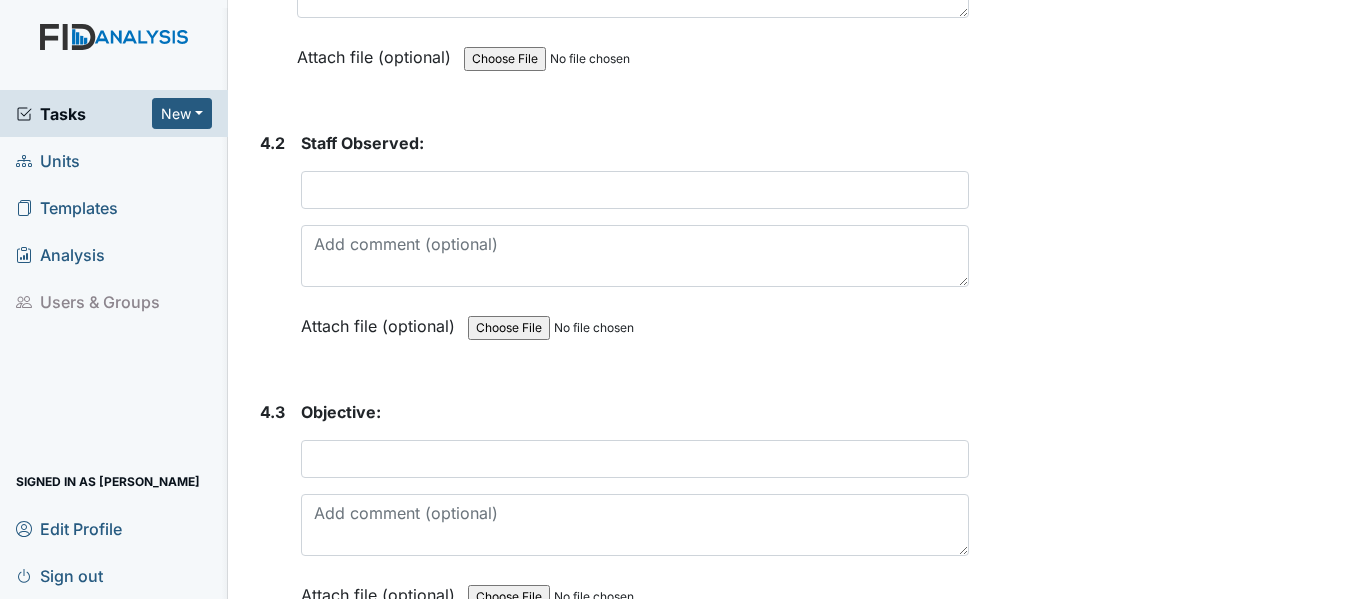 type on "[PERSON_NAME]" 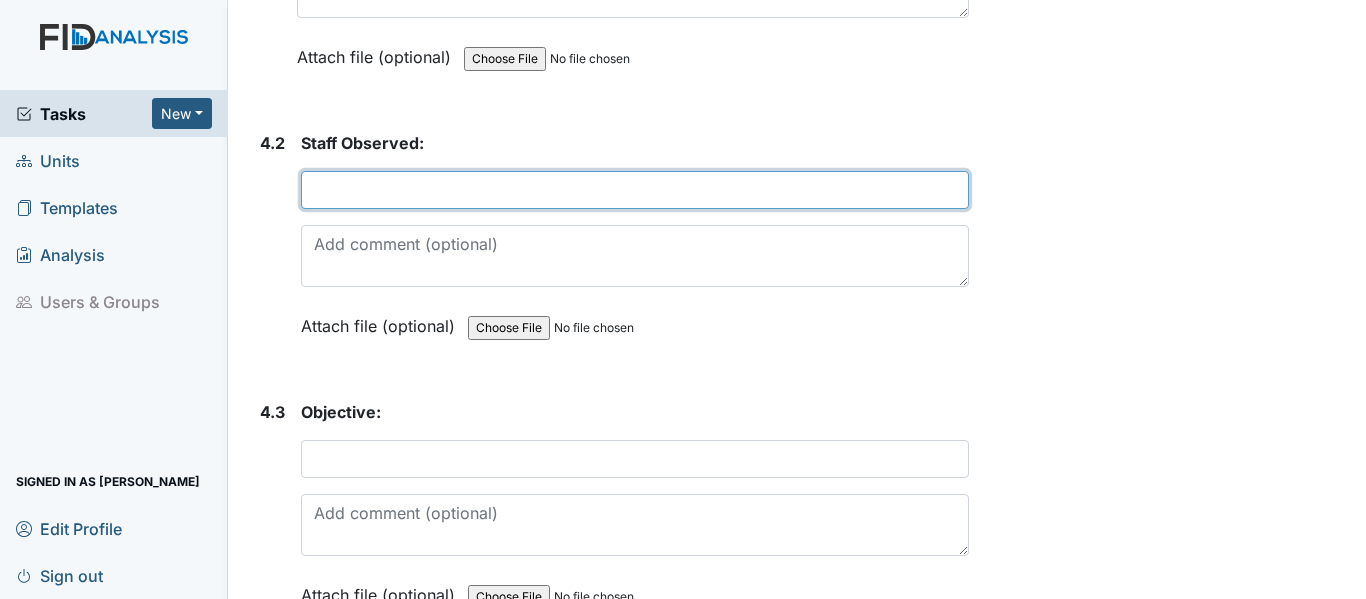 click at bounding box center (635, 190) 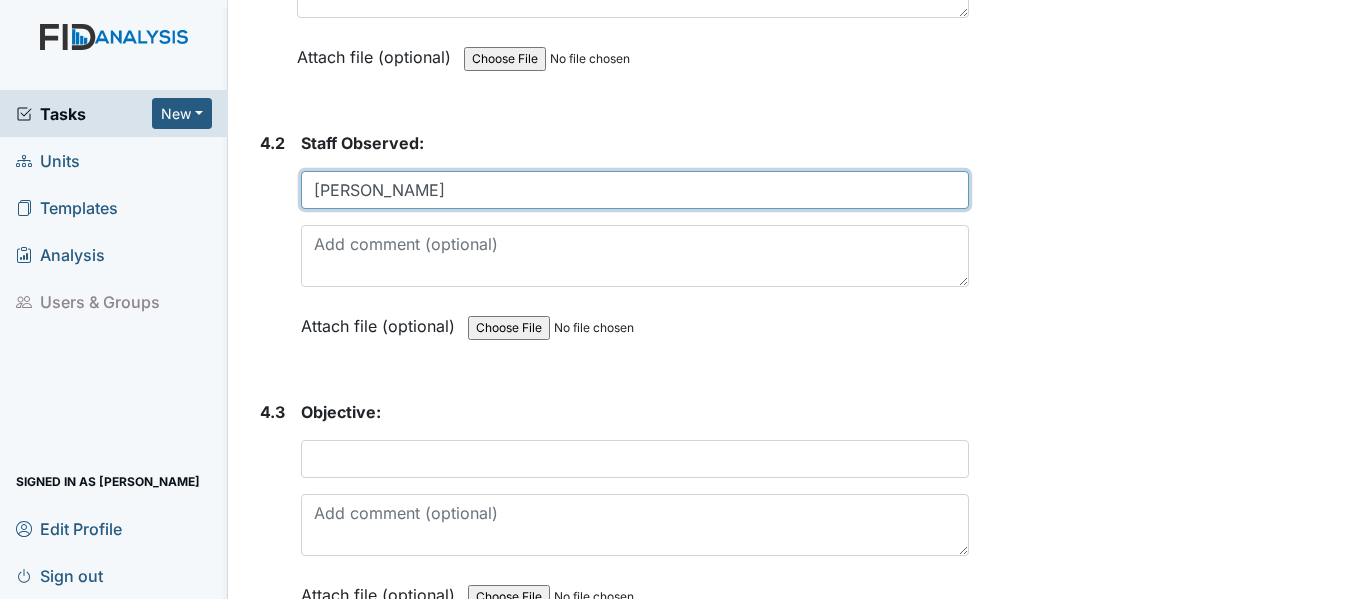 type on "[PERSON_NAME]" 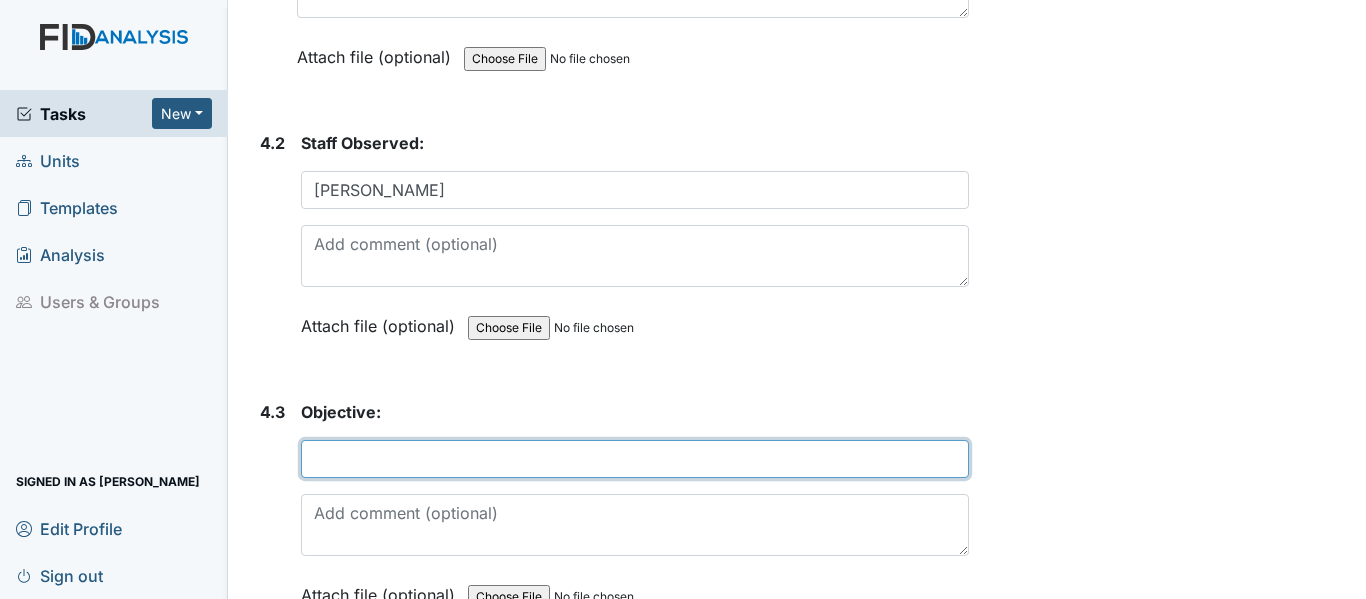 click at bounding box center (635, 459) 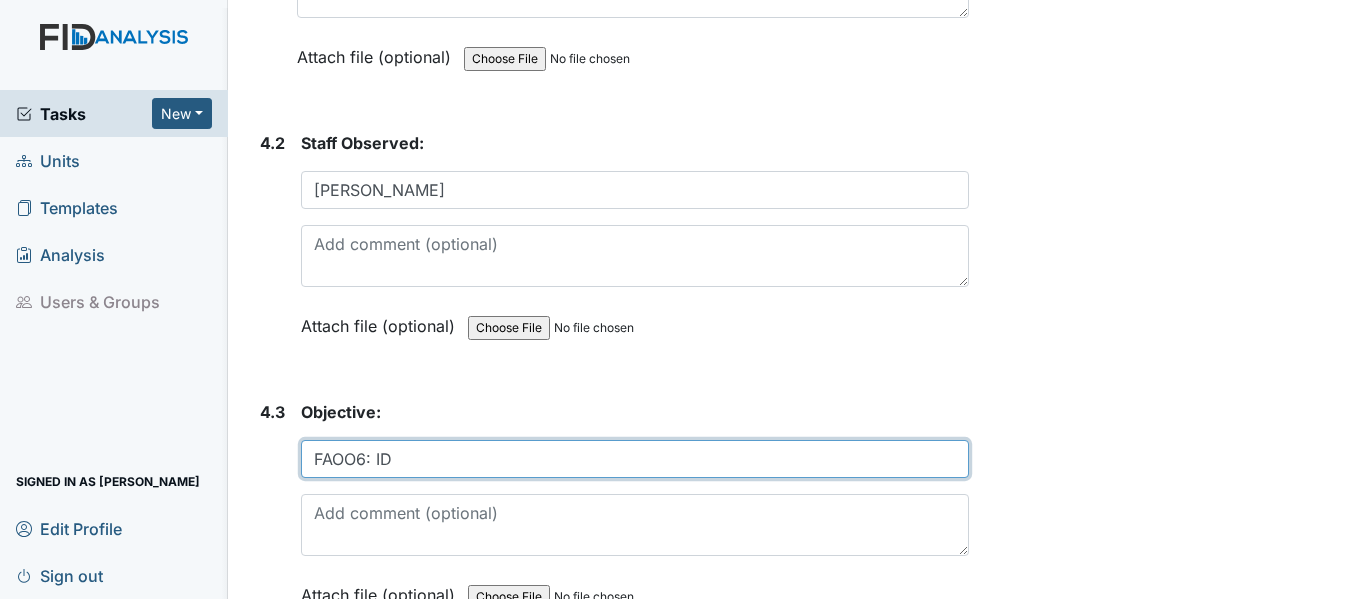 click on "FAOO6: ID" at bounding box center [635, 459] 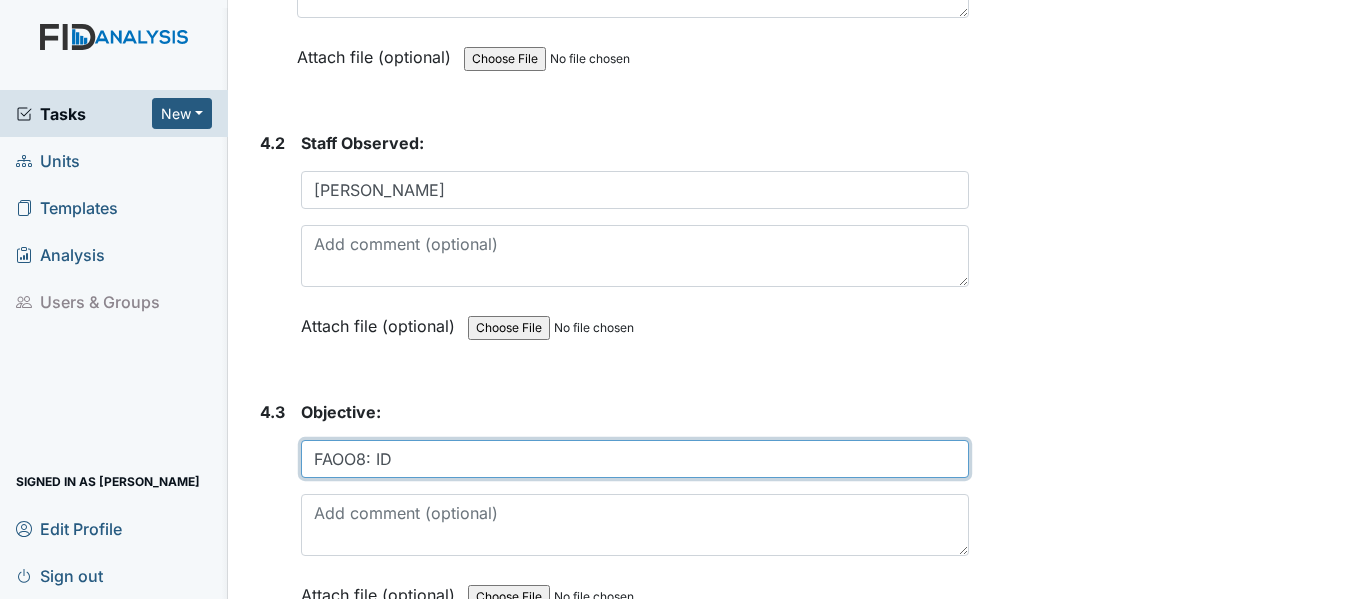 drag, startPoint x: 443, startPoint y: 503, endPoint x: 377, endPoint y: 517, distance: 67.46851 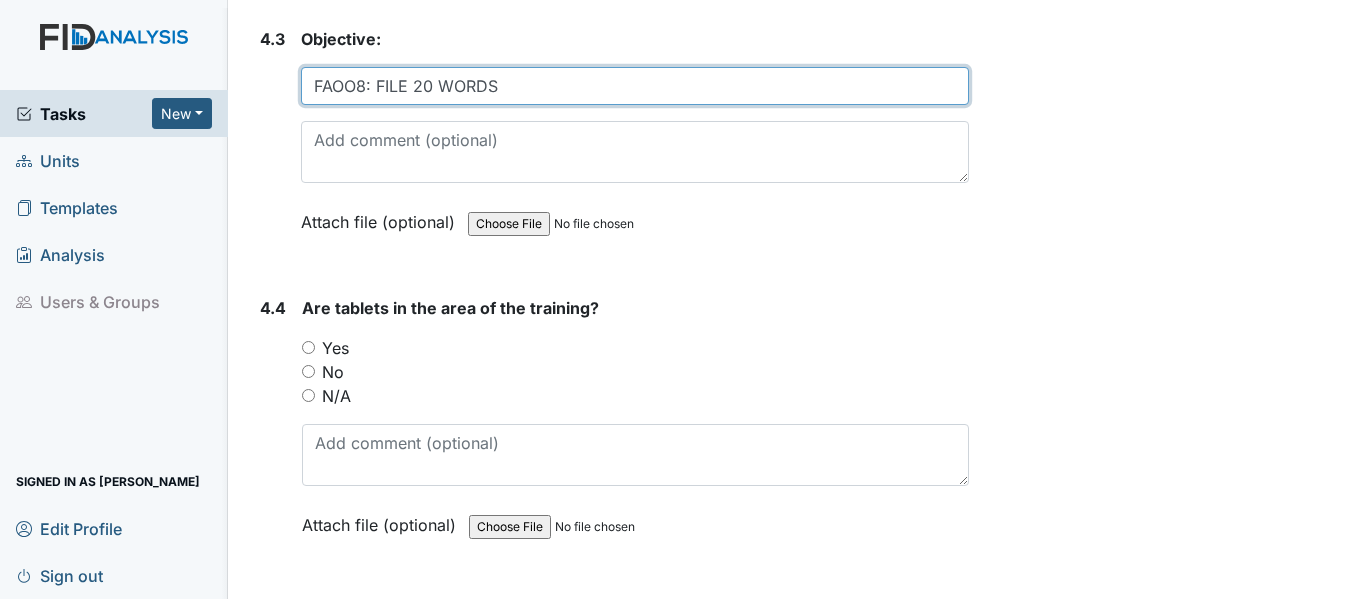 scroll, scrollTop: 9825, scrollLeft: 0, axis: vertical 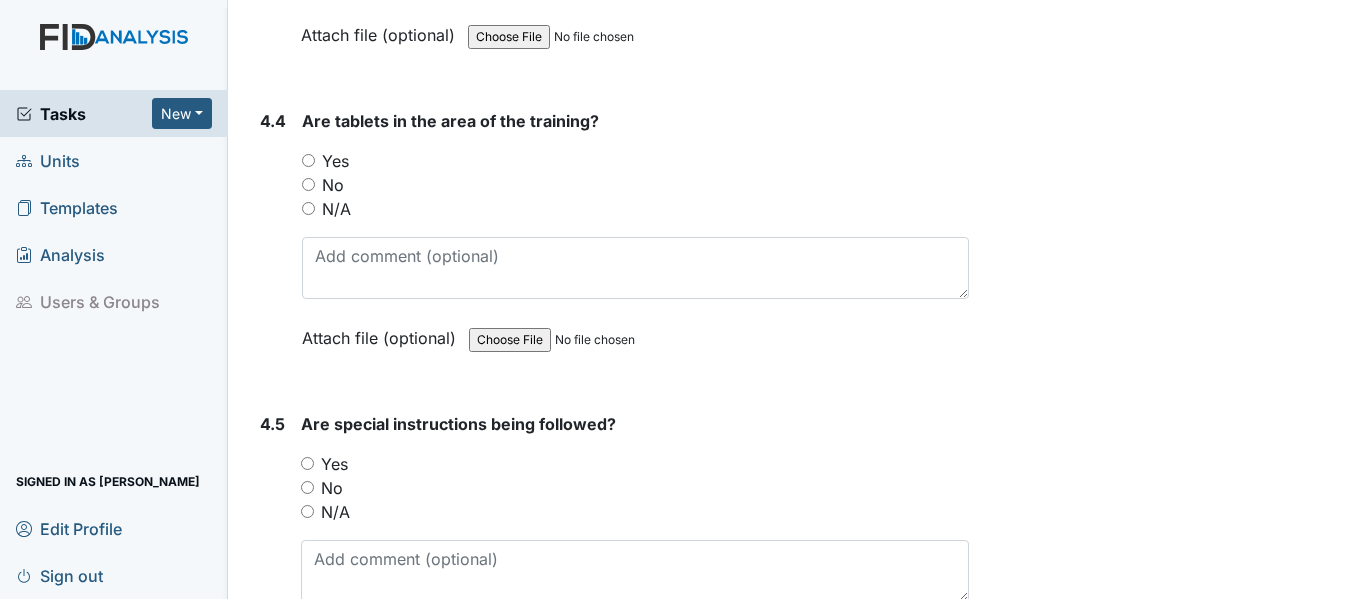 type on "FAOO8: FILE 20 WORDS" 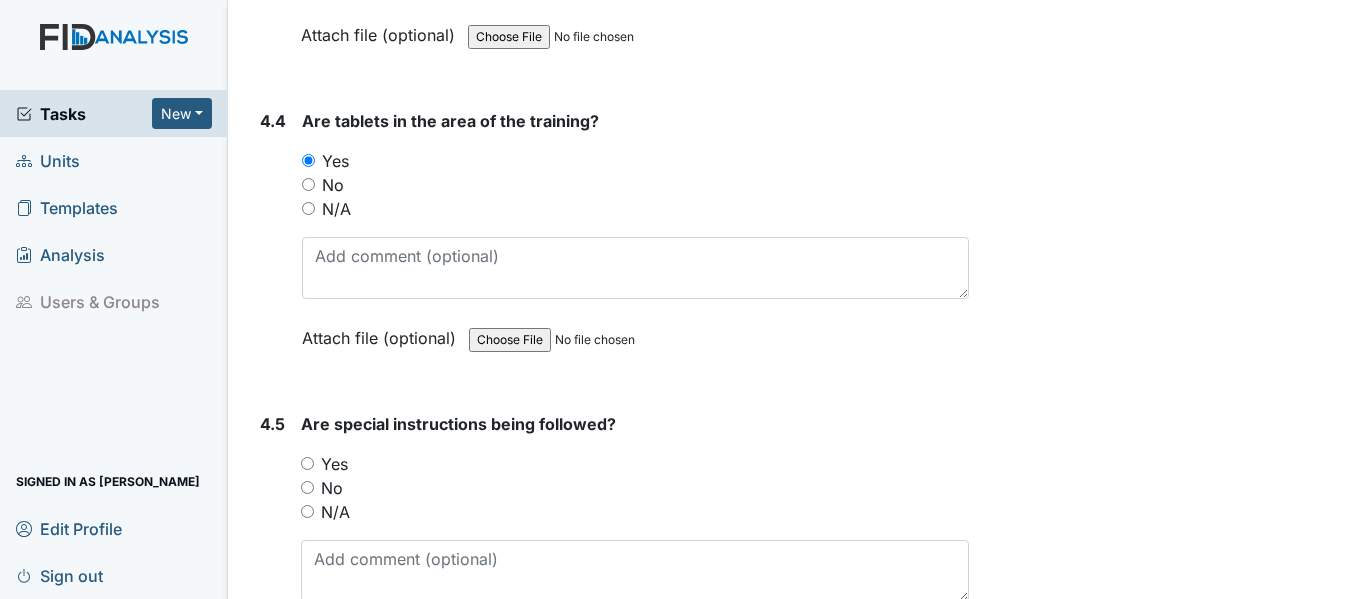 click on "Yes" at bounding box center [307, 463] 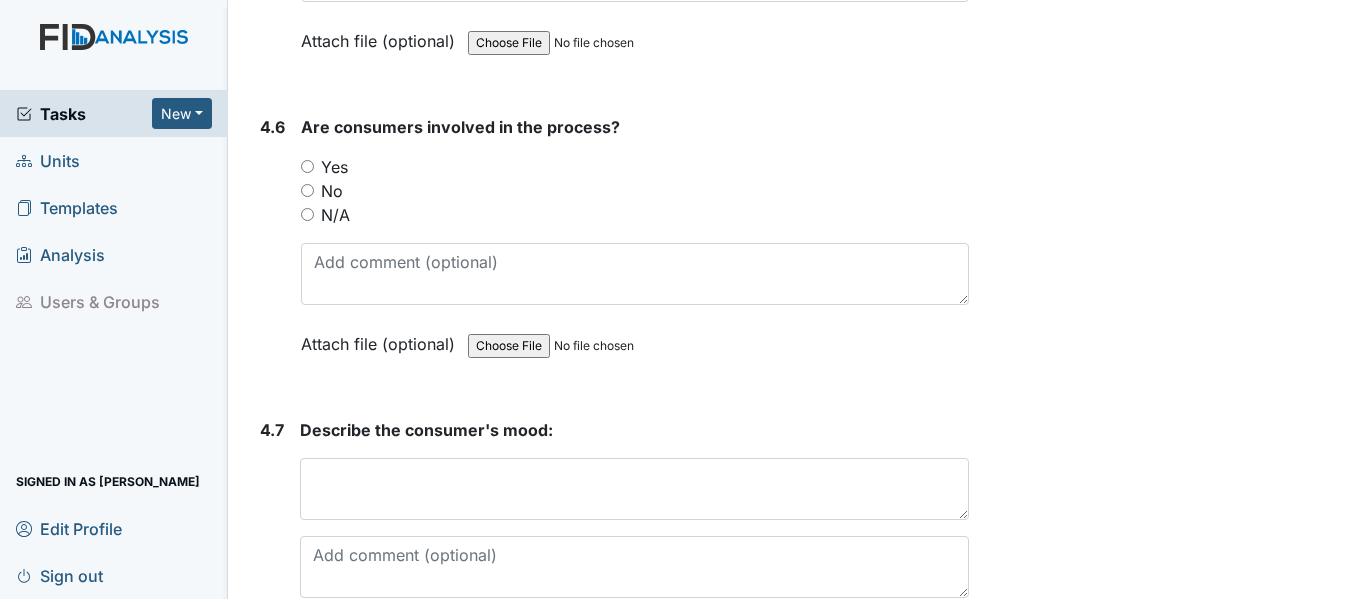 scroll, scrollTop: 10478, scrollLeft: 0, axis: vertical 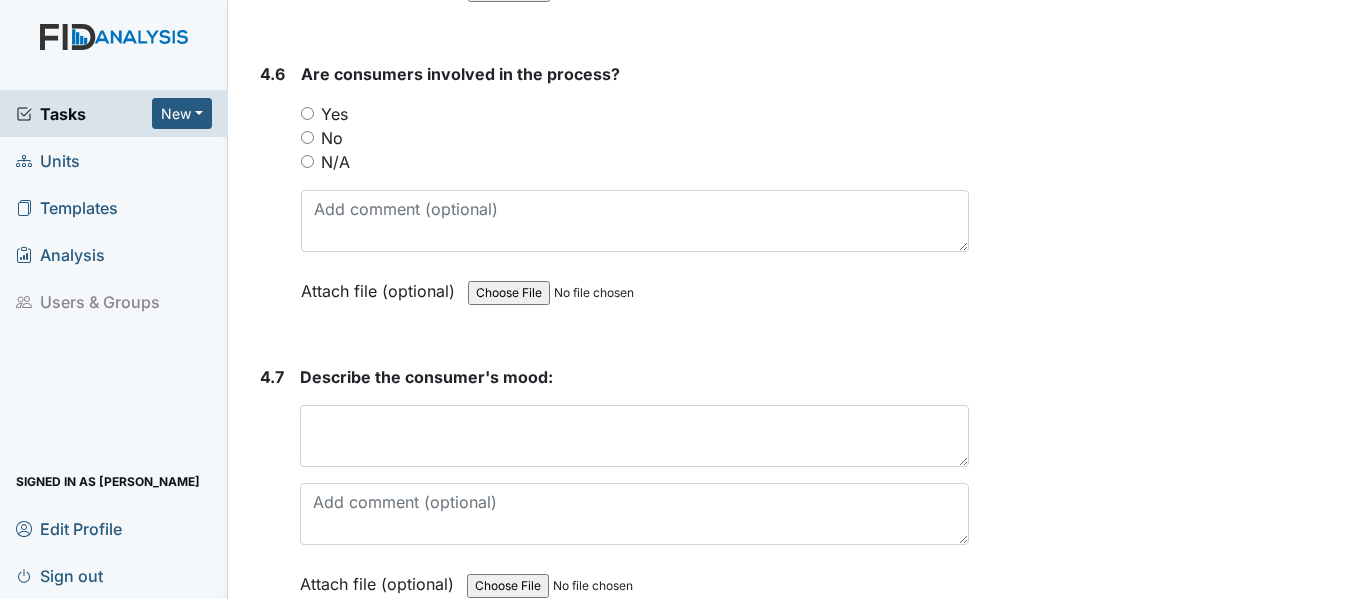 click on "Yes" at bounding box center (307, 113) 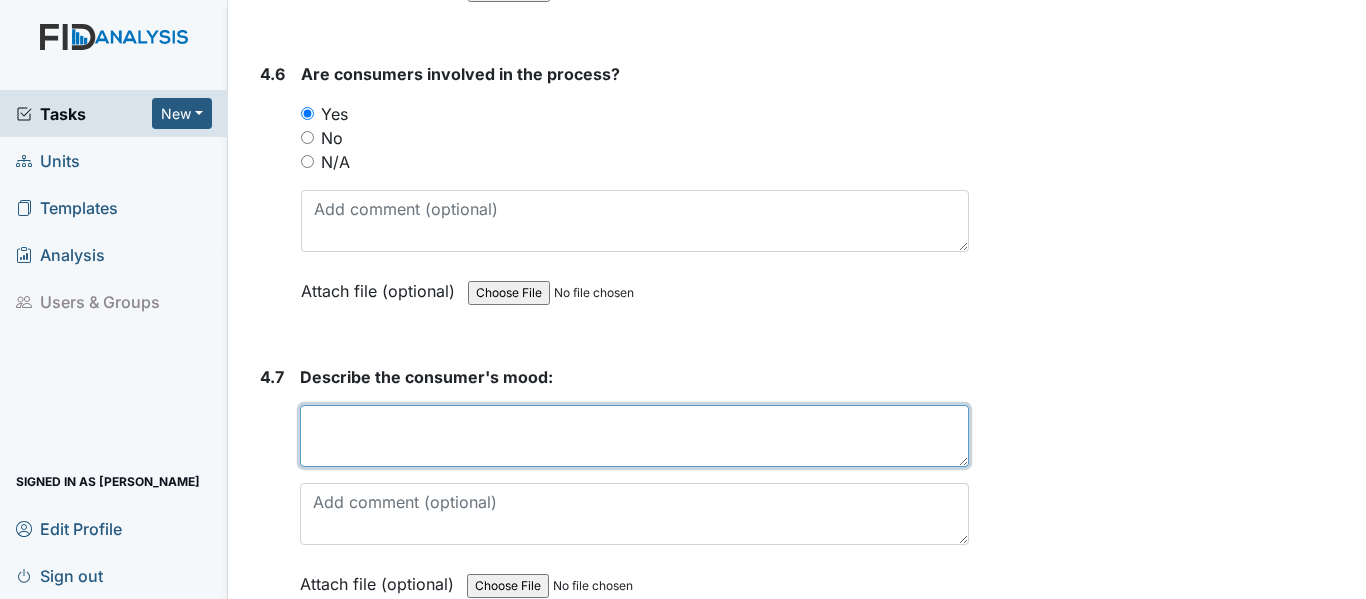 click at bounding box center (634, 436) 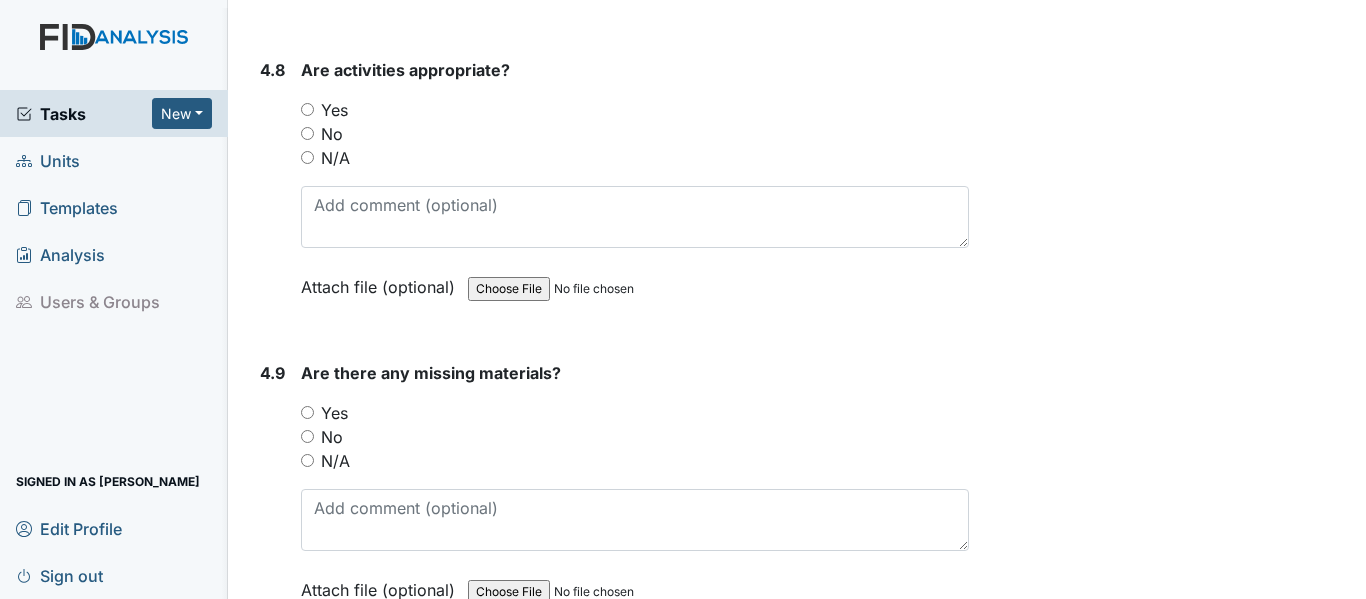 scroll, scrollTop: 11105, scrollLeft: 0, axis: vertical 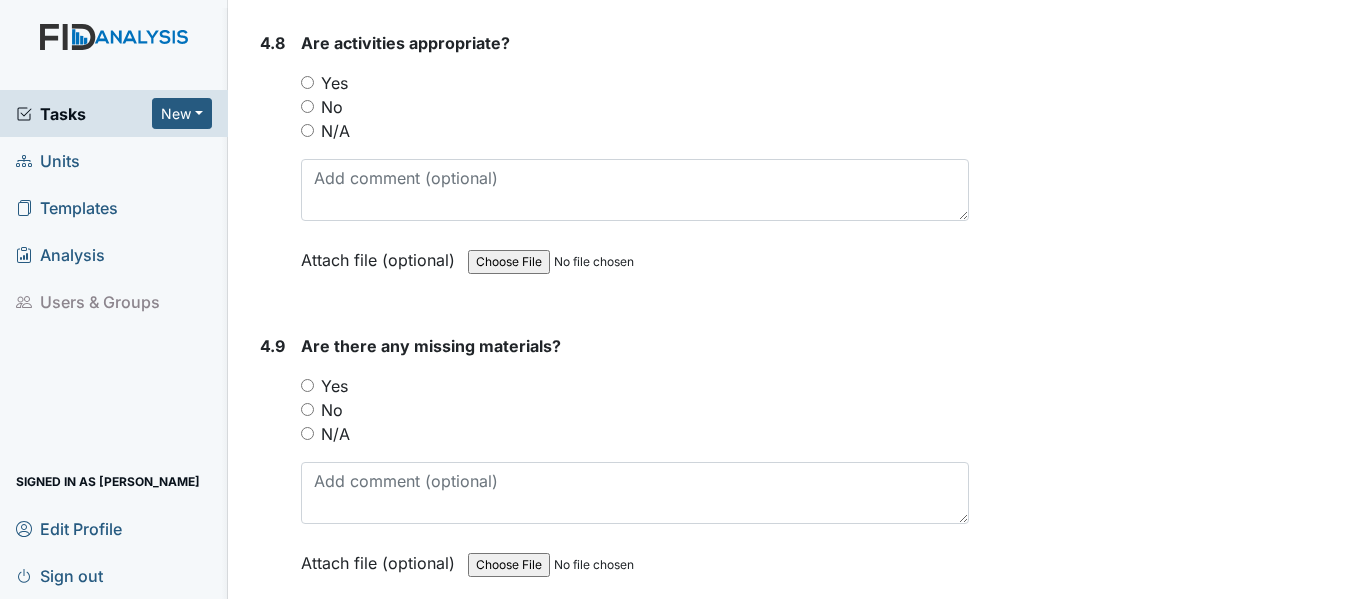 type on "HAPPY" 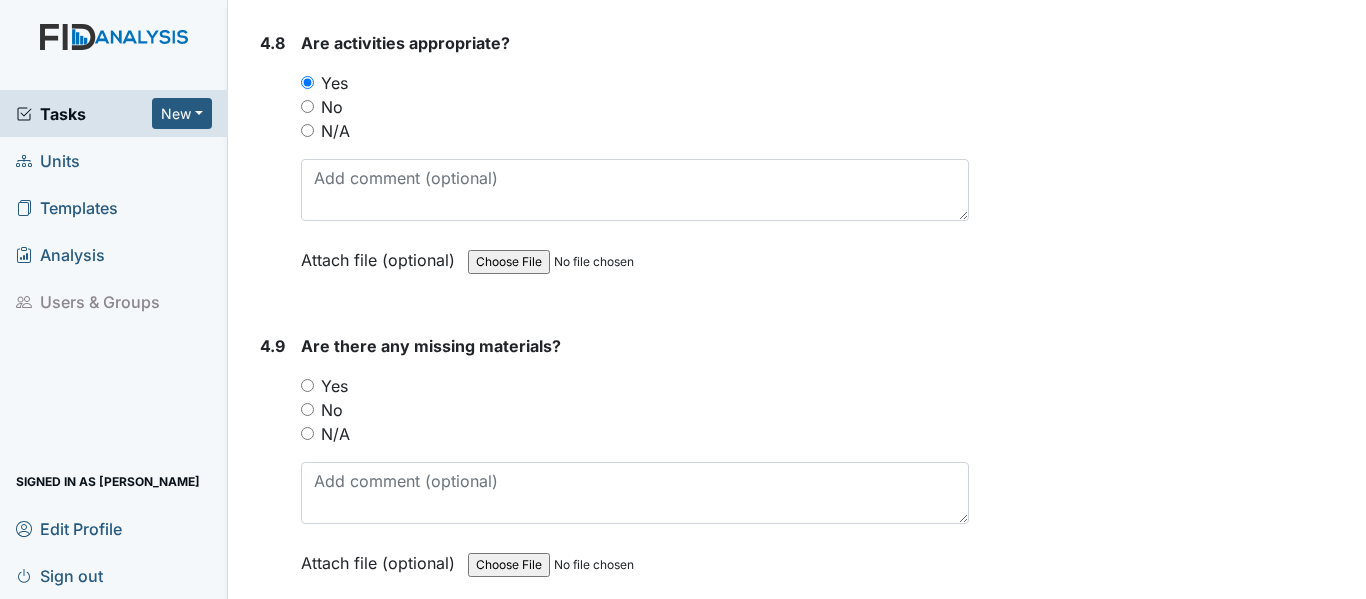 click on "No" at bounding box center (307, 409) 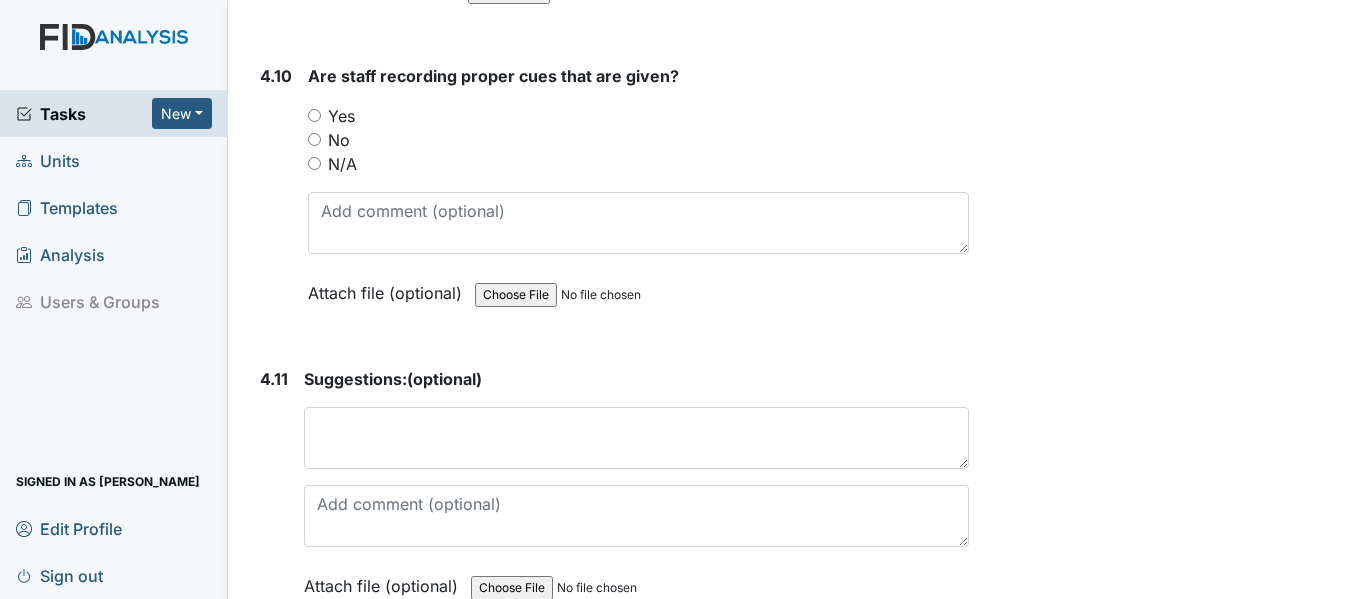scroll, scrollTop: 11745, scrollLeft: 0, axis: vertical 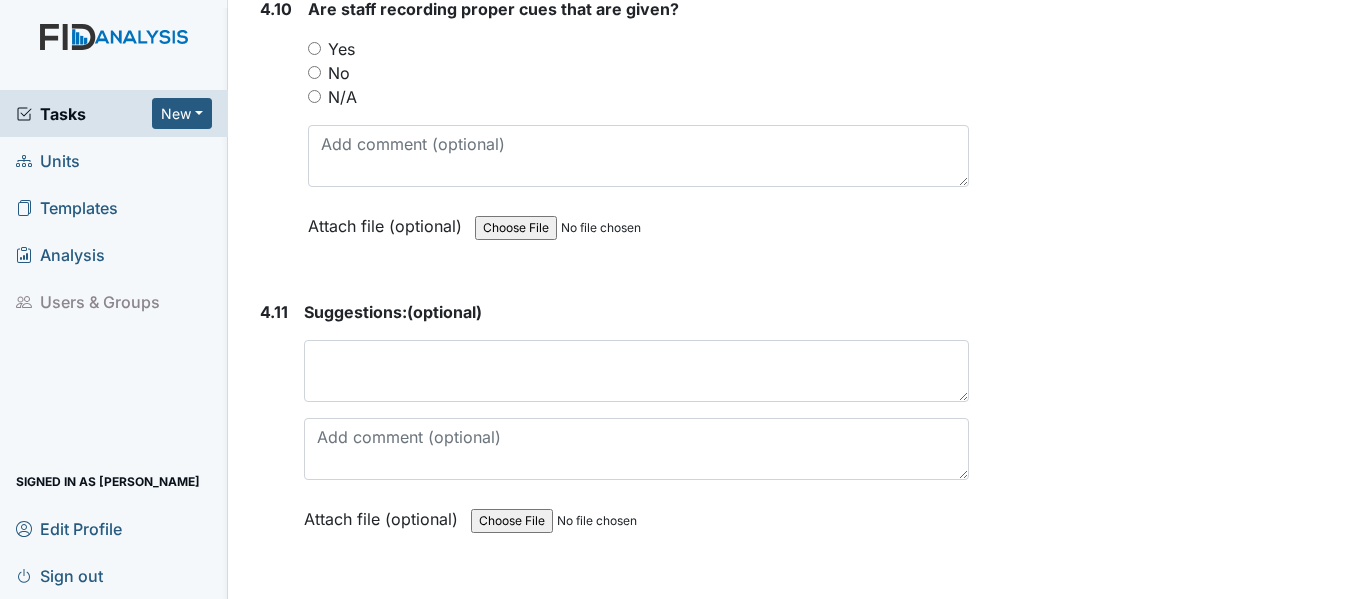 click on "Yes" at bounding box center (638, 49) 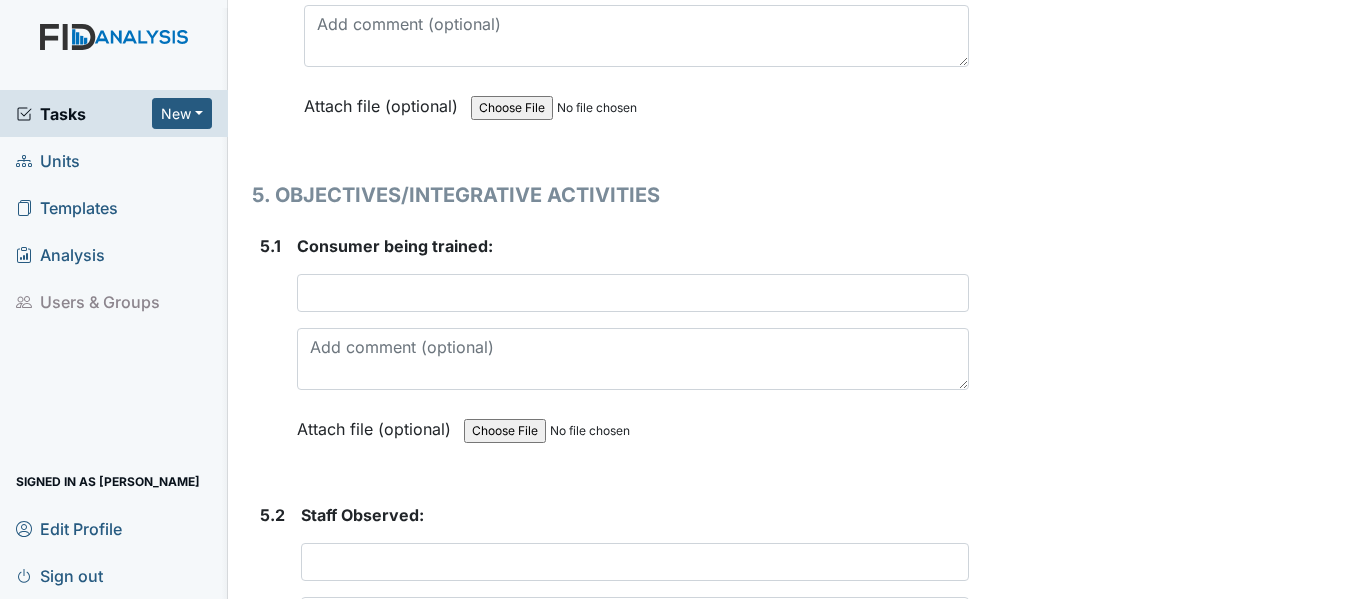 scroll, scrollTop: 12331, scrollLeft: 0, axis: vertical 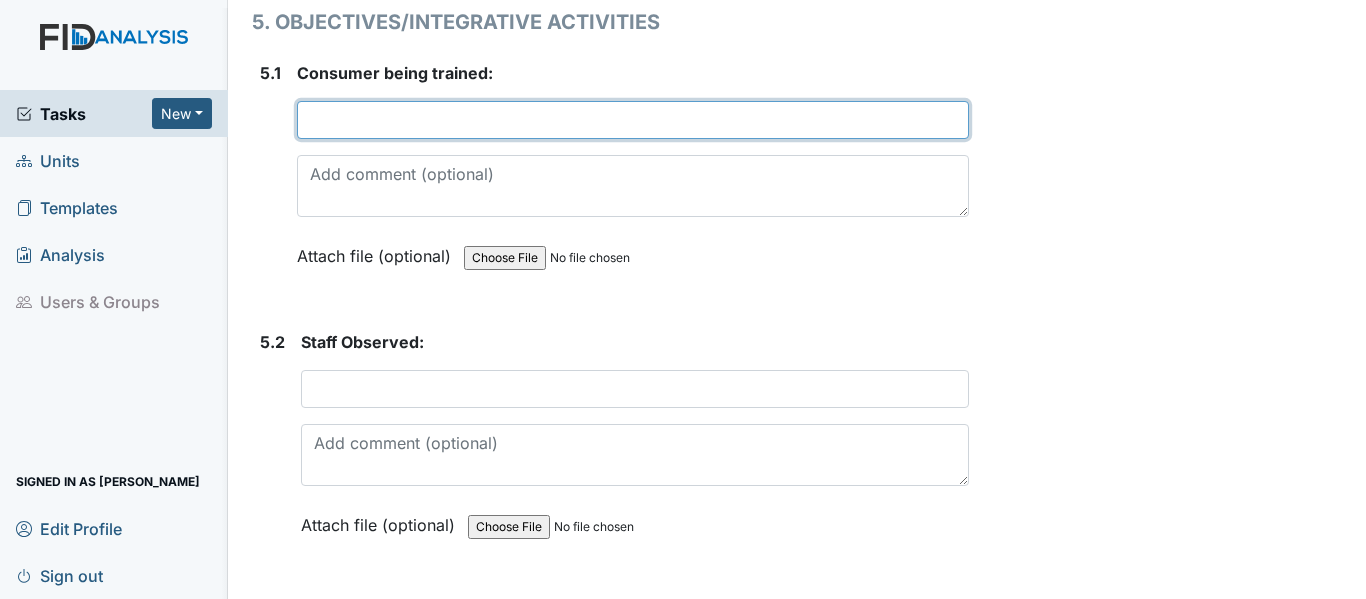 click at bounding box center [633, 120] 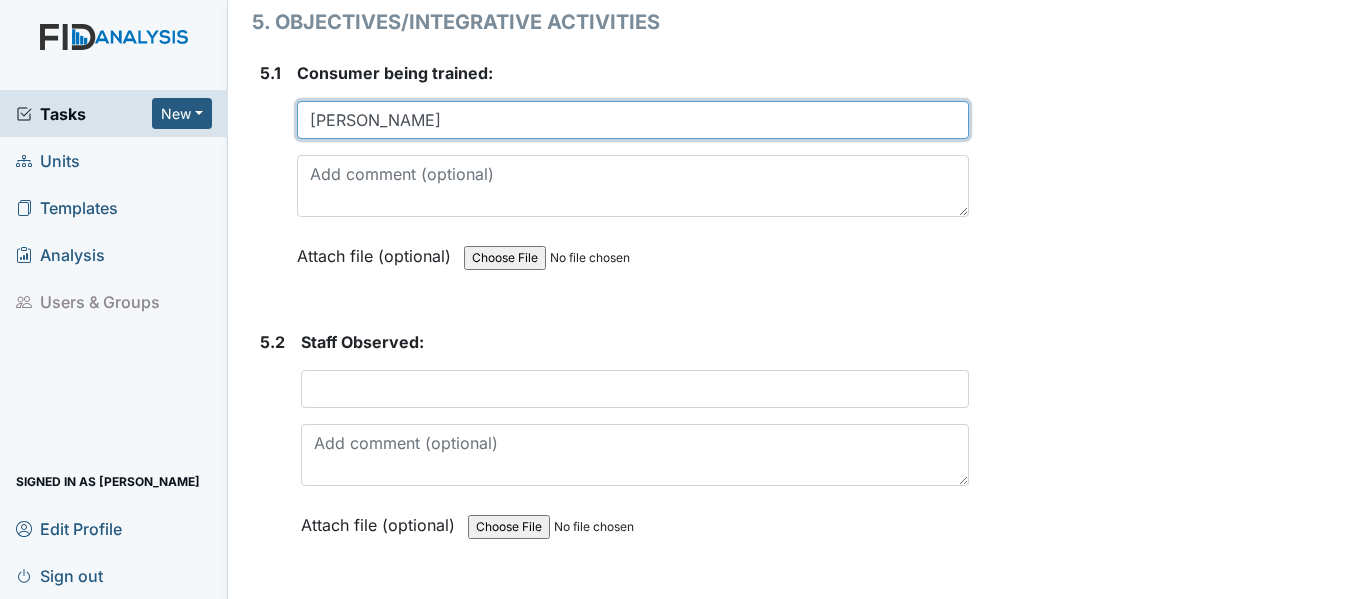 type on "[PERSON_NAME]" 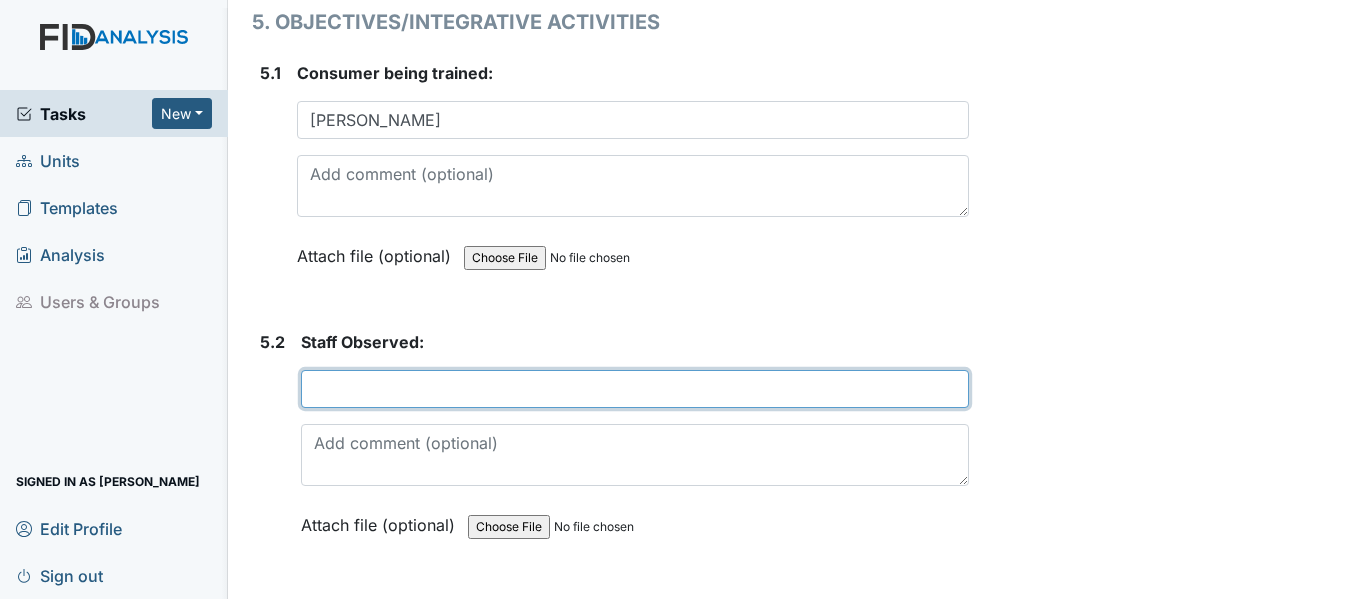 click at bounding box center [635, 389] 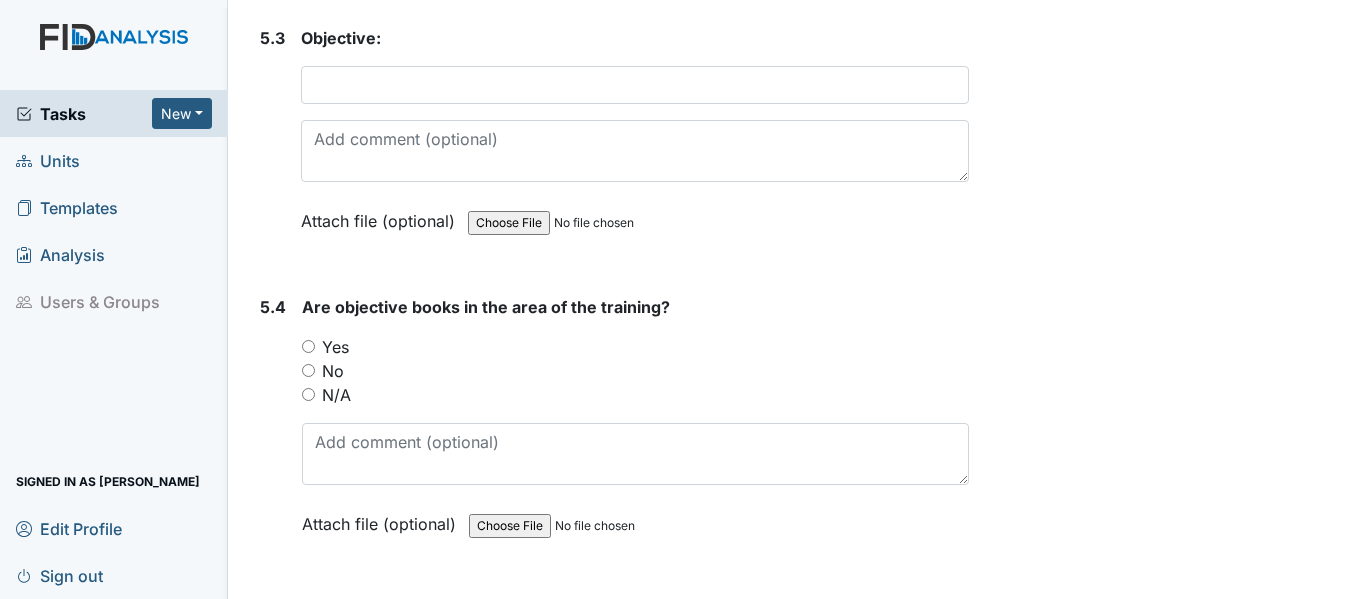 scroll, scrollTop: 12944, scrollLeft: 0, axis: vertical 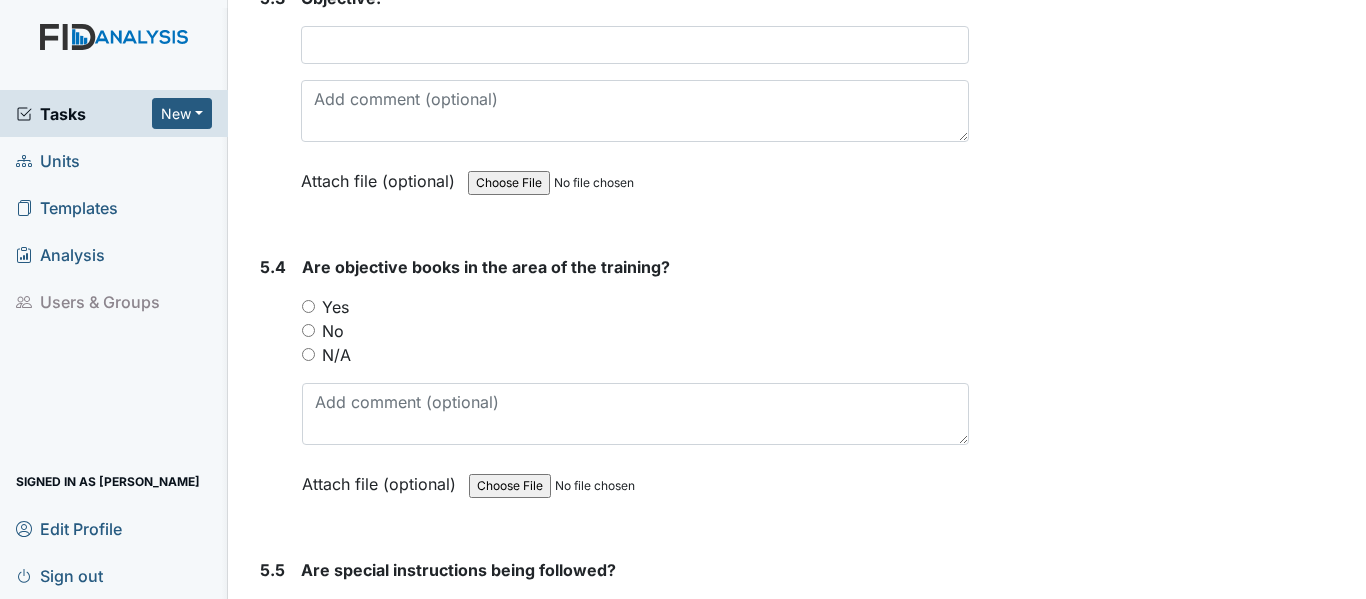 type on "[PERSON_NAME]" 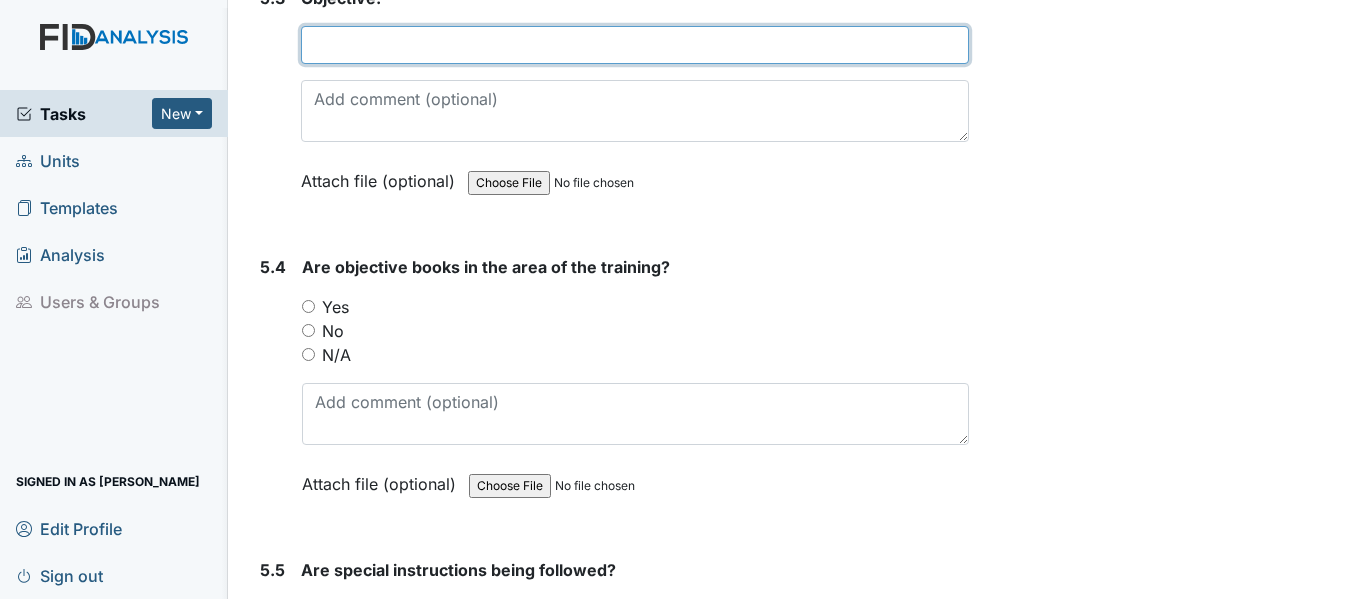 click at bounding box center [635, 45] 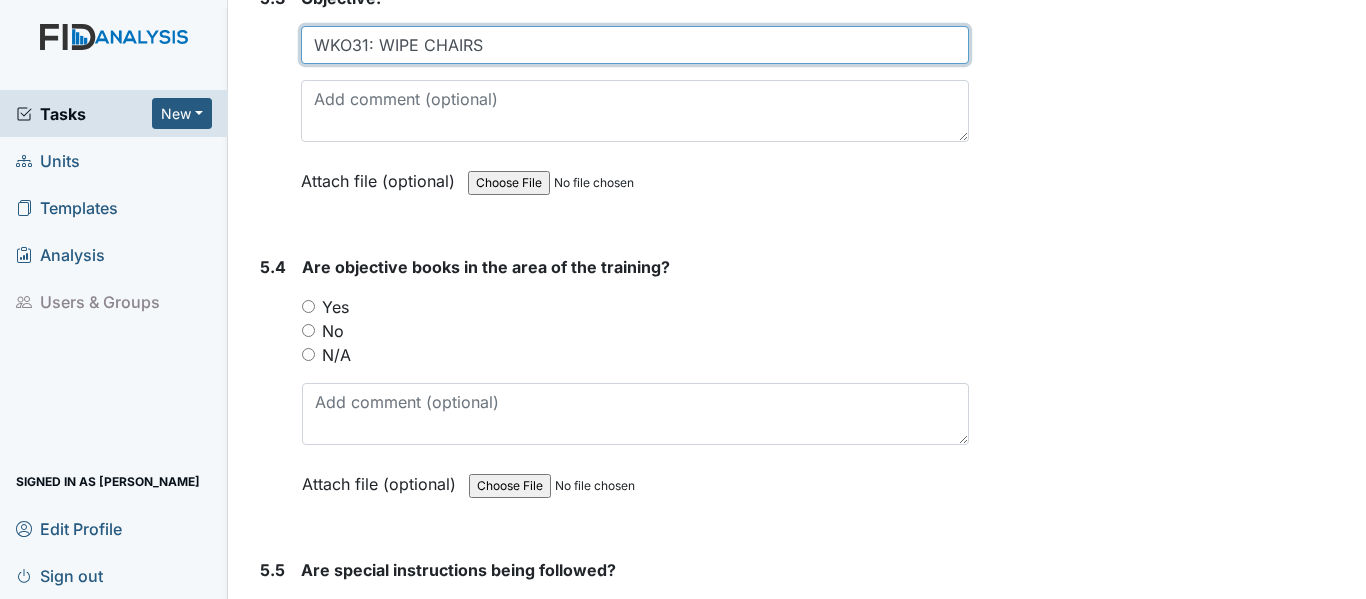 type on "WKO31: WIPE CHAIRS" 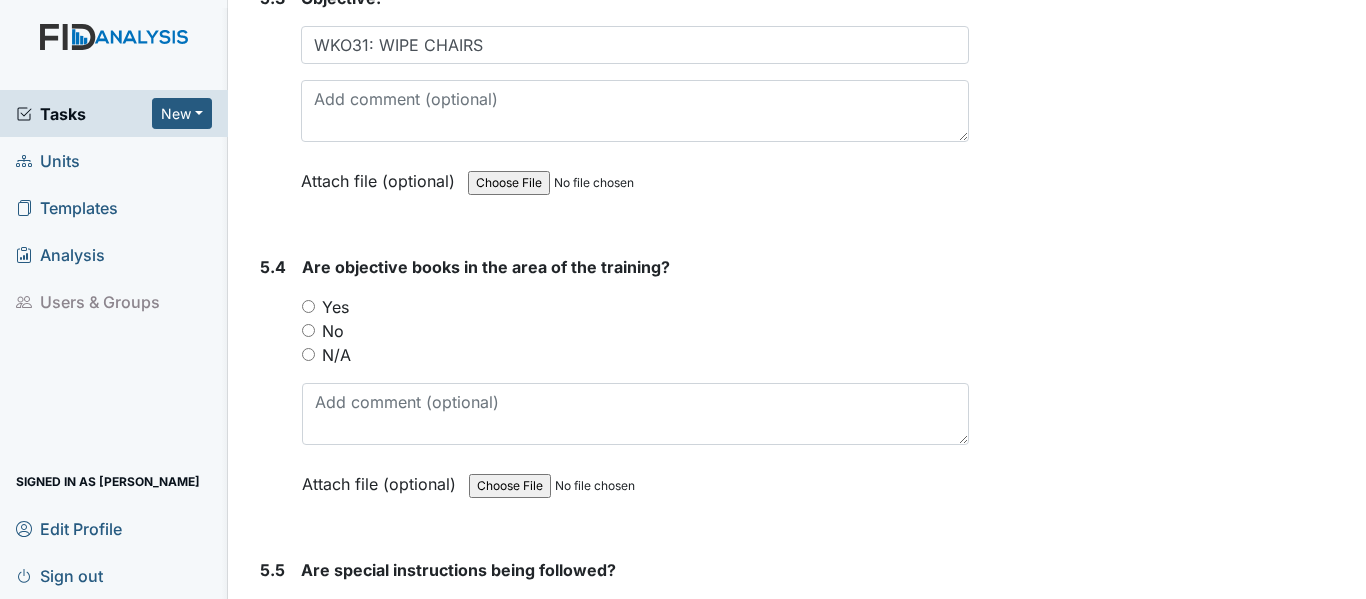 click on "Yes" at bounding box center (308, 306) 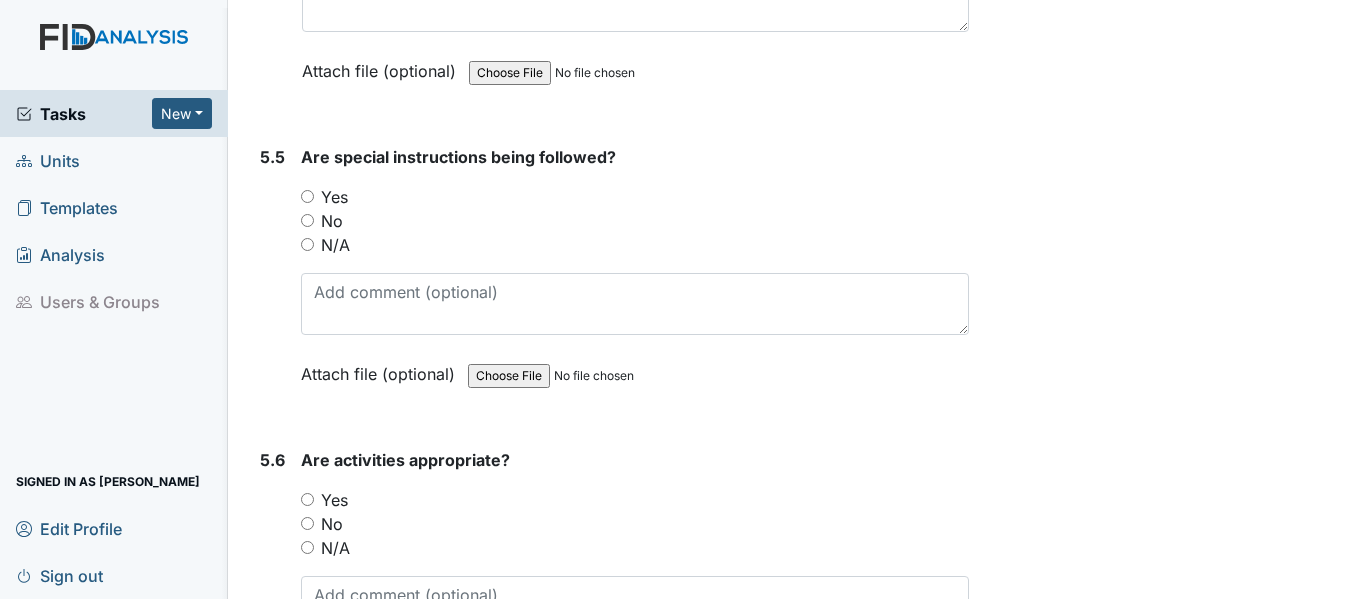 scroll, scrollTop: 13490, scrollLeft: 0, axis: vertical 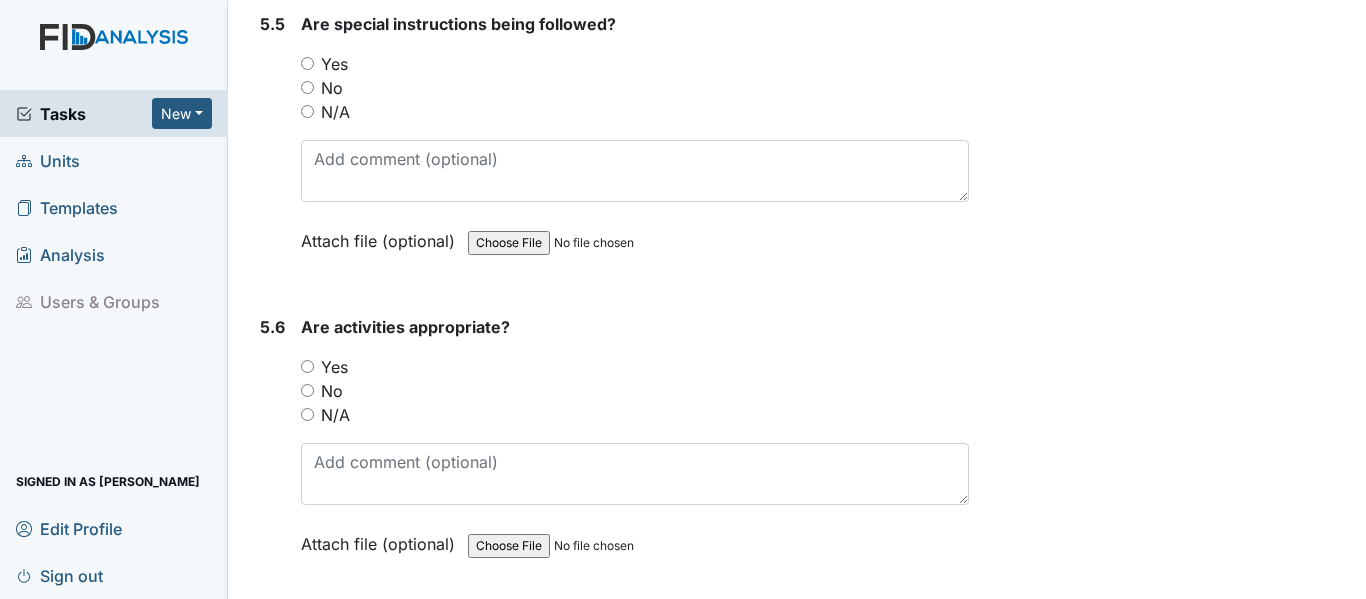click on "Yes" at bounding box center (635, 64) 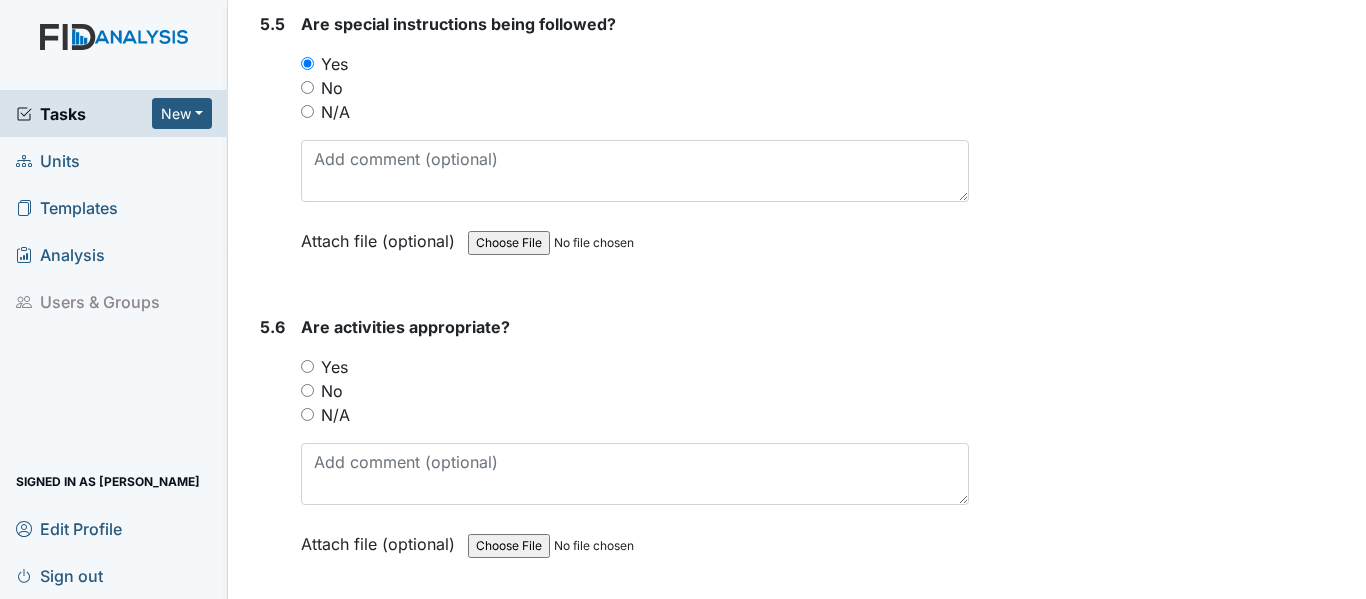 click on "Yes" at bounding box center (307, 366) 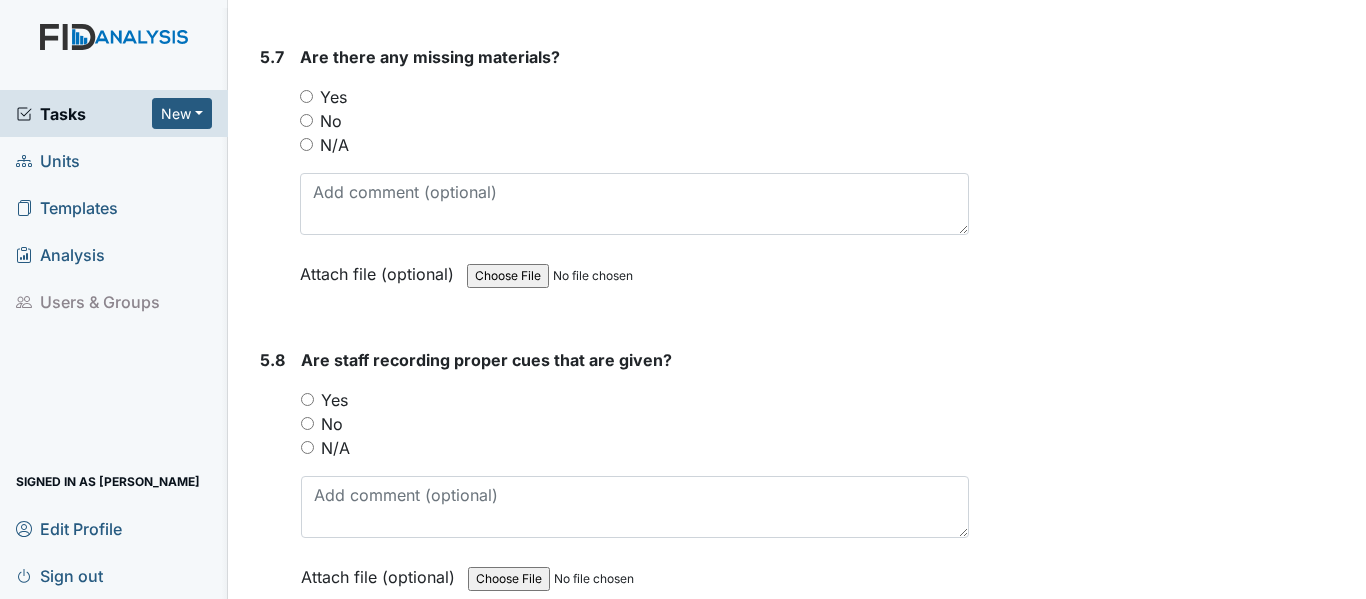 scroll, scrollTop: 14077, scrollLeft: 0, axis: vertical 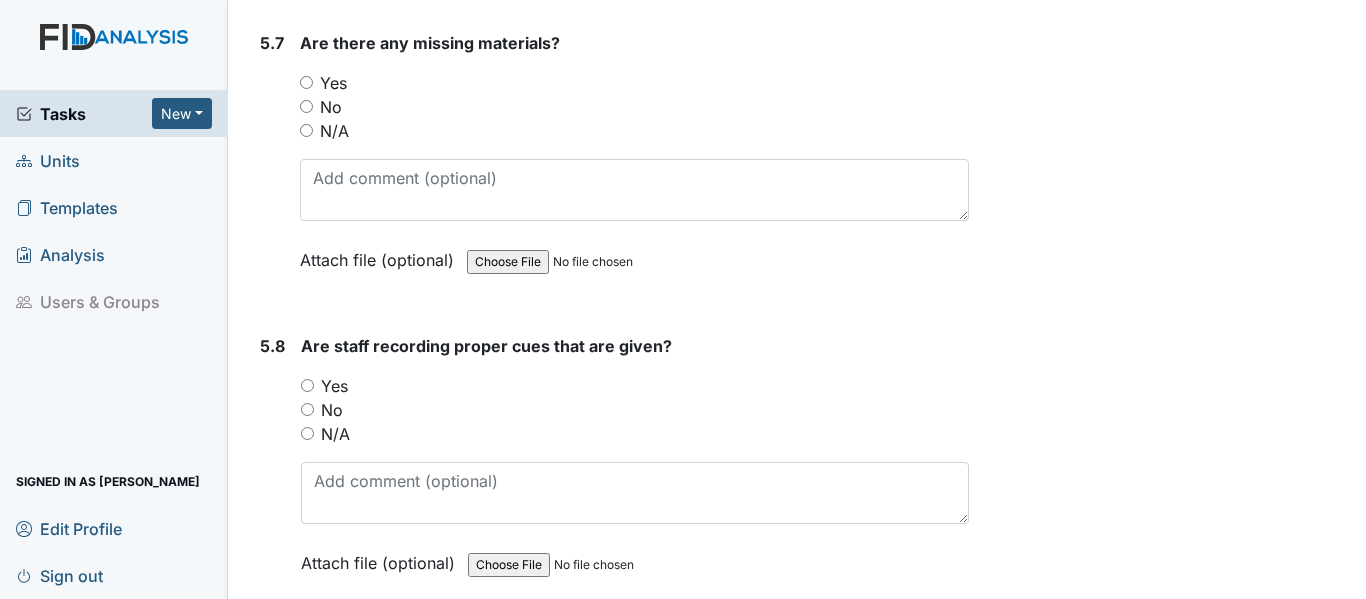 click on "No" at bounding box center [306, 106] 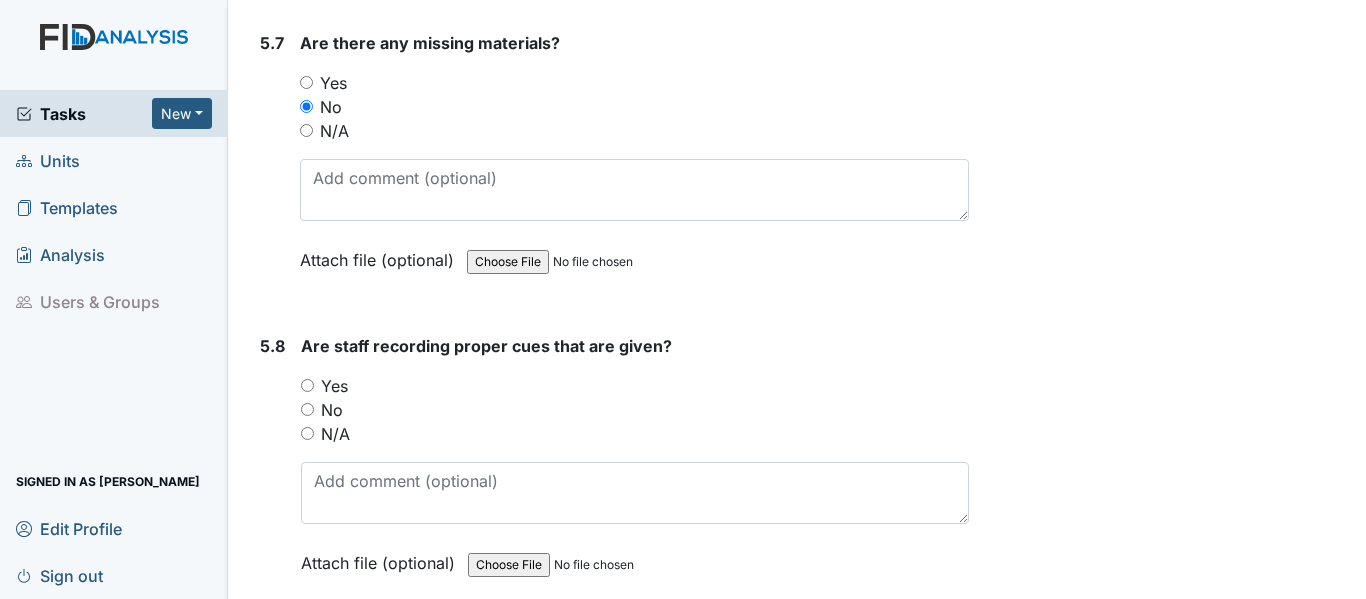 click on "Yes" at bounding box center (307, 385) 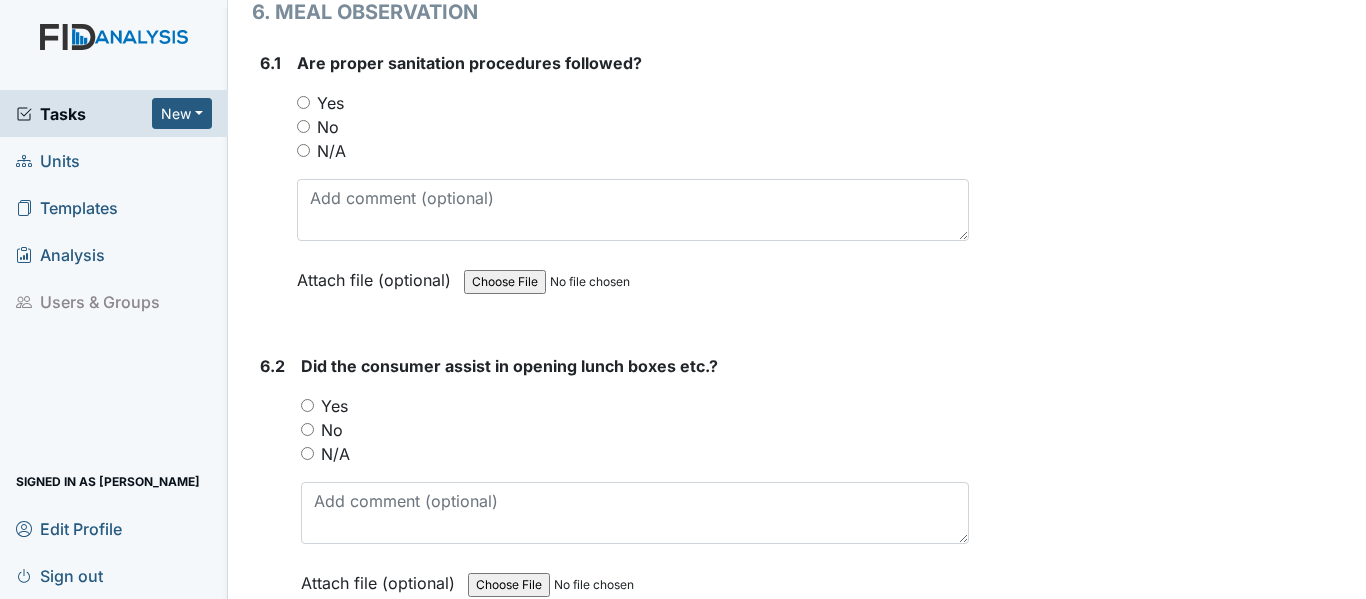 scroll, scrollTop: 15063, scrollLeft: 0, axis: vertical 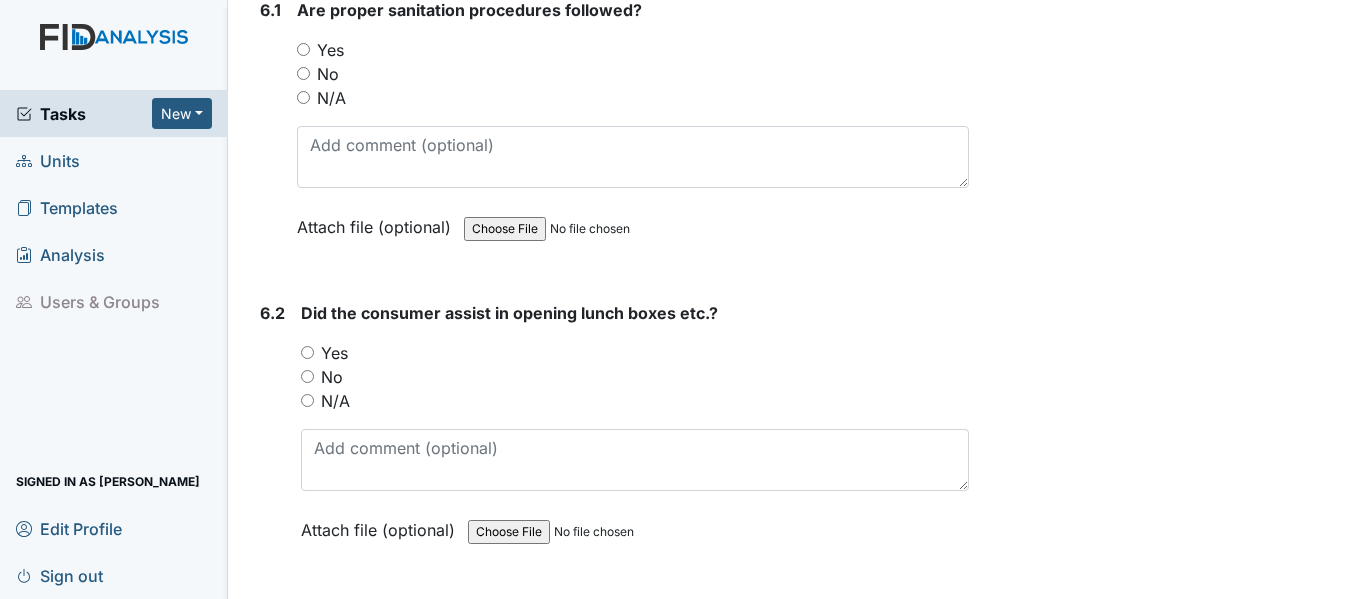 click on "Yes" at bounding box center (303, 49) 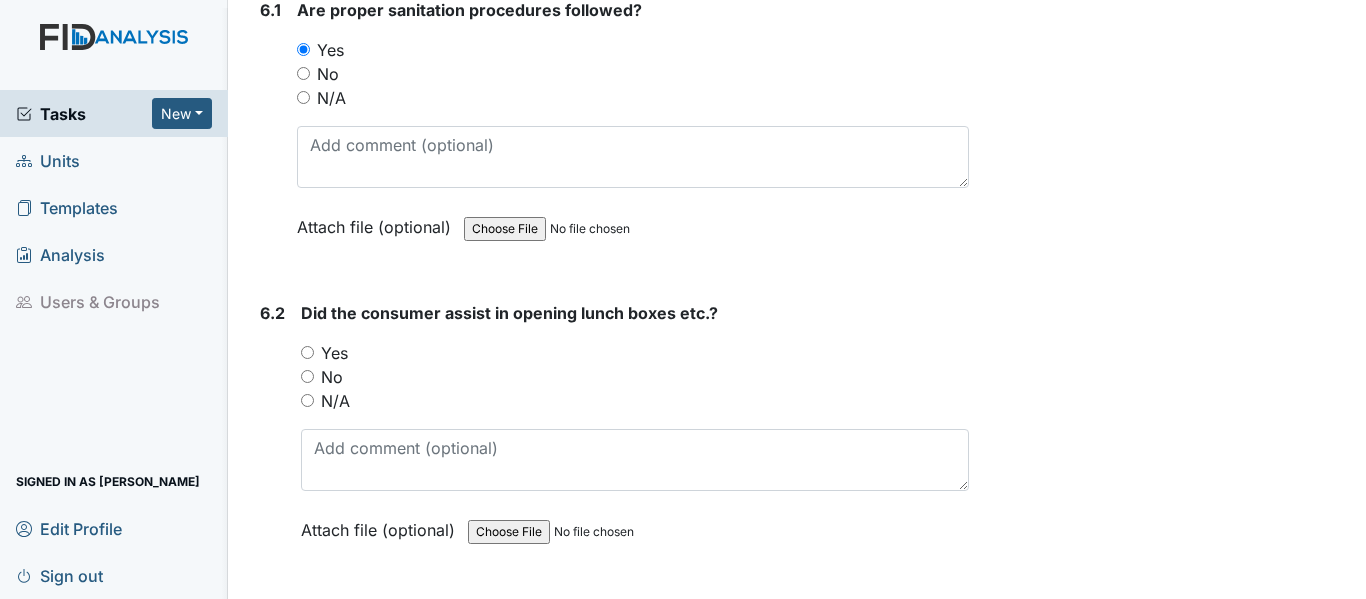 click on "6.2
Did the consumer assist in opening lunch boxes etc.?
You must select one of the below options.
Yes
No
N/A
Attach file (optional)
You can upload .pdf, .txt, .jpg, .jpeg, .png, .csv, .xls, or .doc files under 100MB." at bounding box center (610, 436) 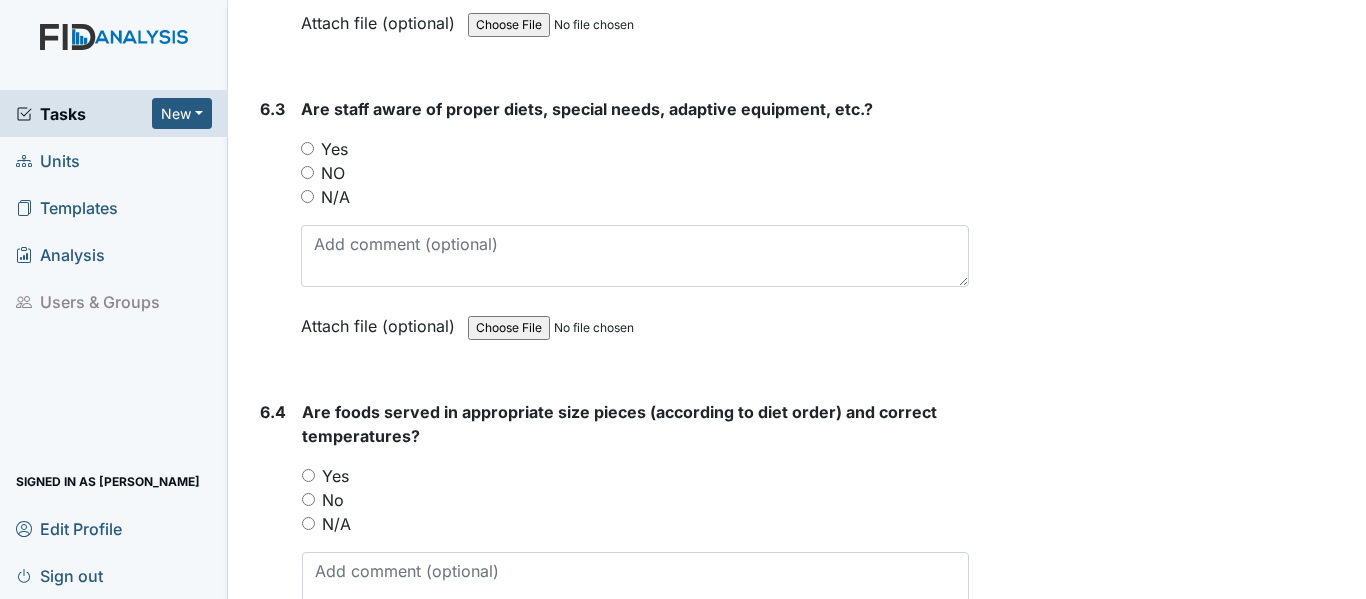 scroll, scrollTop: 15637, scrollLeft: 0, axis: vertical 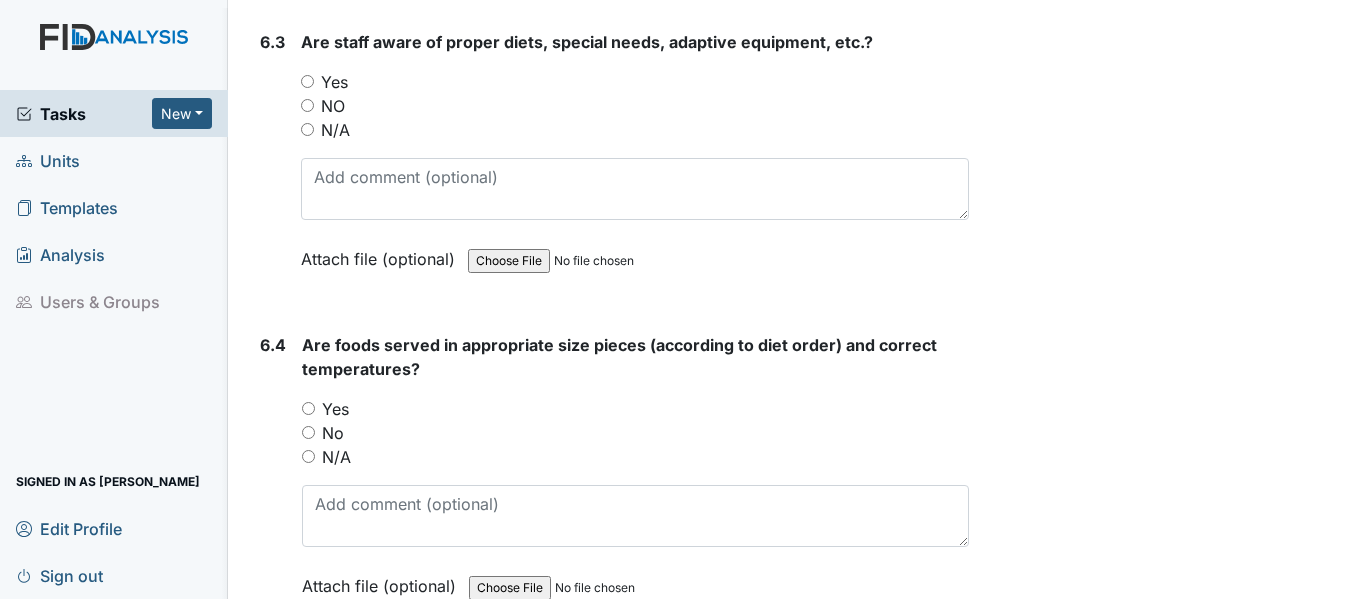 click on "Yes" at bounding box center (307, 81) 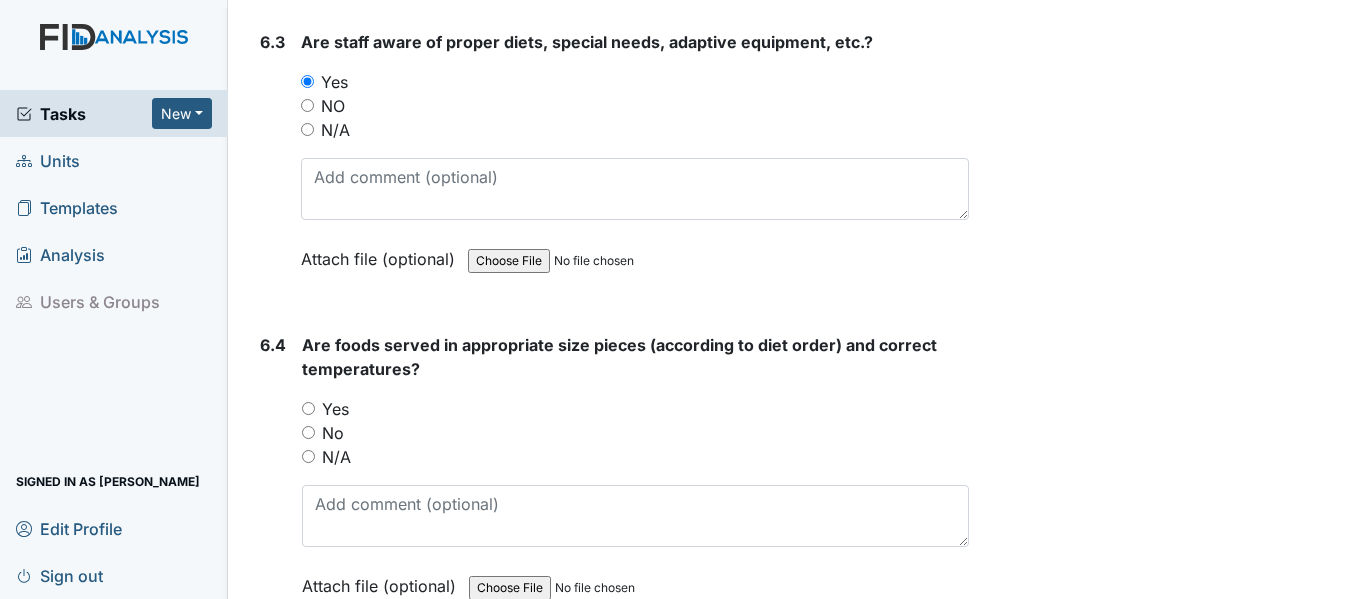 click on "Yes" at bounding box center [308, 408] 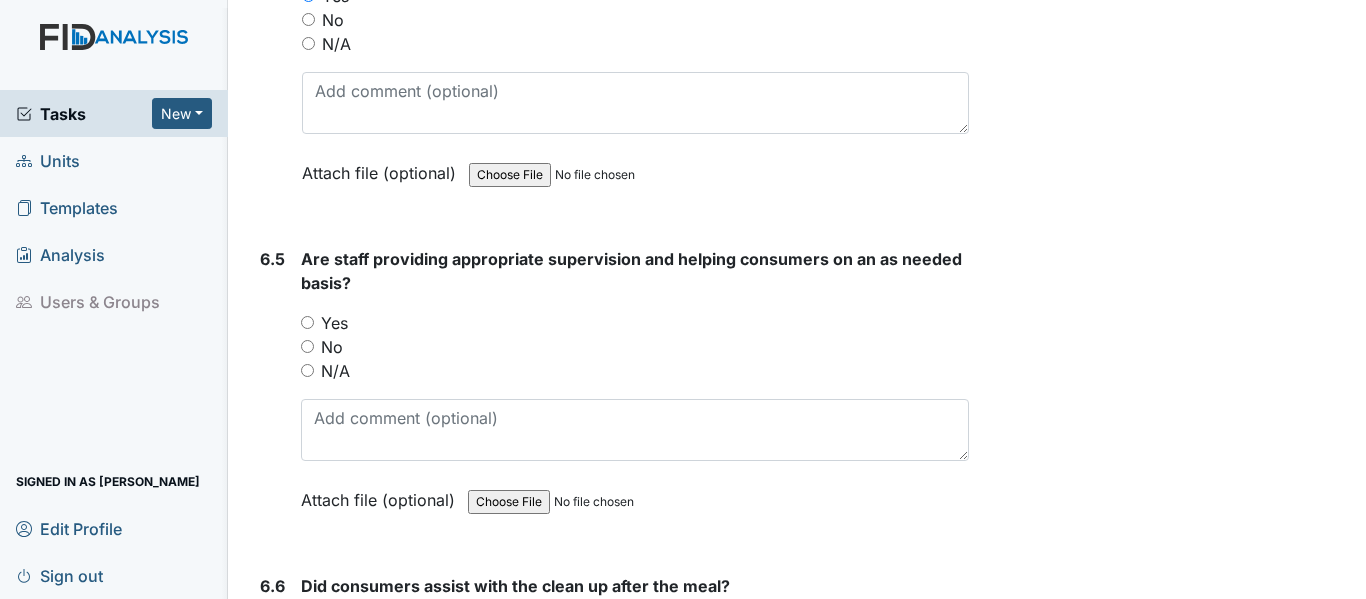 scroll, scrollTop: 16196, scrollLeft: 0, axis: vertical 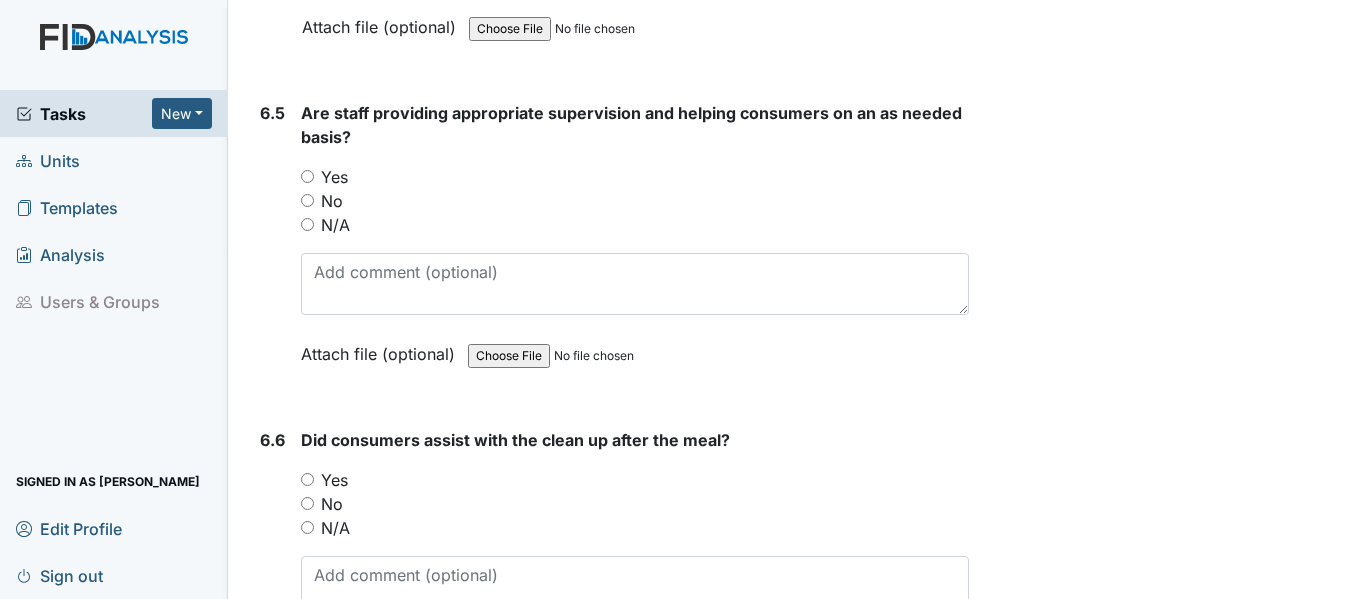 click on "Yes" at bounding box center (307, 176) 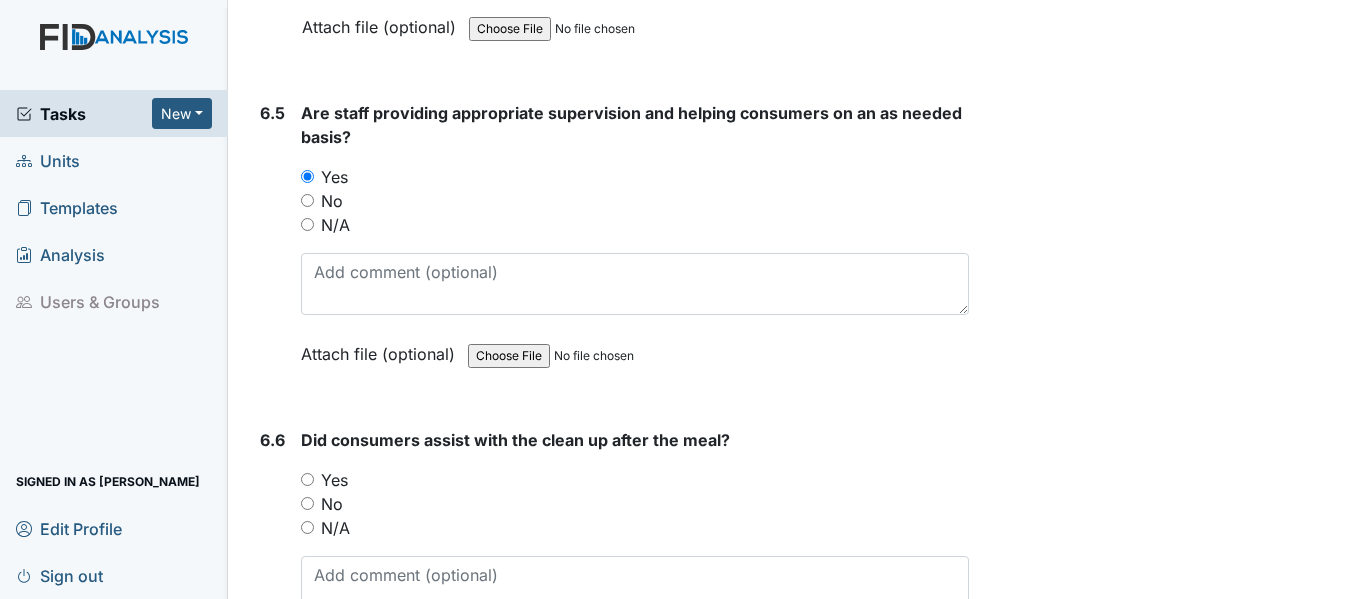 click on "Yes" at bounding box center (307, 479) 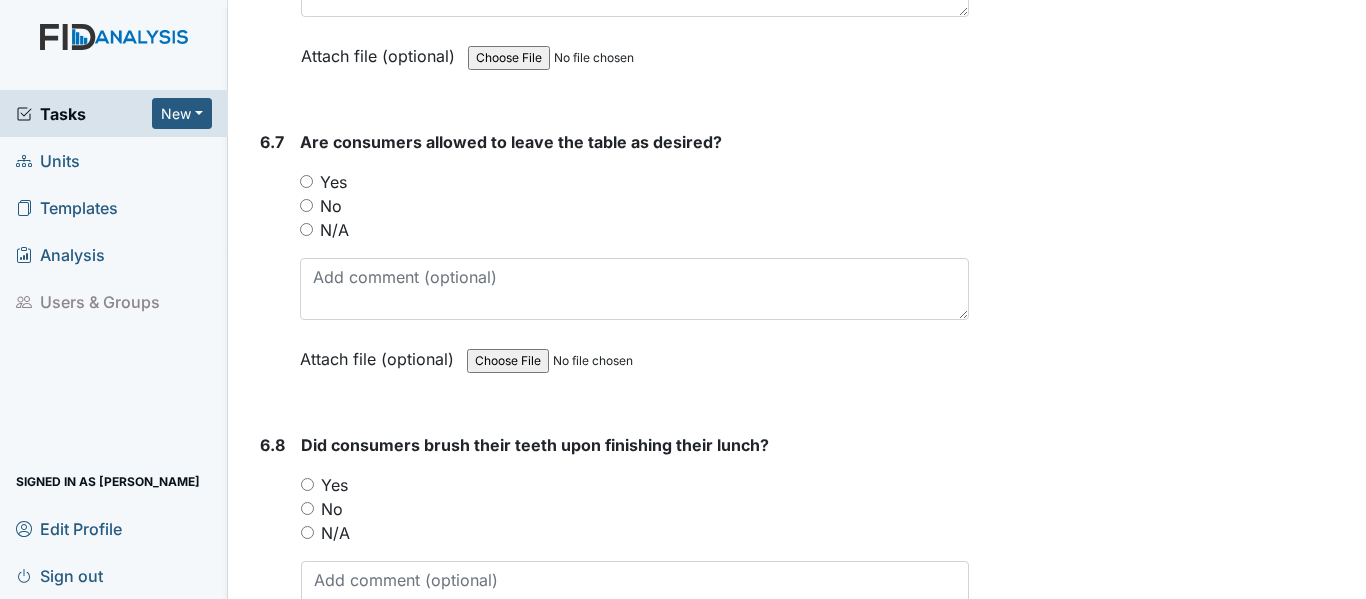 scroll, scrollTop: 16823, scrollLeft: 0, axis: vertical 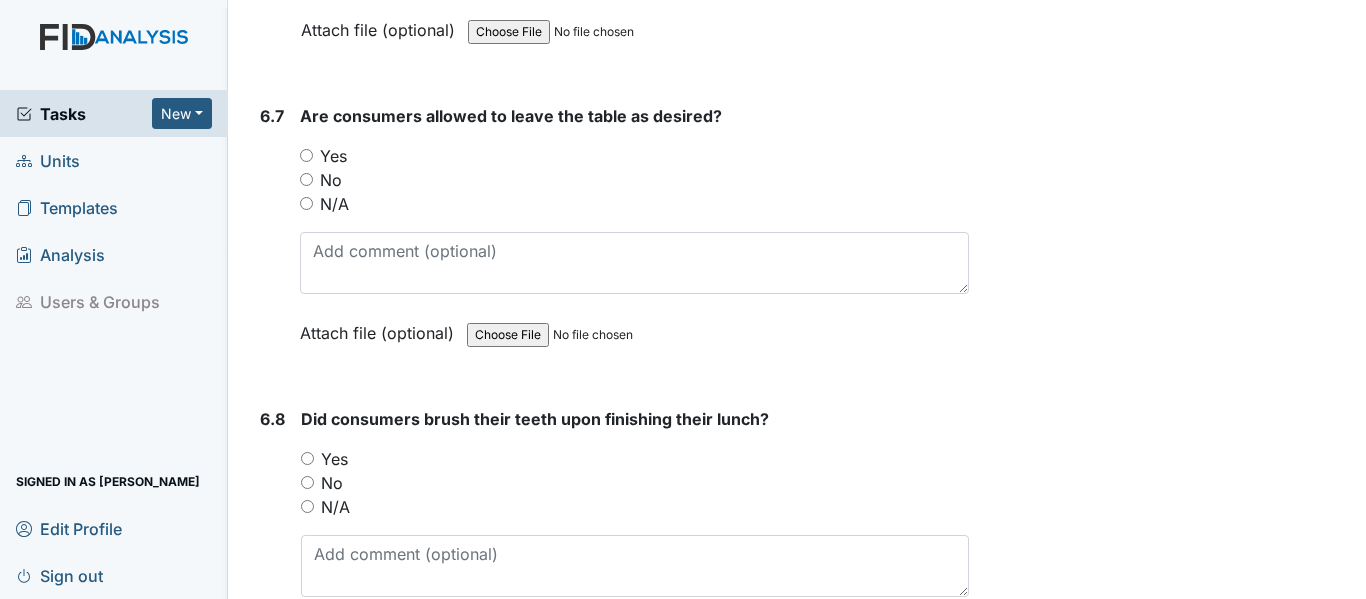 drag, startPoint x: 307, startPoint y: 205, endPoint x: 300, endPoint y: 289, distance: 84.29116 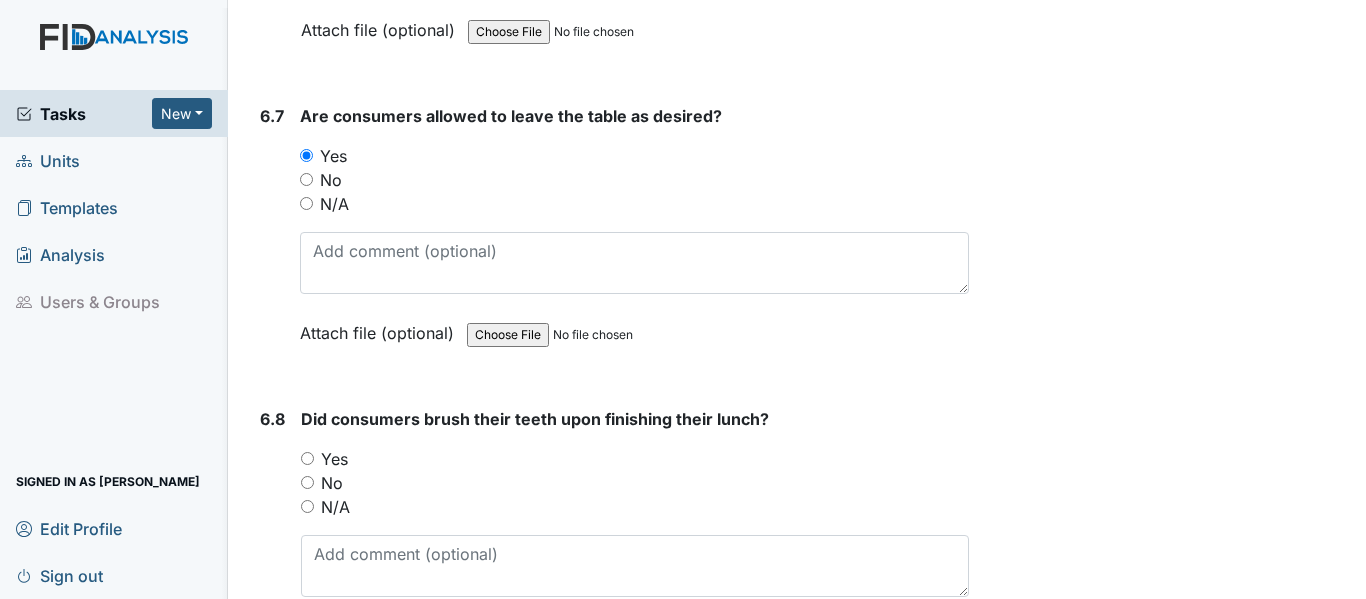 drag, startPoint x: 306, startPoint y: 509, endPoint x: 473, endPoint y: 580, distance: 181.46625 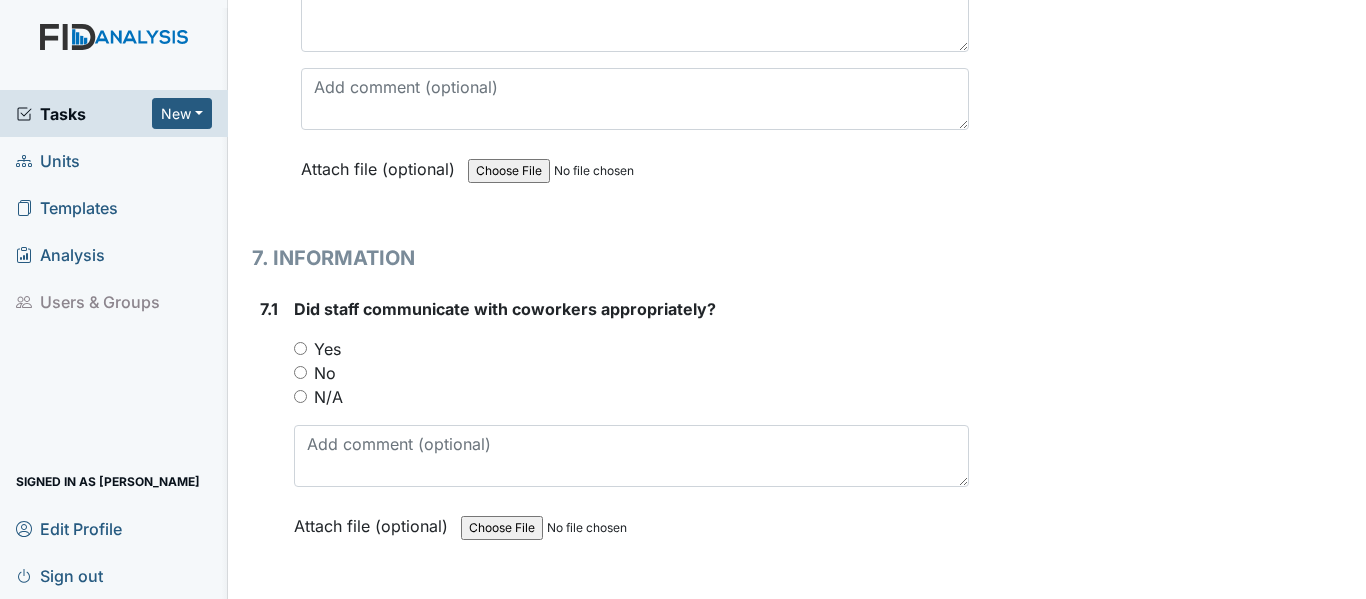 scroll, scrollTop: 17770, scrollLeft: 0, axis: vertical 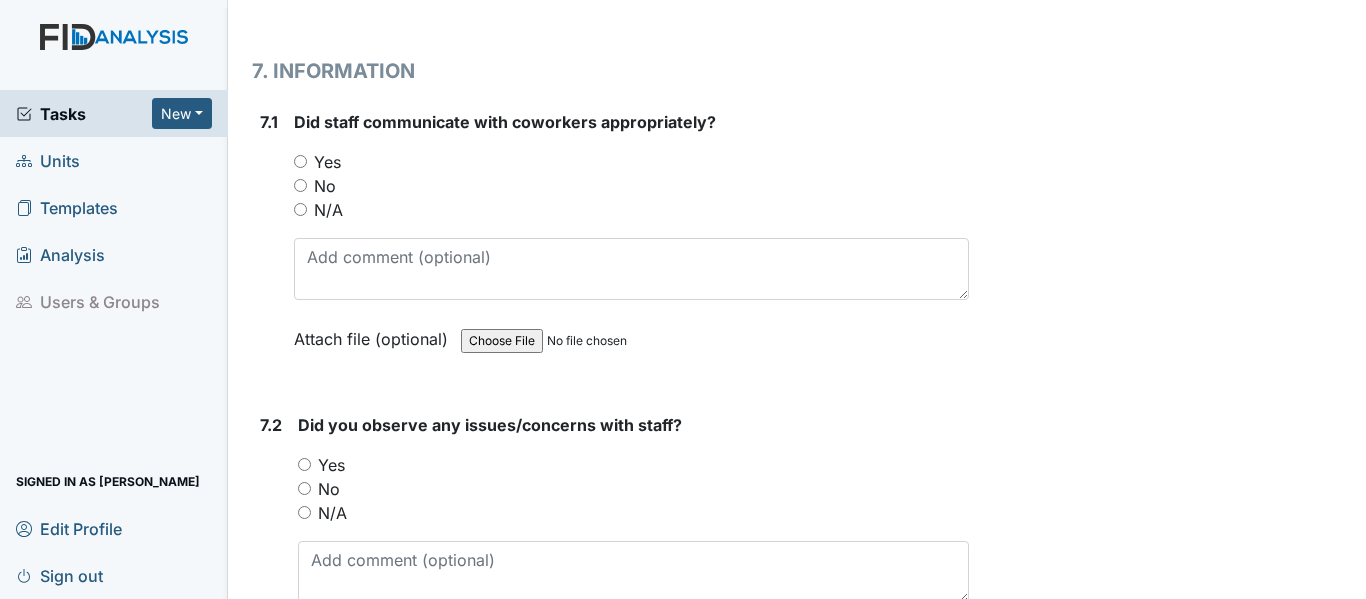 click on "Yes" at bounding box center [631, 162] 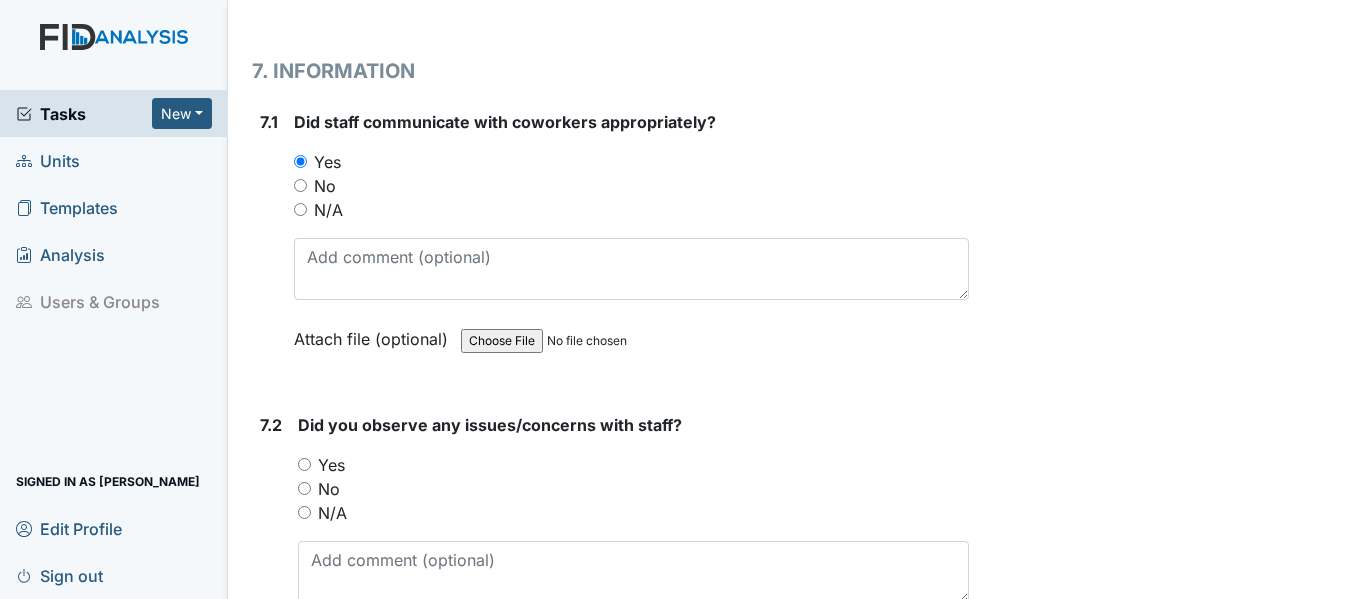 click on "No" at bounding box center (304, 488) 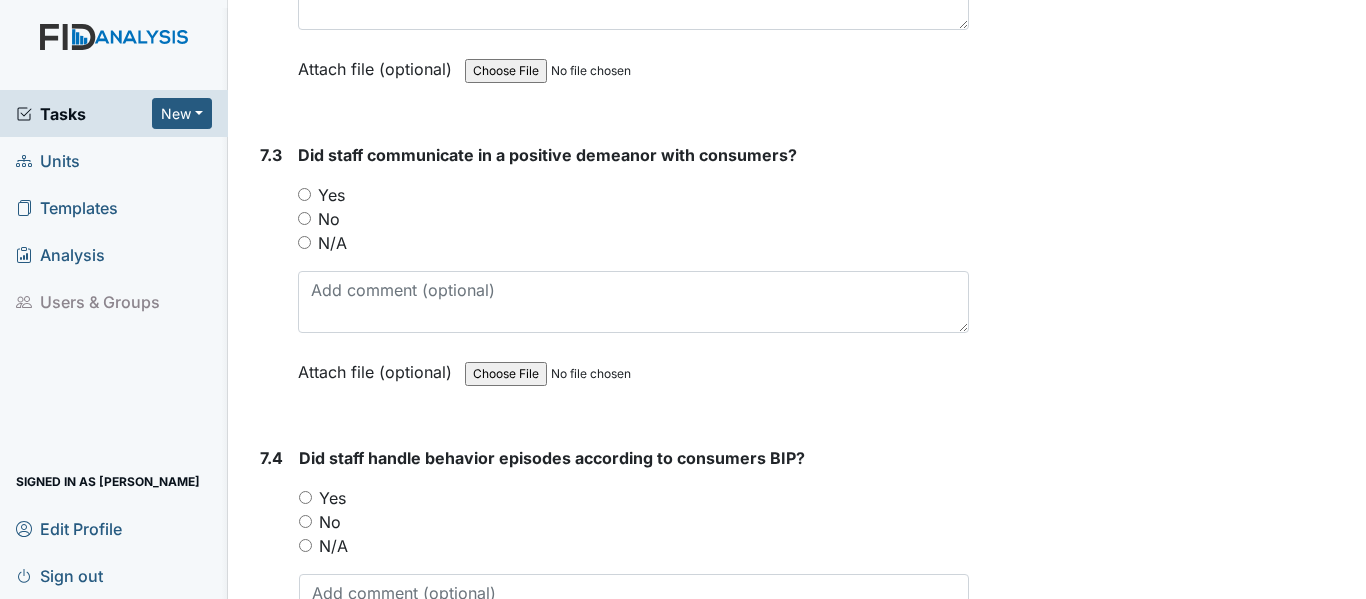 scroll, scrollTop: 18396, scrollLeft: 0, axis: vertical 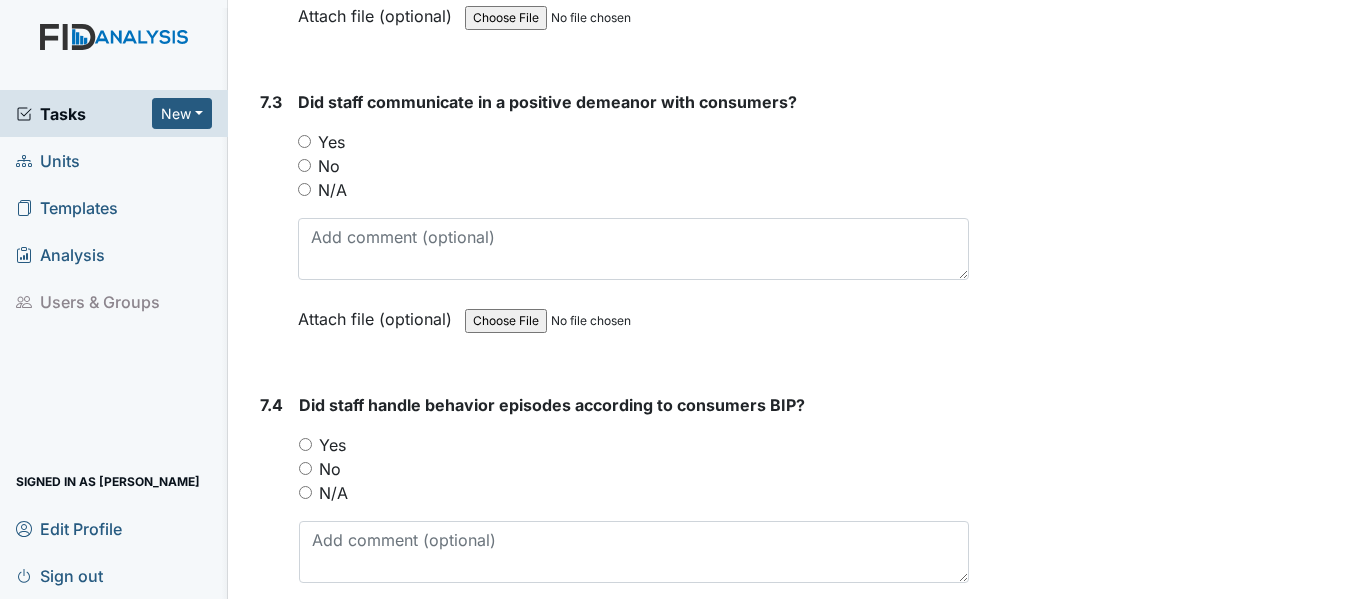 click on "Yes" at bounding box center [304, 141] 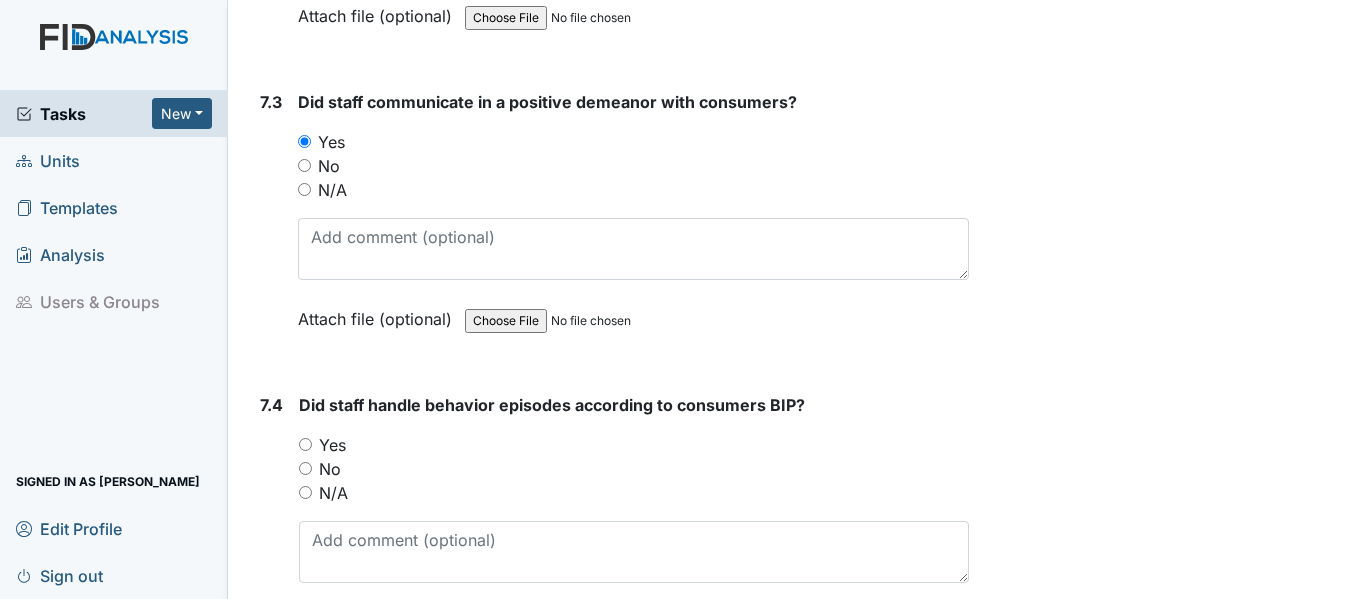drag, startPoint x: 305, startPoint y: 492, endPoint x: 346, endPoint y: 533, distance: 57.982758 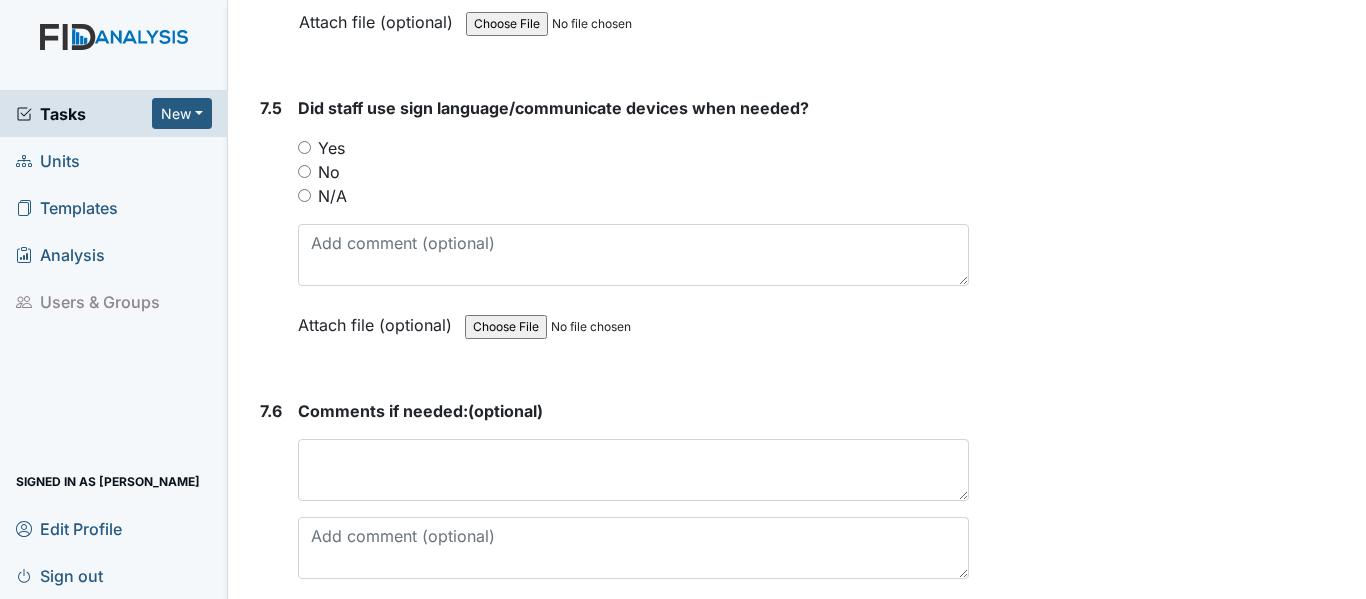 scroll, scrollTop: 19009, scrollLeft: 0, axis: vertical 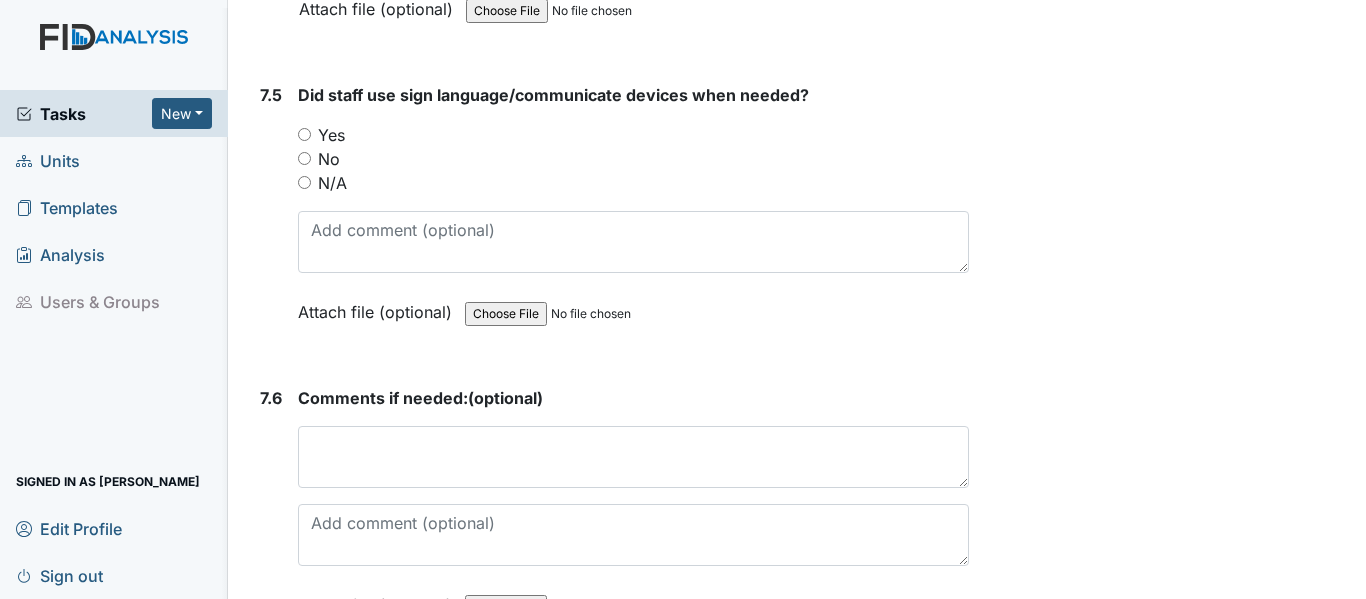 click on "Yes" at bounding box center [304, 134] 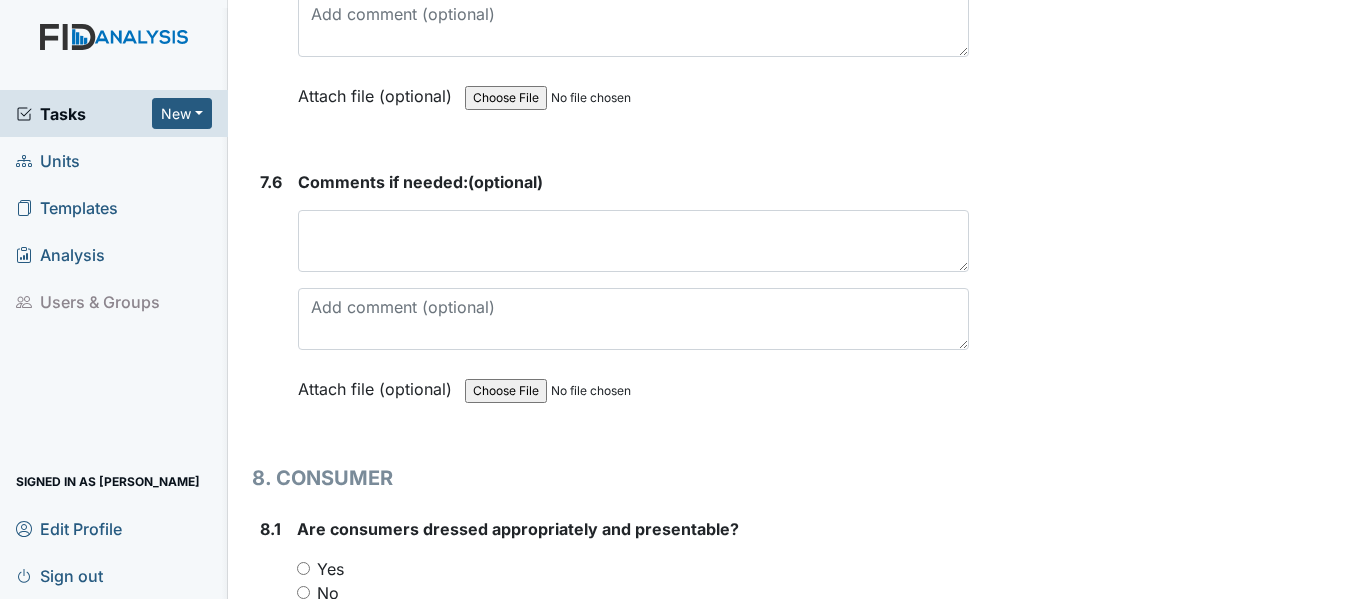 scroll, scrollTop: 19440, scrollLeft: 0, axis: vertical 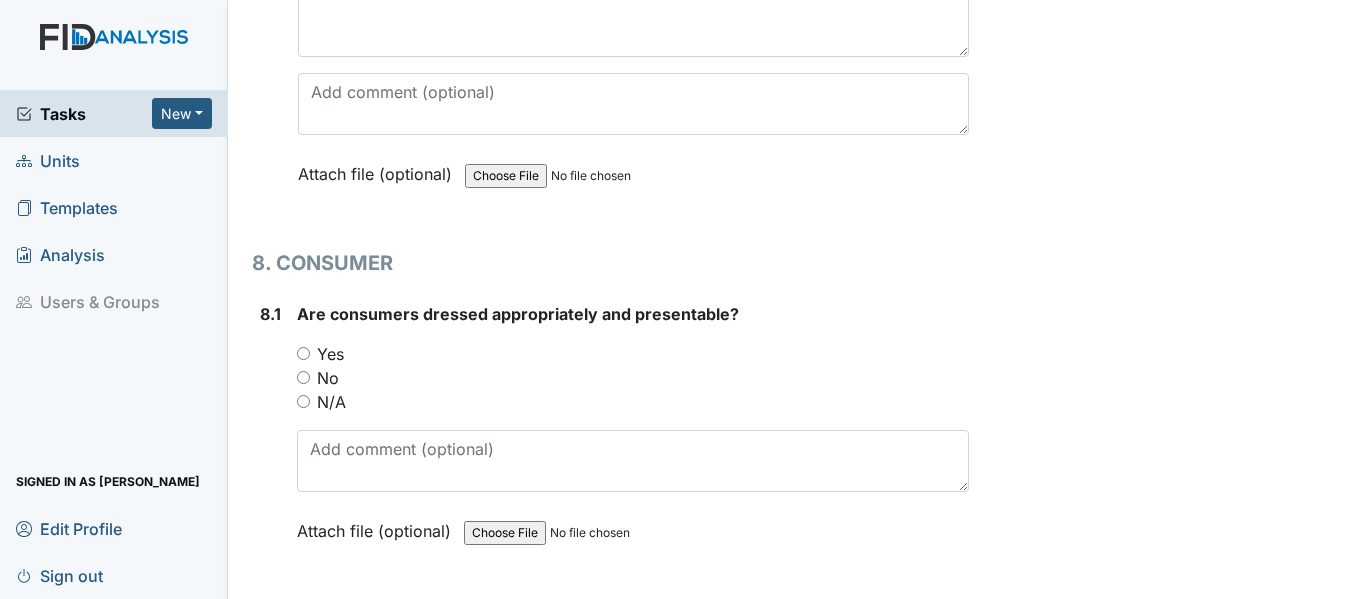 click on "Yes" at bounding box center [303, 353] 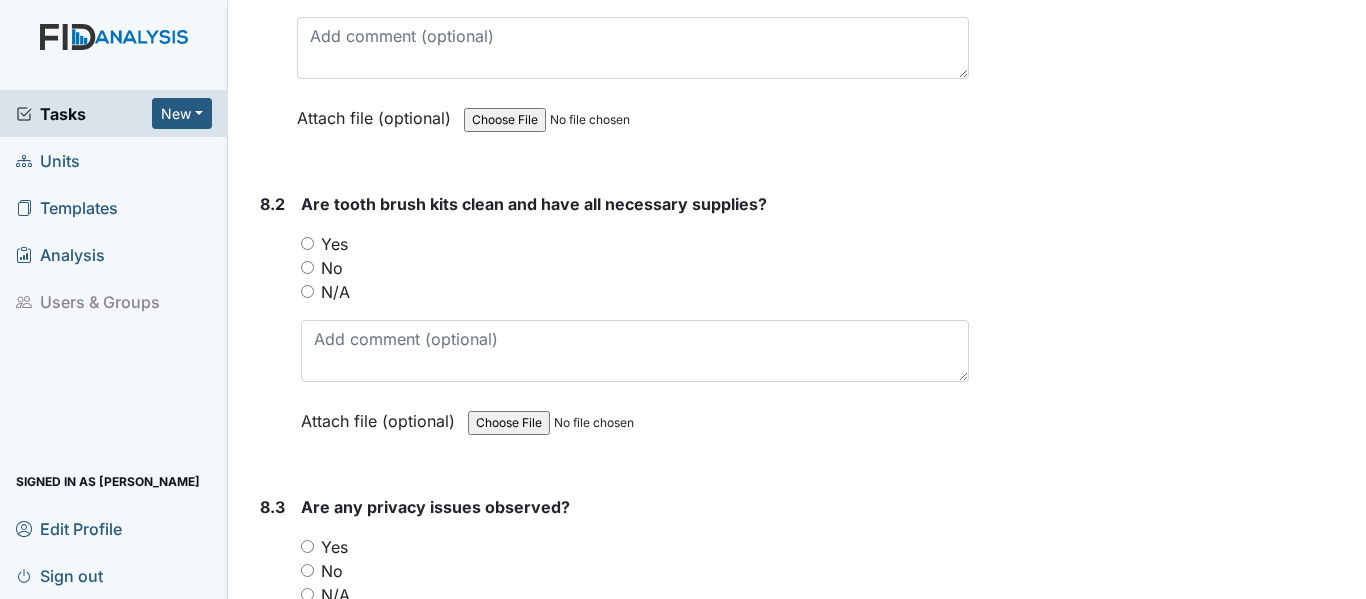scroll, scrollTop: 19986, scrollLeft: 0, axis: vertical 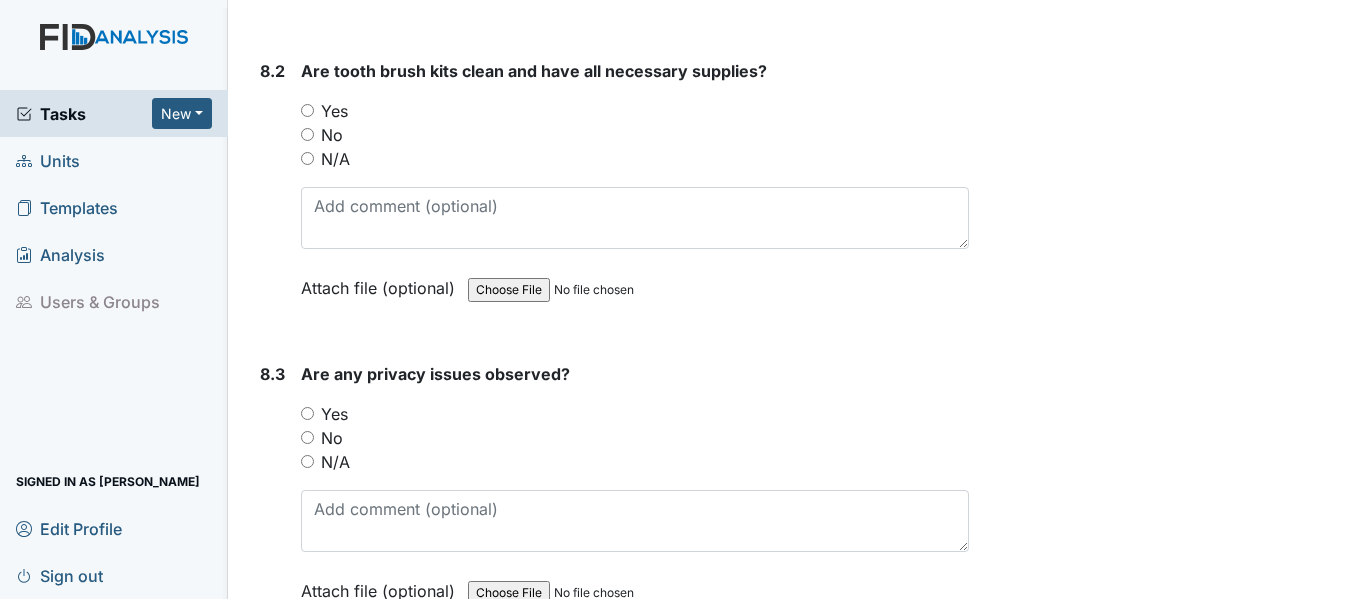 drag, startPoint x: 309, startPoint y: 158, endPoint x: 309, endPoint y: 263, distance: 105 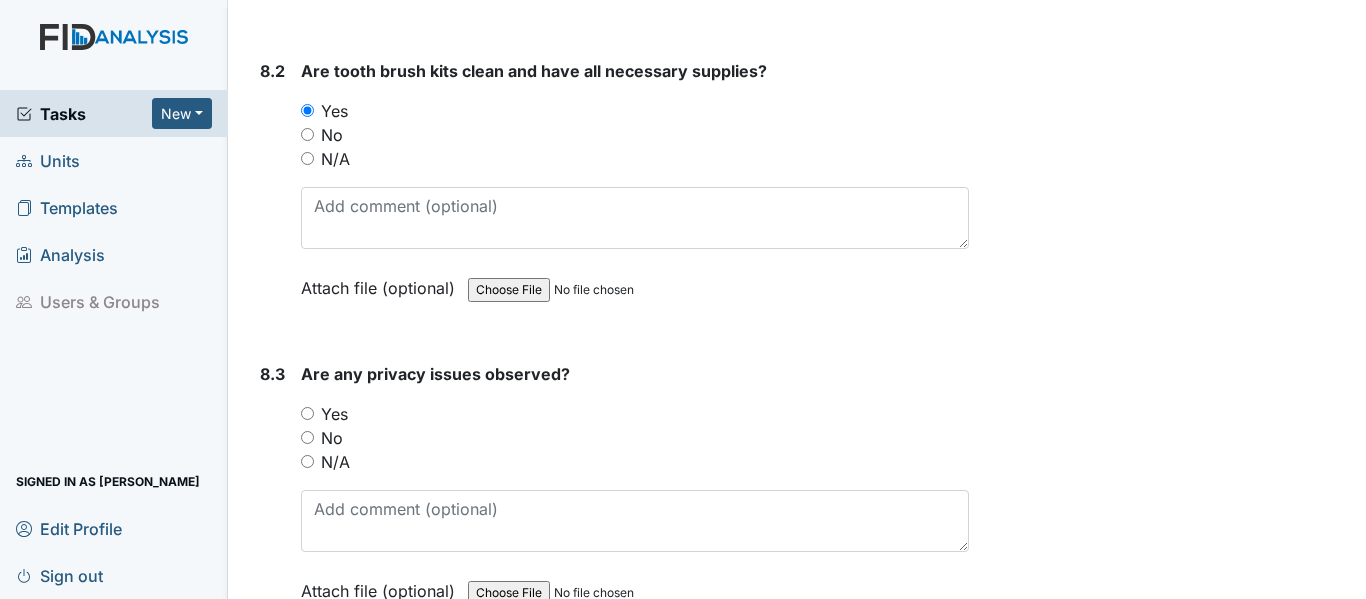 click on "No" at bounding box center (307, 437) 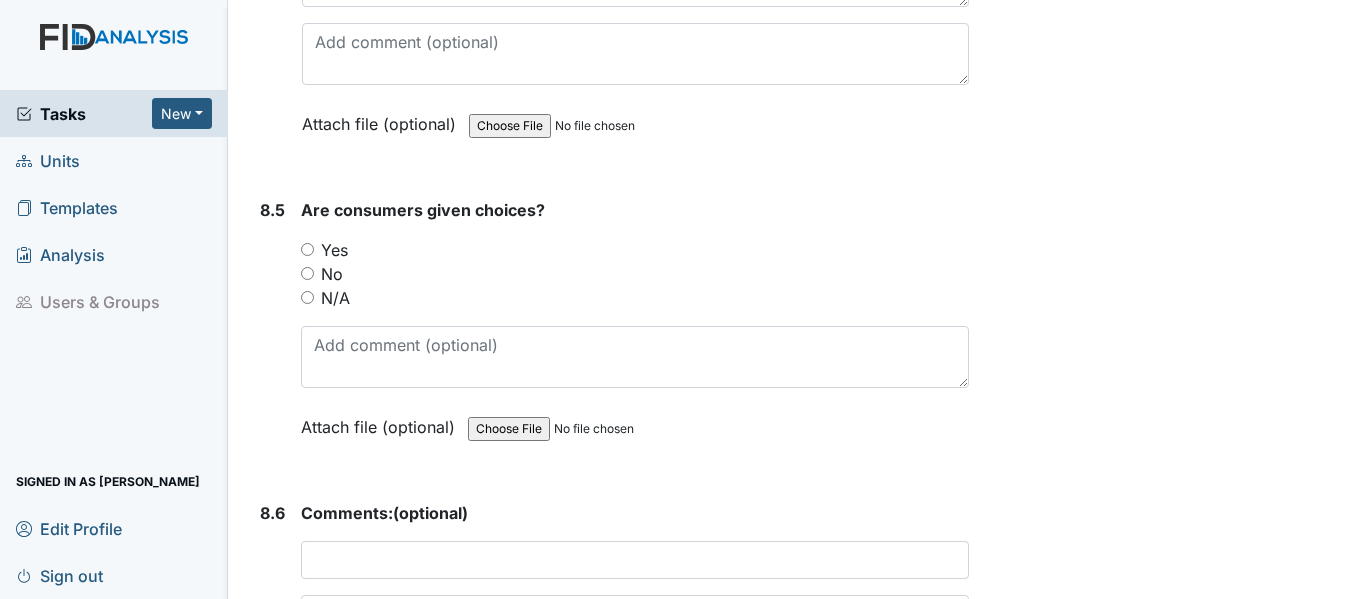 scroll, scrollTop: 20773, scrollLeft: 0, axis: vertical 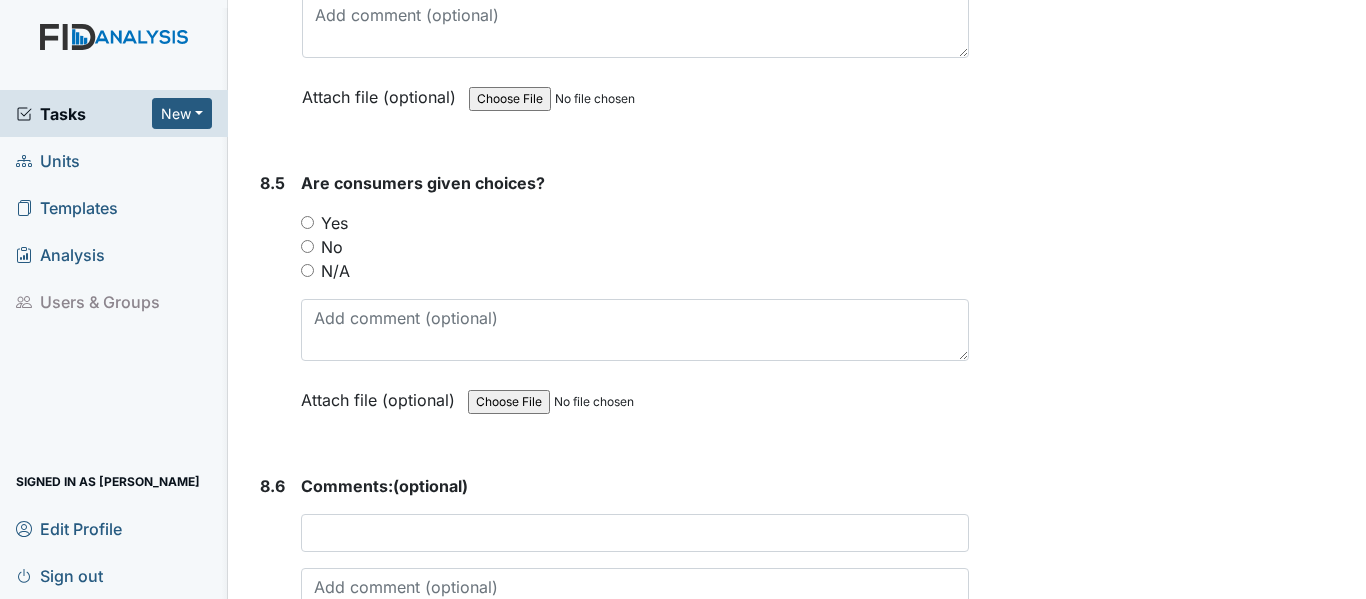 click on "Yes" at bounding box center (307, 222) 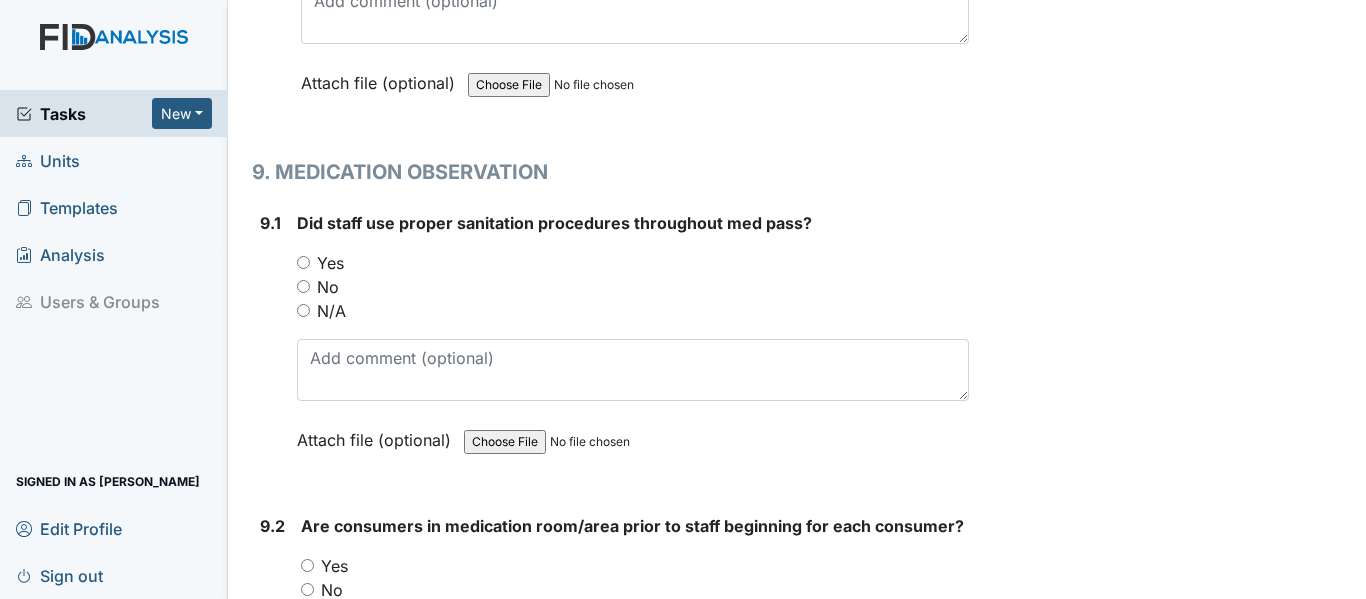 scroll, scrollTop: 21493, scrollLeft: 0, axis: vertical 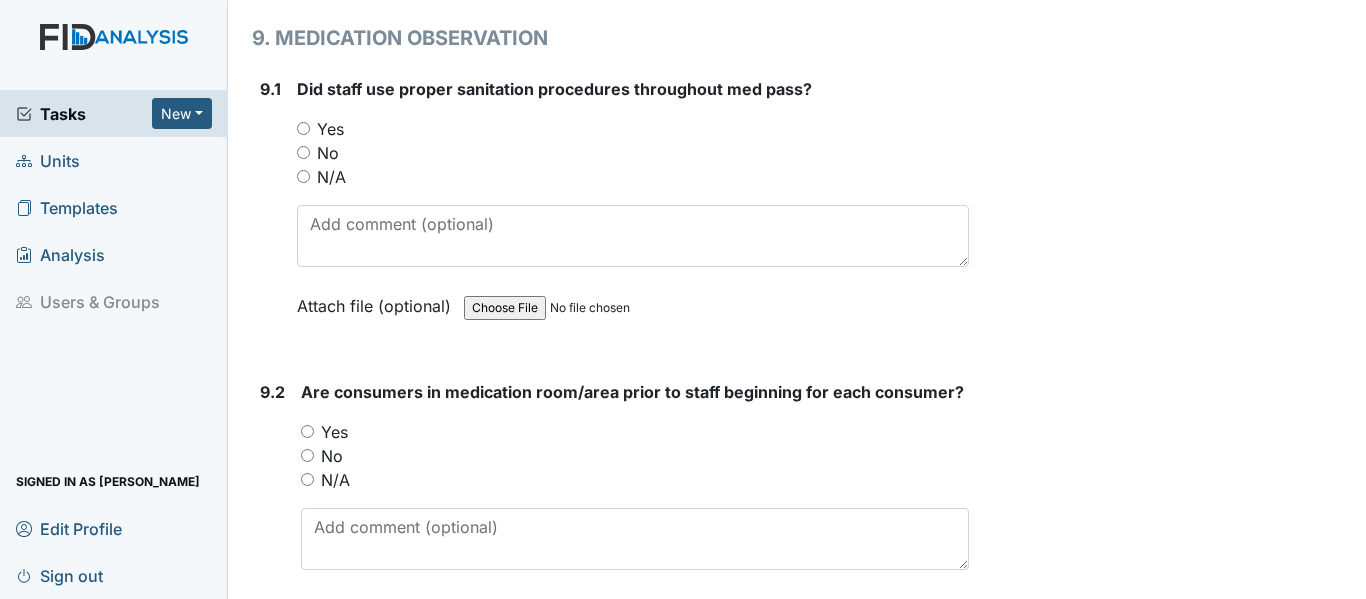 click on "Yes" at bounding box center (303, 128) 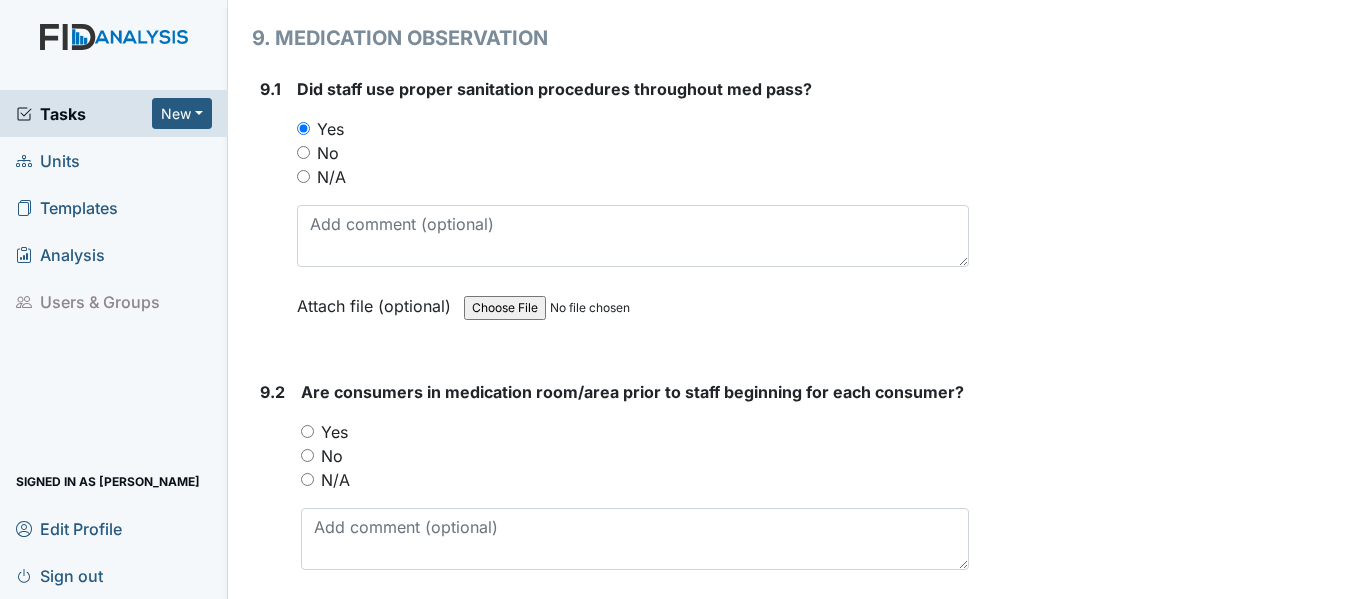 click on "Yes" at bounding box center [307, 431] 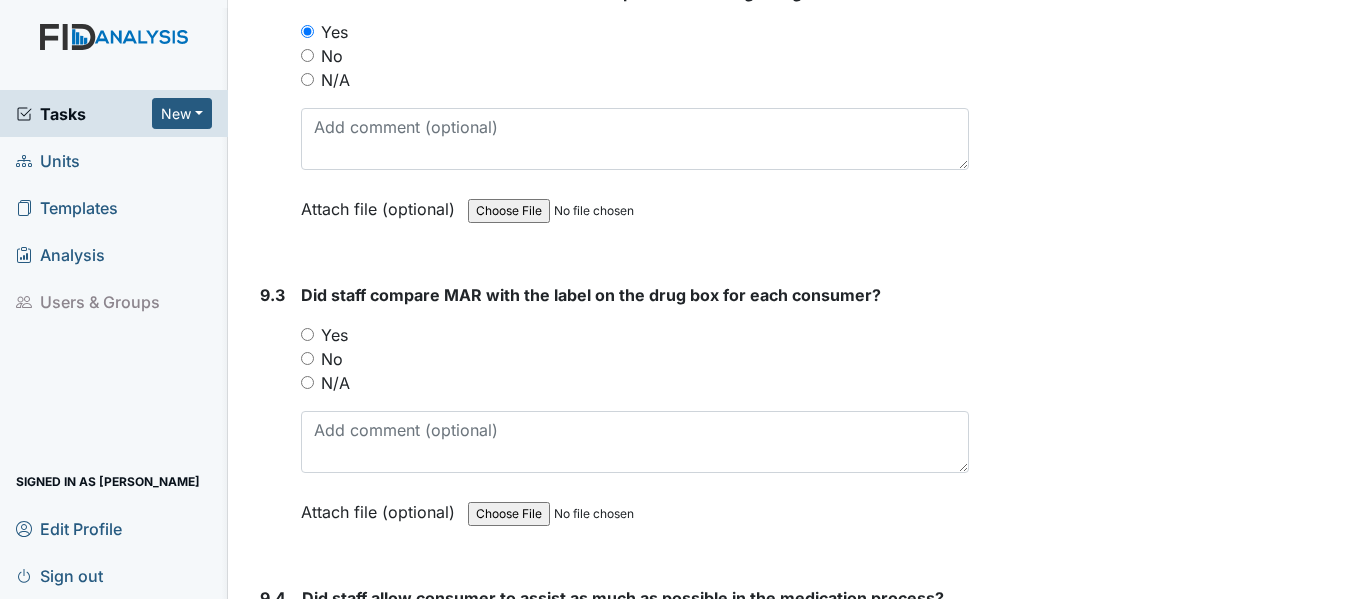 scroll, scrollTop: 22013, scrollLeft: 0, axis: vertical 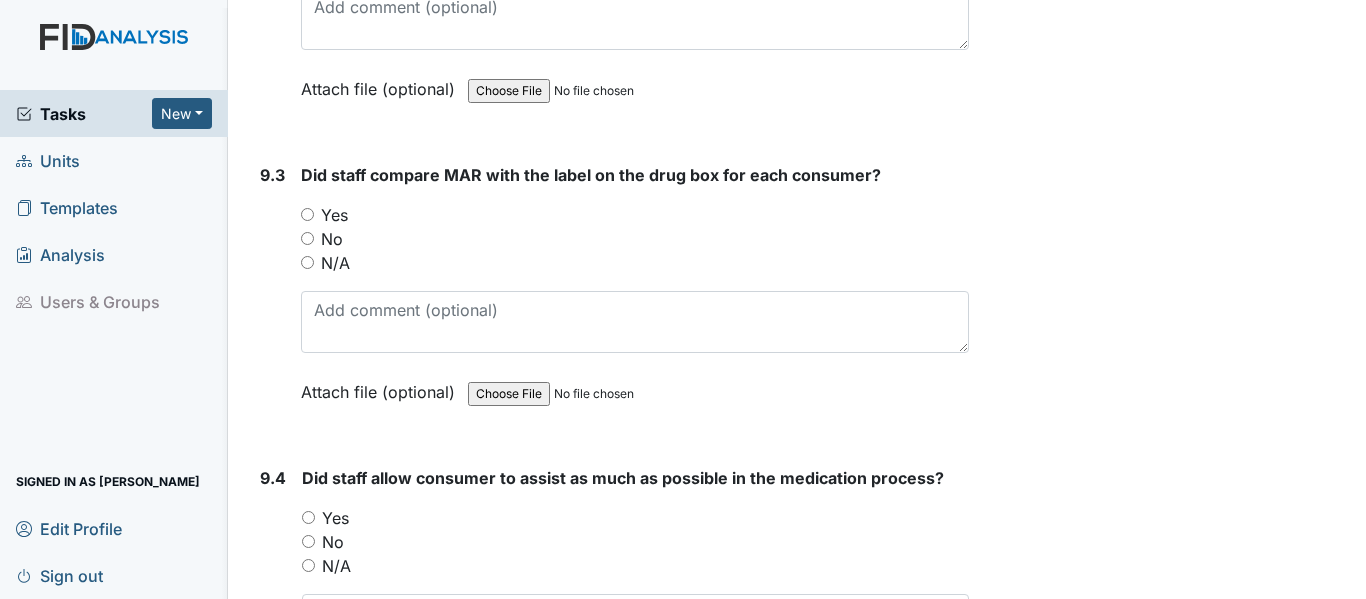 drag, startPoint x: 304, startPoint y: 263, endPoint x: 303, endPoint y: 298, distance: 35.014282 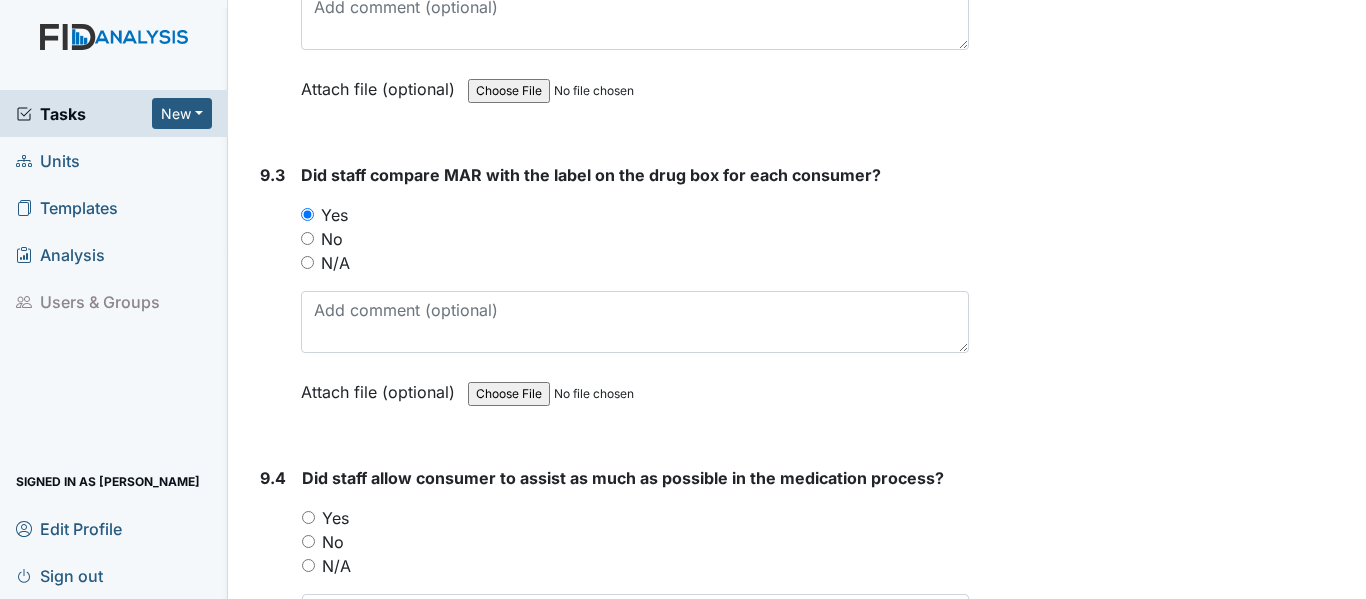 drag, startPoint x: 309, startPoint y: 562, endPoint x: 436, endPoint y: 582, distance: 128.56516 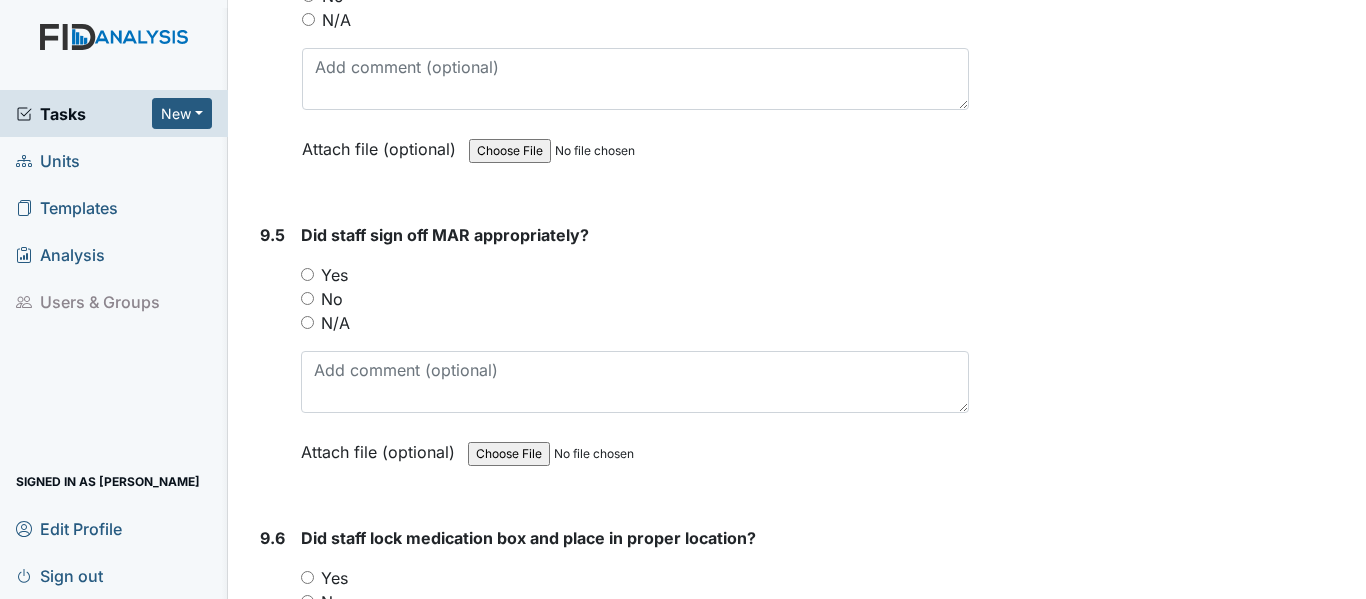 scroll, scrollTop: 22639, scrollLeft: 0, axis: vertical 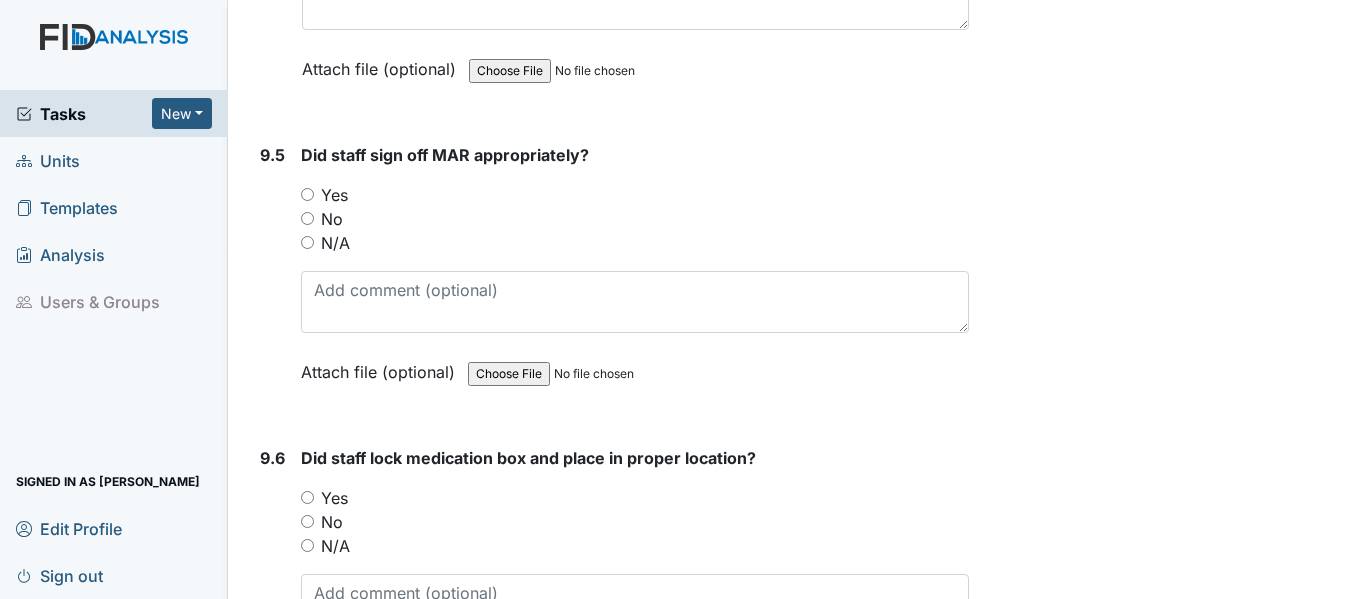click on "Yes" at bounding box center (307, 194) 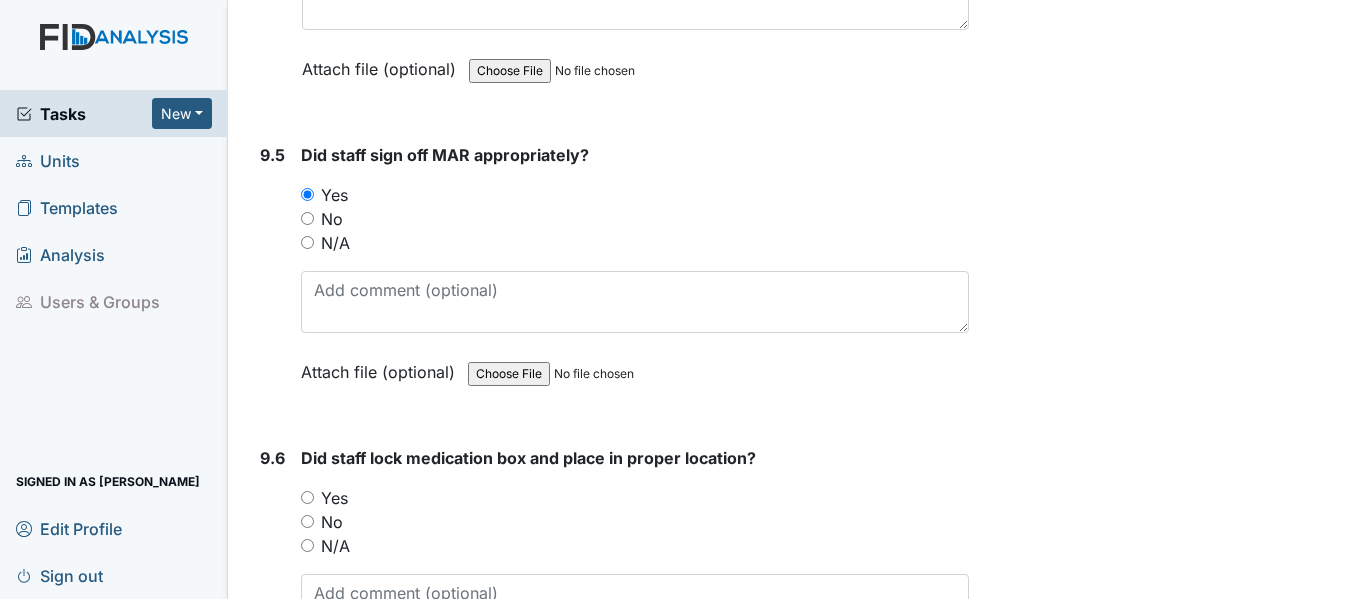 click on "Yes" at bounding box center [307, 497] 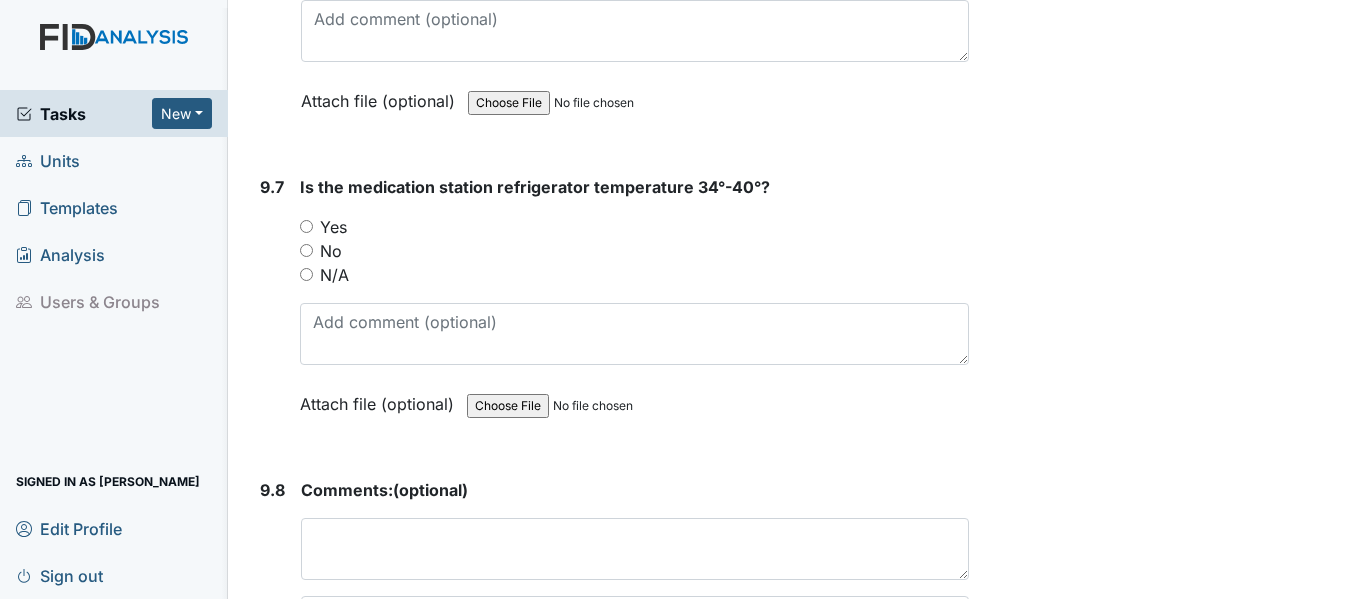 scroll, scrollTop: 23306, scrollLeft: 0, axis: vertical 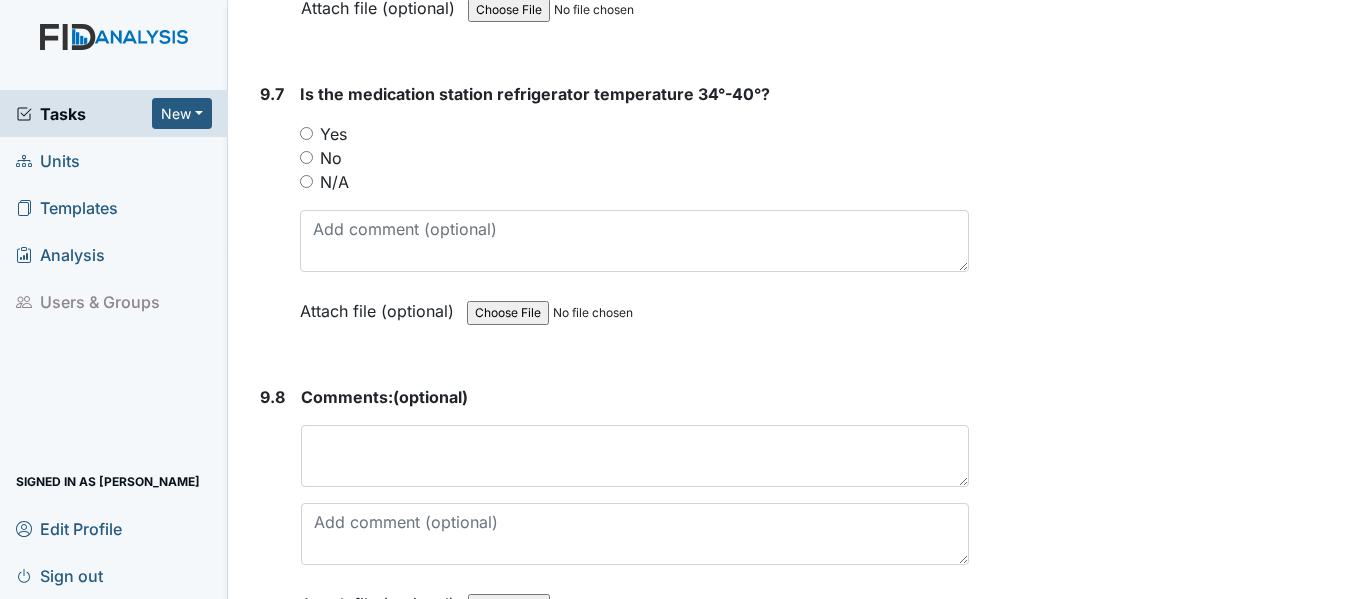 drag, startPoint x: 308, startPoint y: 176, endPoint x: 346, endPoint y: 240, distance: 74.431175 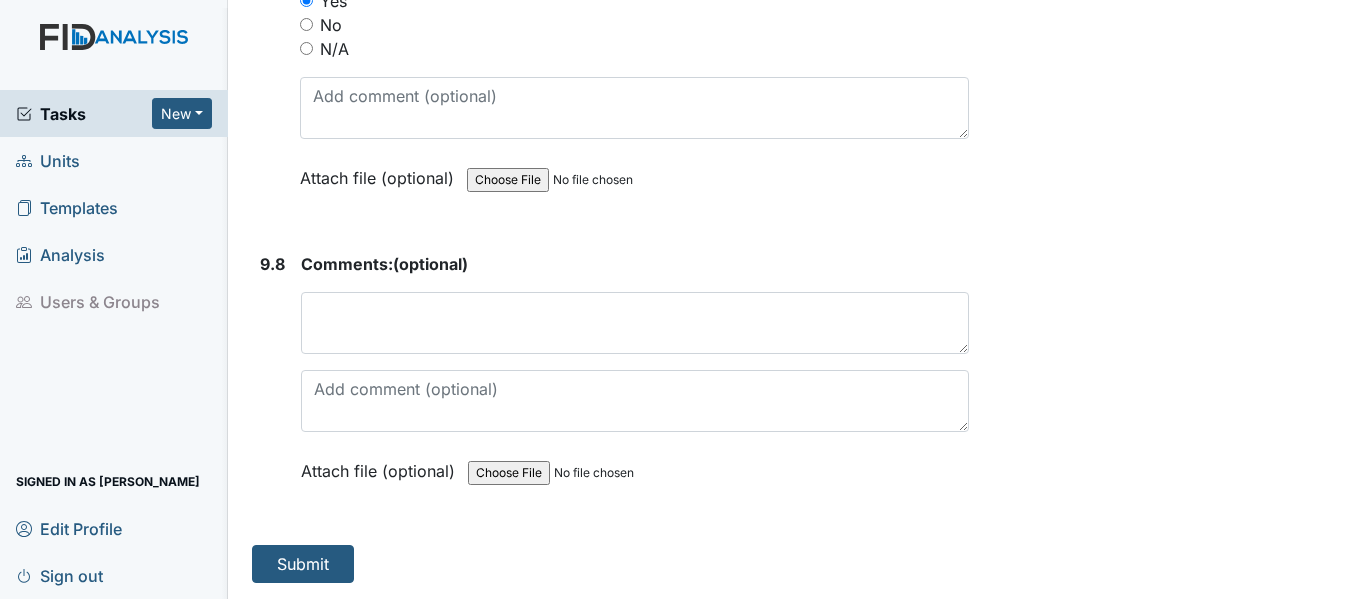 scroll, scrollTop: 23487, scrollLeft: 0, axis: vertical 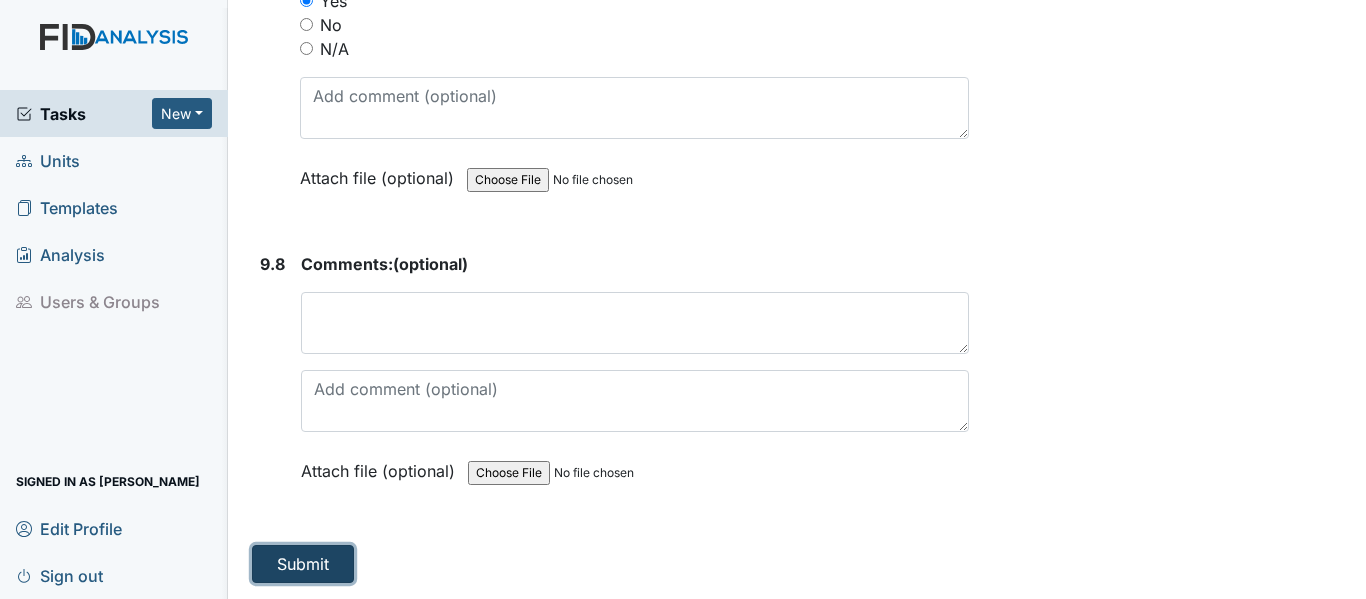 click on "Submit" at bounding box center [303, 564] 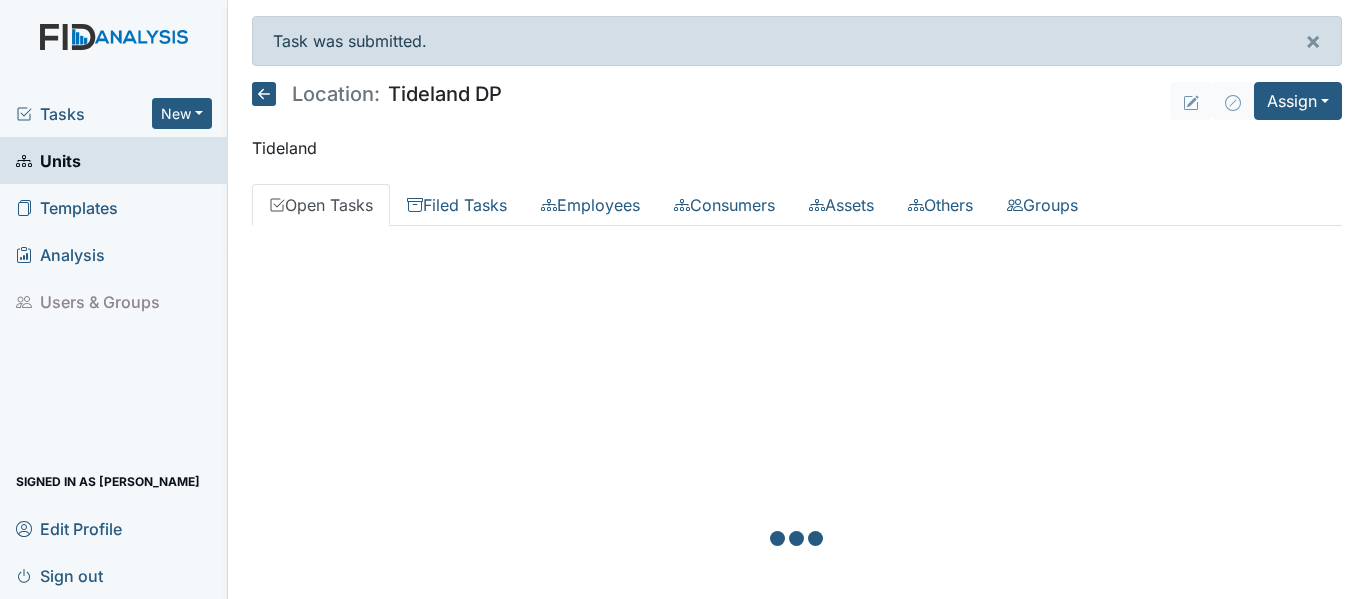 scroll, scrollTop: 0, scrollLeft: 0, axis: both 